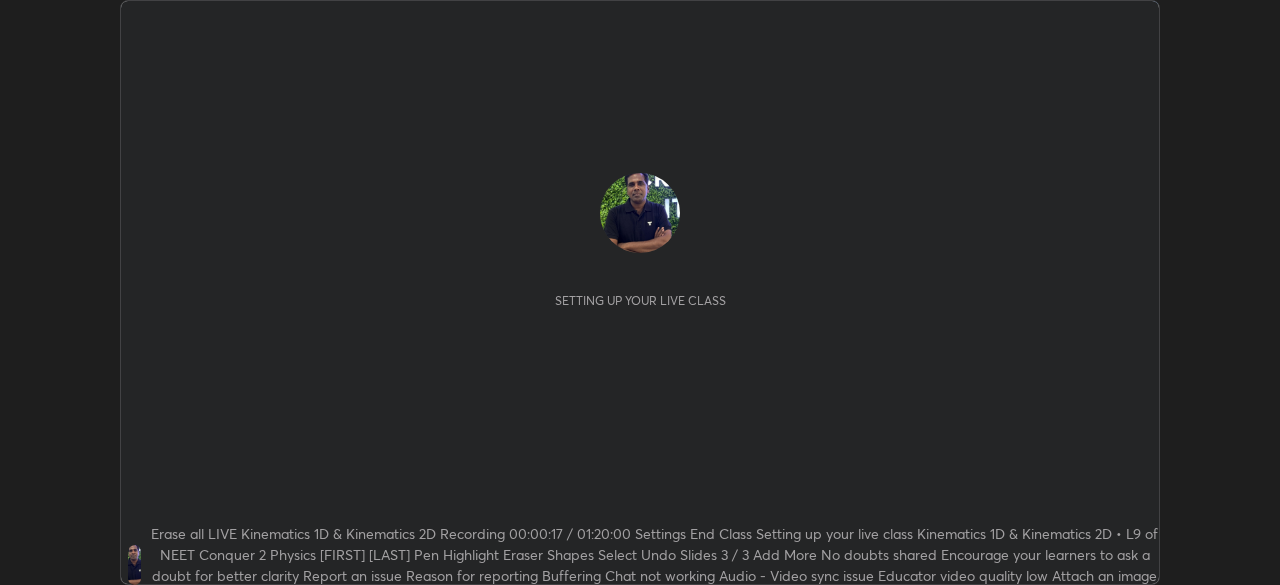 scroll, scrollTop: 0, scrollLeft: 0, axis: both 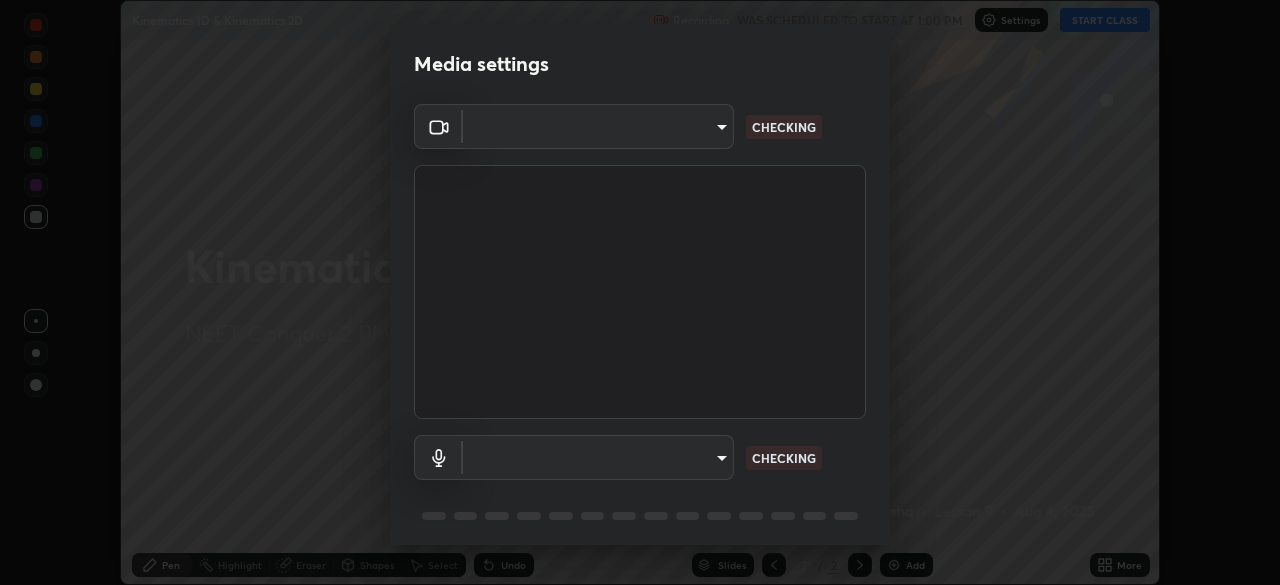 type on "a3d1e63d3991e7523db5491010b6dcb93186c3c444486d9abc4830aae806e346" 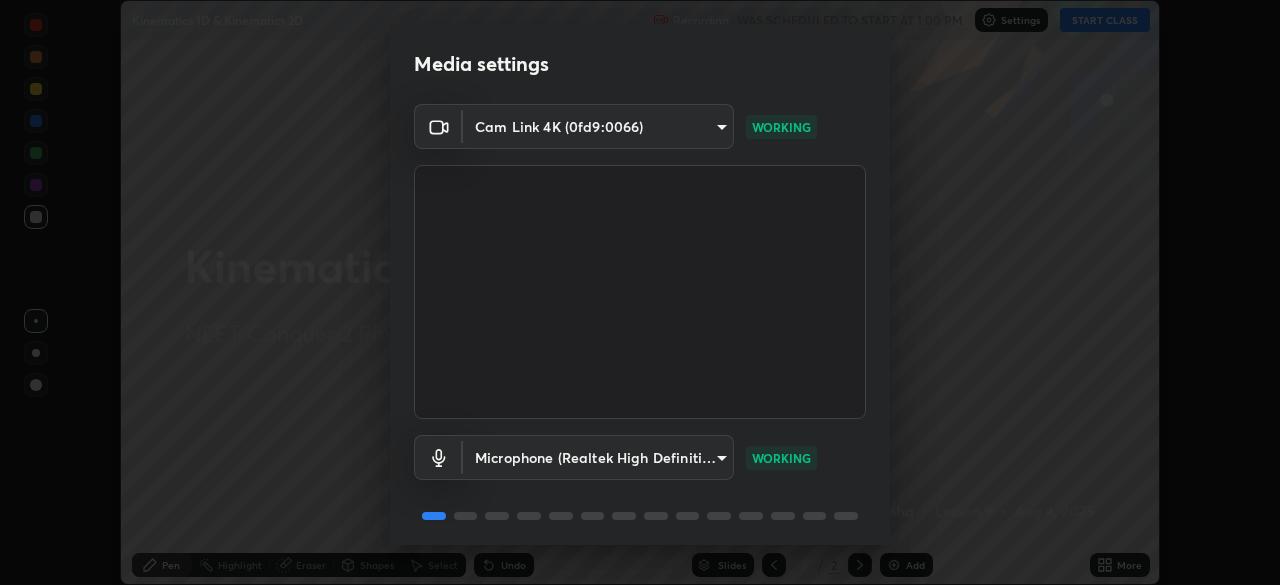scroll, scrollTop: 71, scrollLeft: 0, axis: vertical 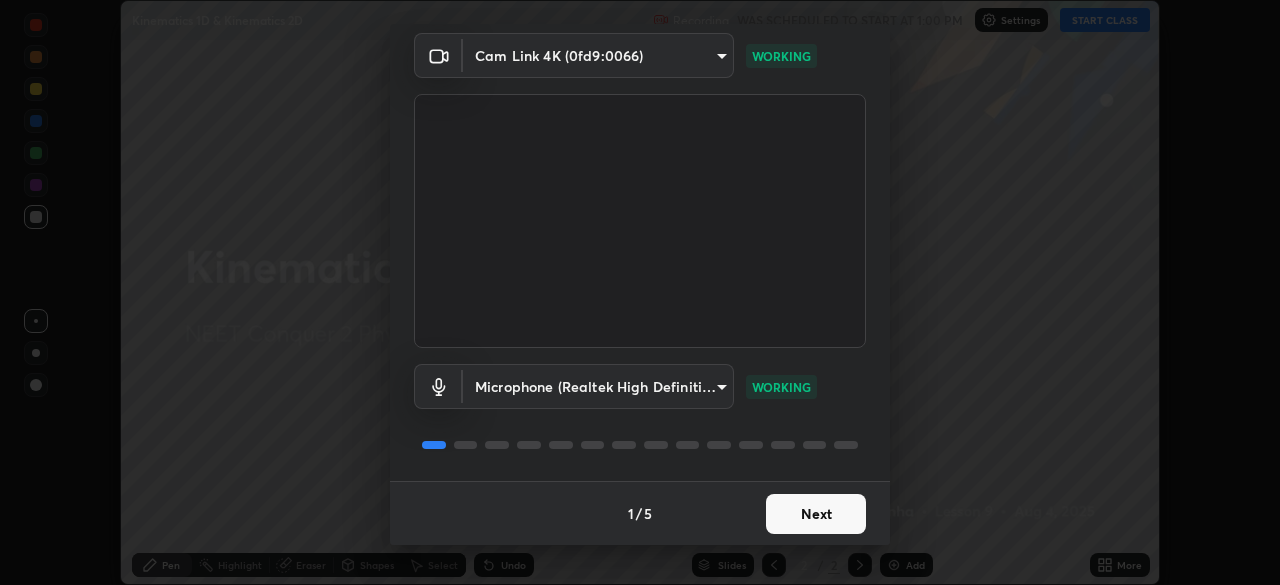click on "Next" at bounding box center [816, 514] 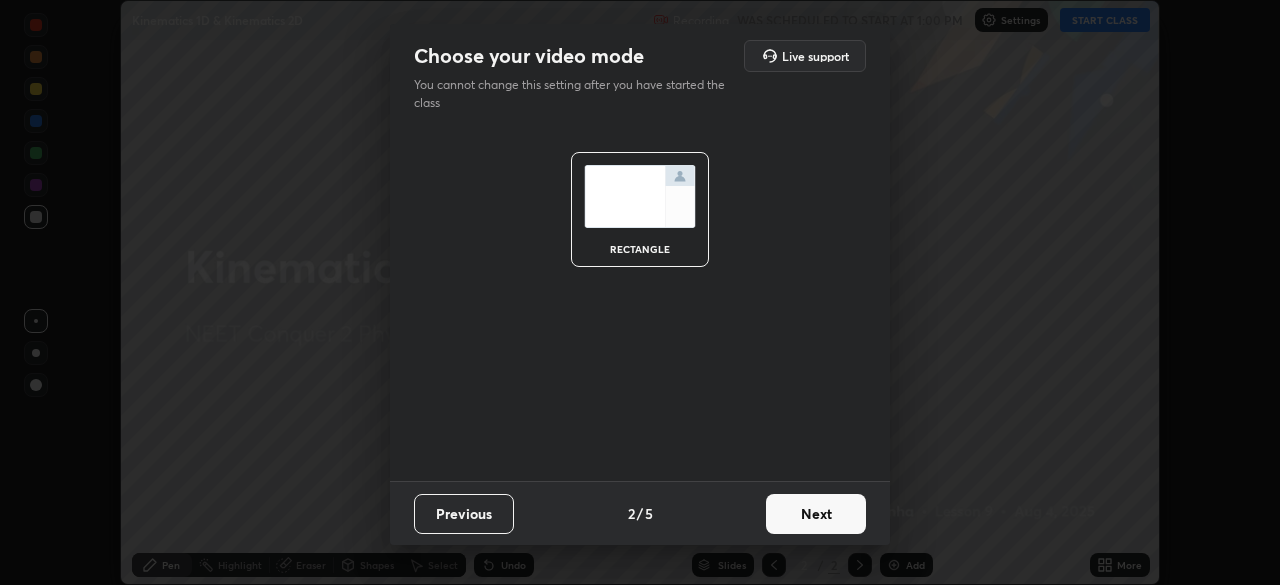 scroll, scrollTop: 0, scrollLeft: 0, axis: both 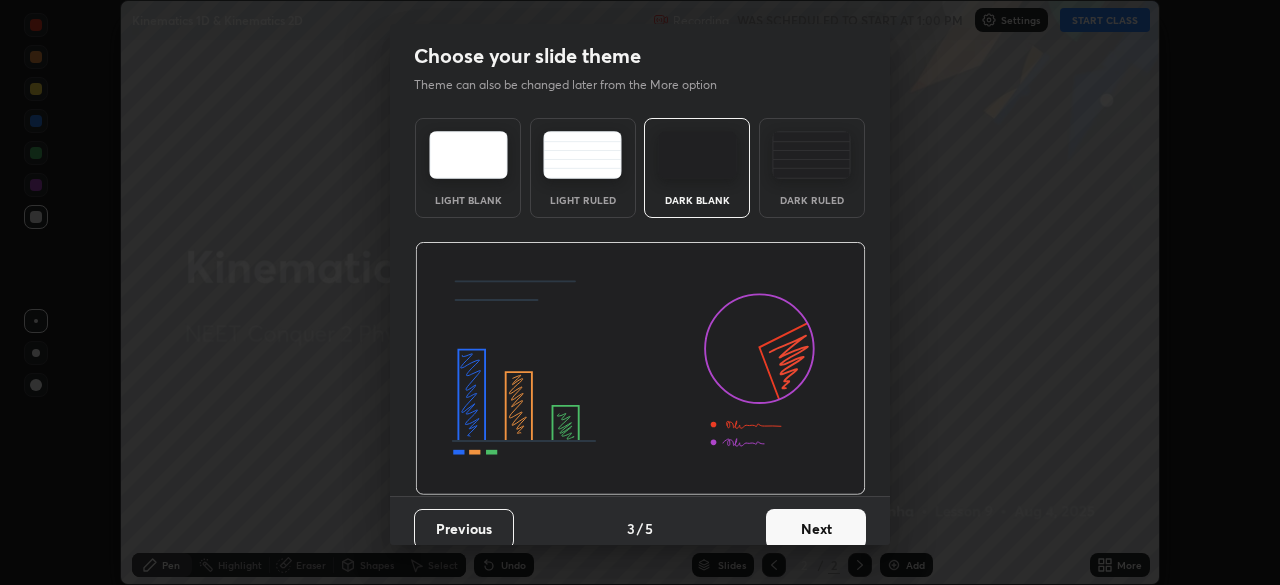 click on "Next" at bounding box center (816, 529) 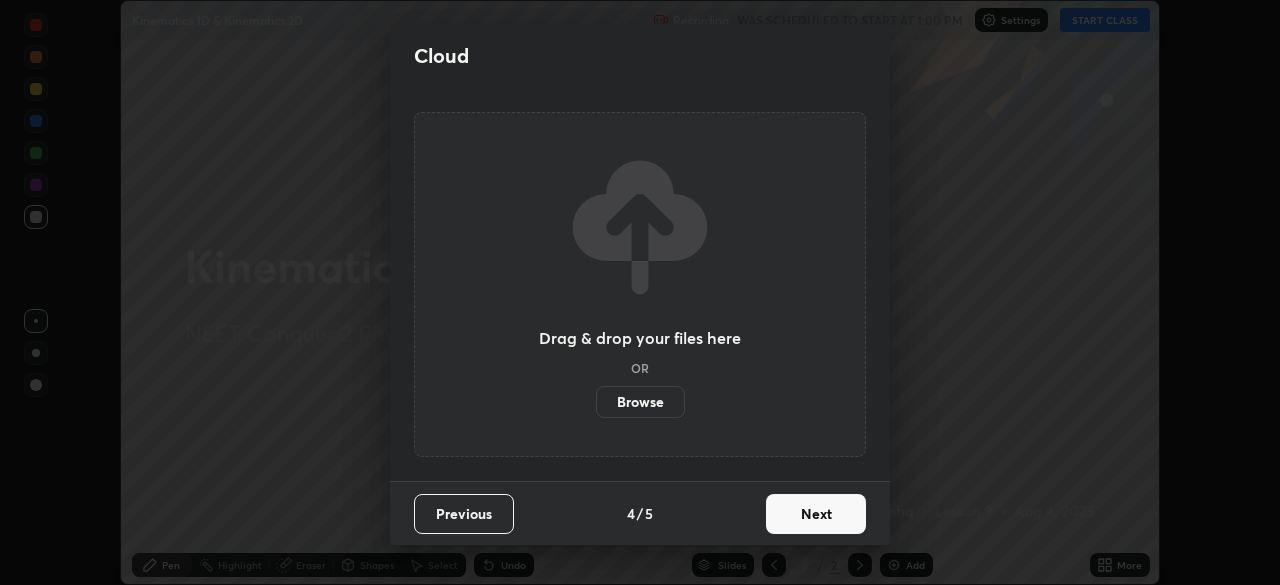 click on "Next" at bounding box center (816, 514) 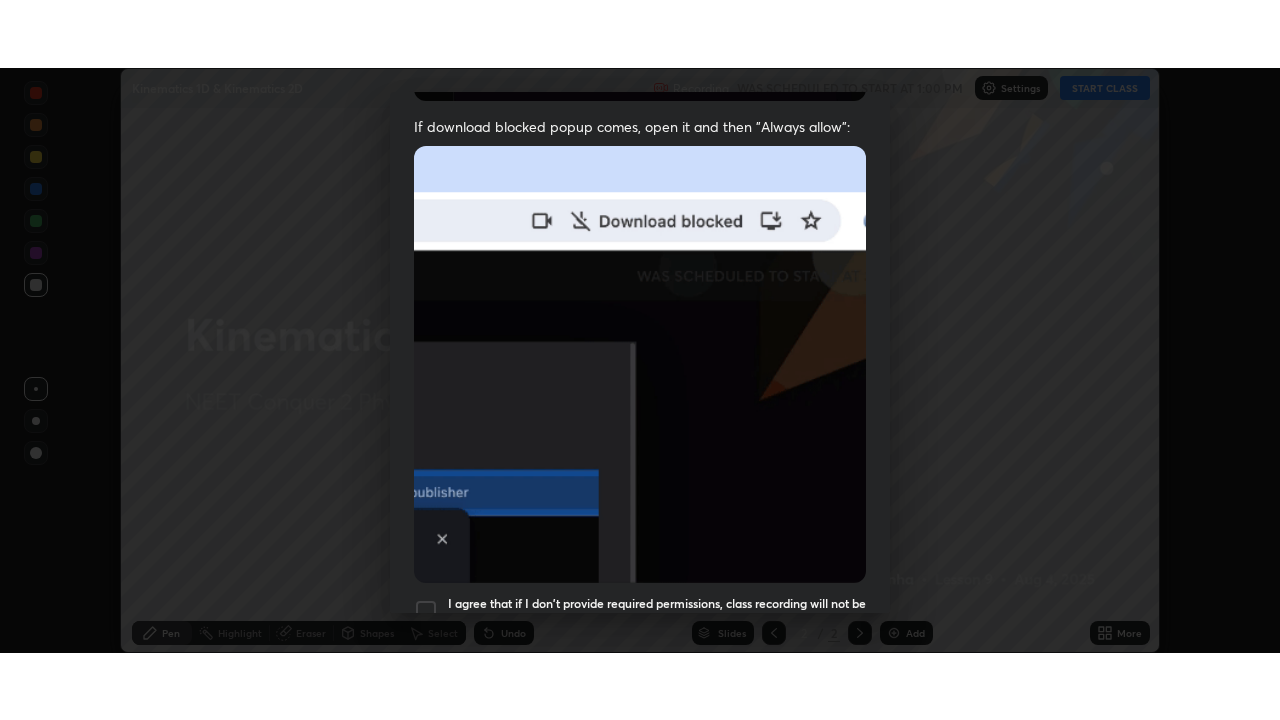 scroll, scrollTop: 479, scrollLeft: 0, axis: vertical 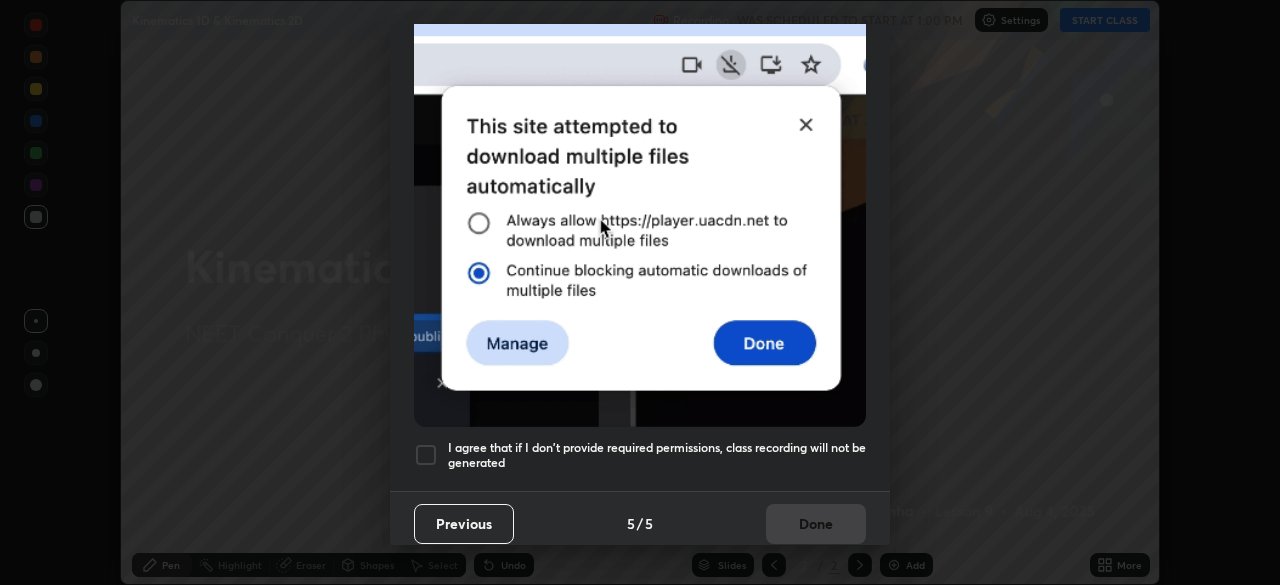 click at bounding box center (426, 455) 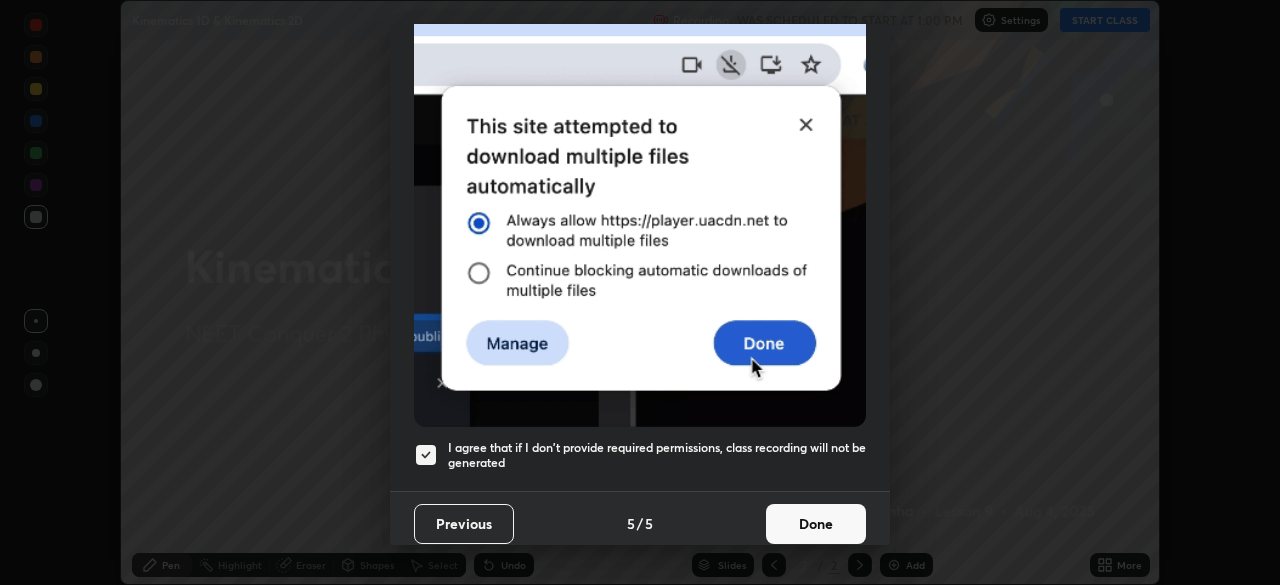 click on "Done" at bounding box center [816, 524] 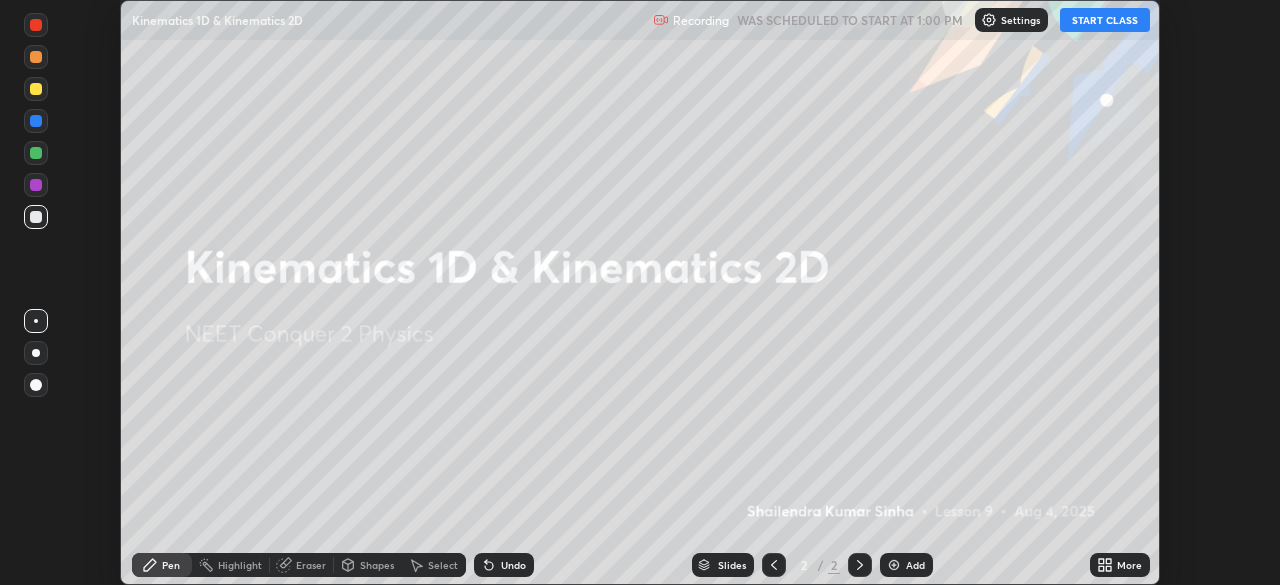click 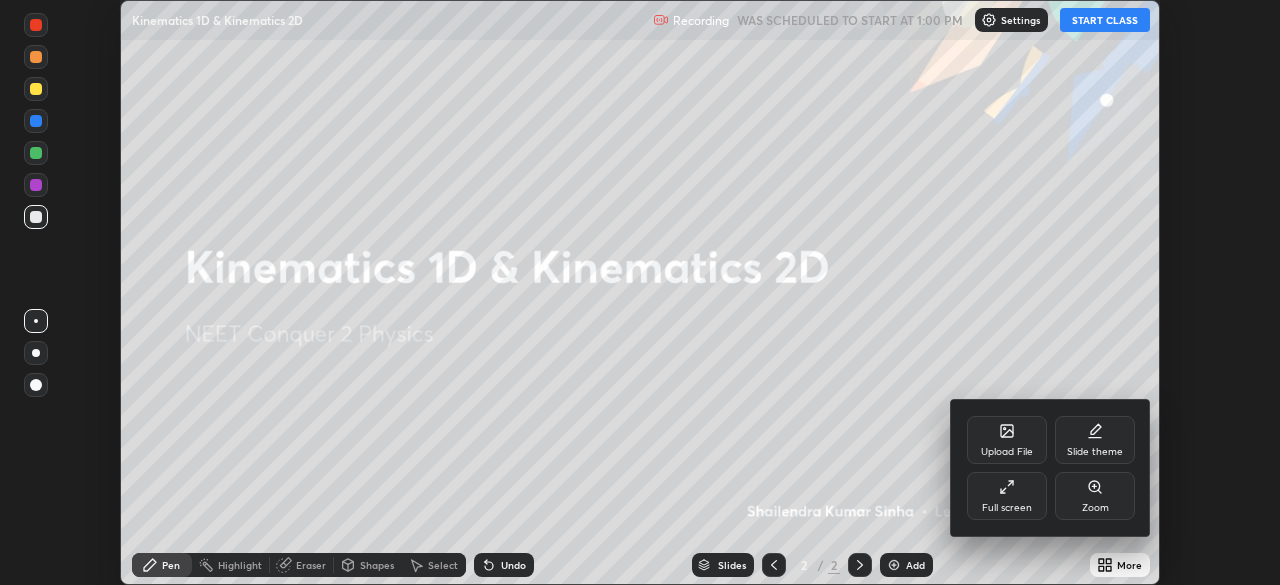 click on "Full screen" at bounding box center [1007, 496] 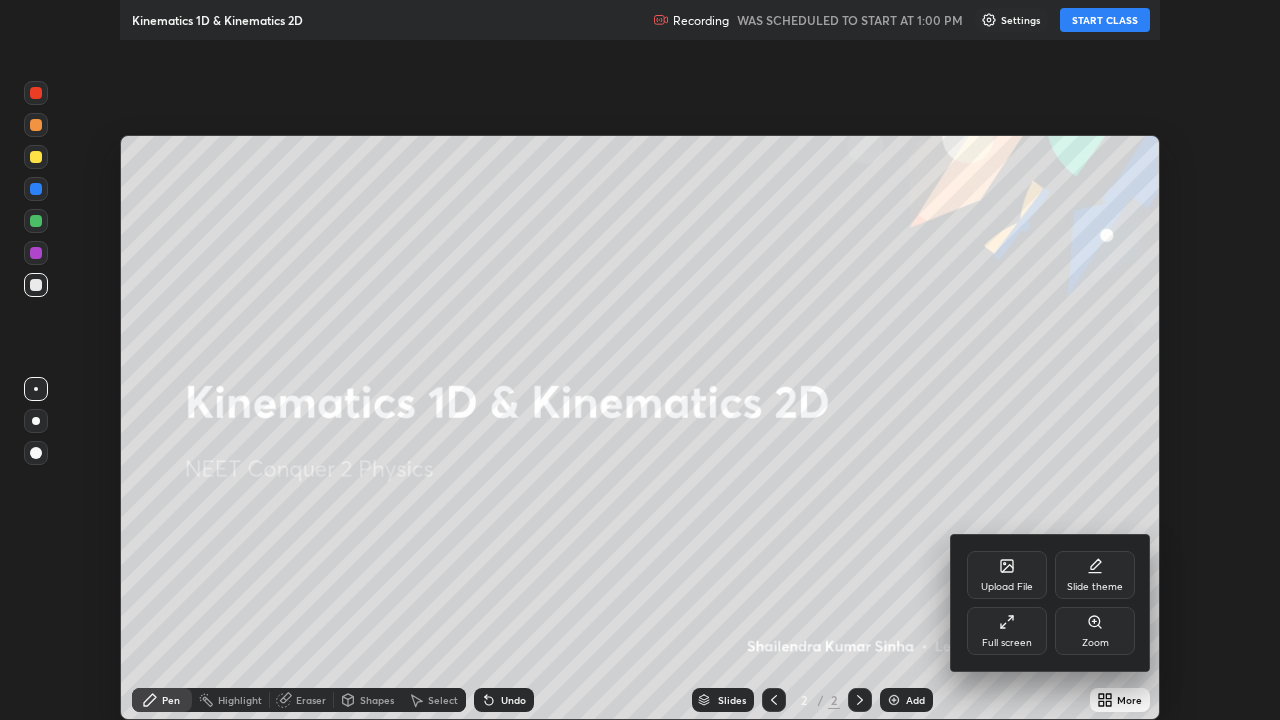 scroll, scrollTop: 99280, scrollLeft: 98720, axis: both 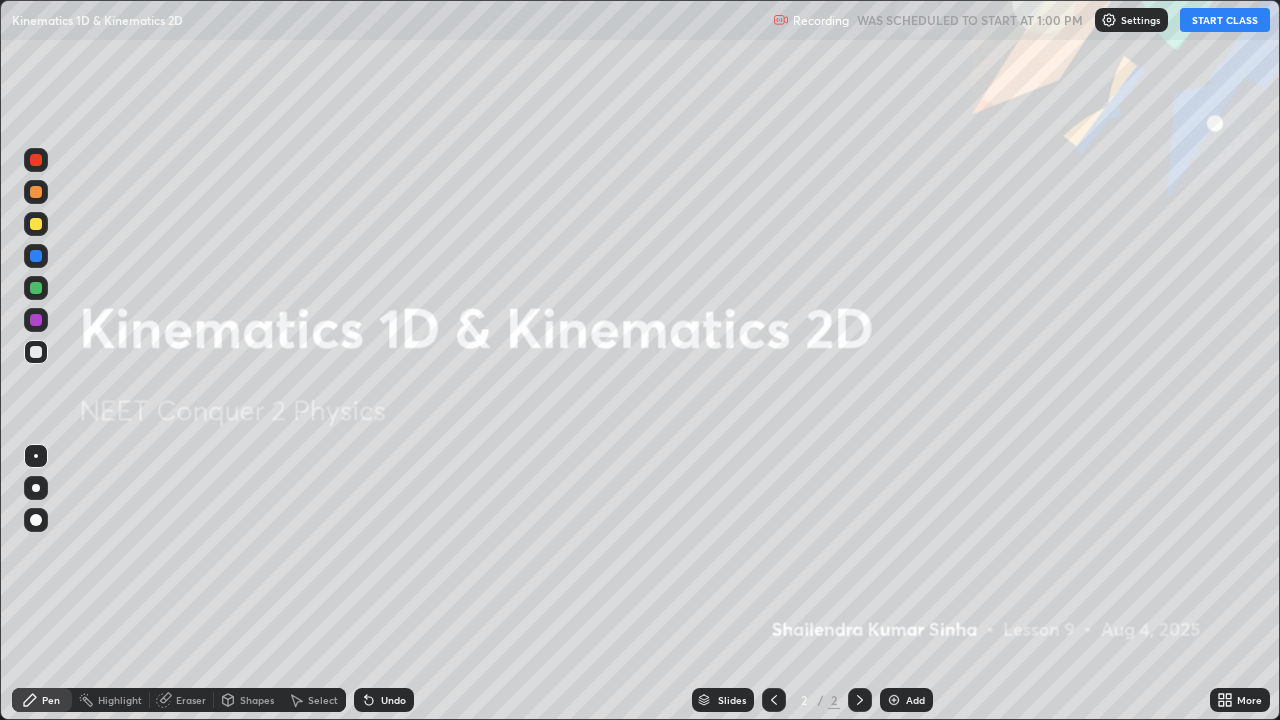 click at bounding box center [894, 700] 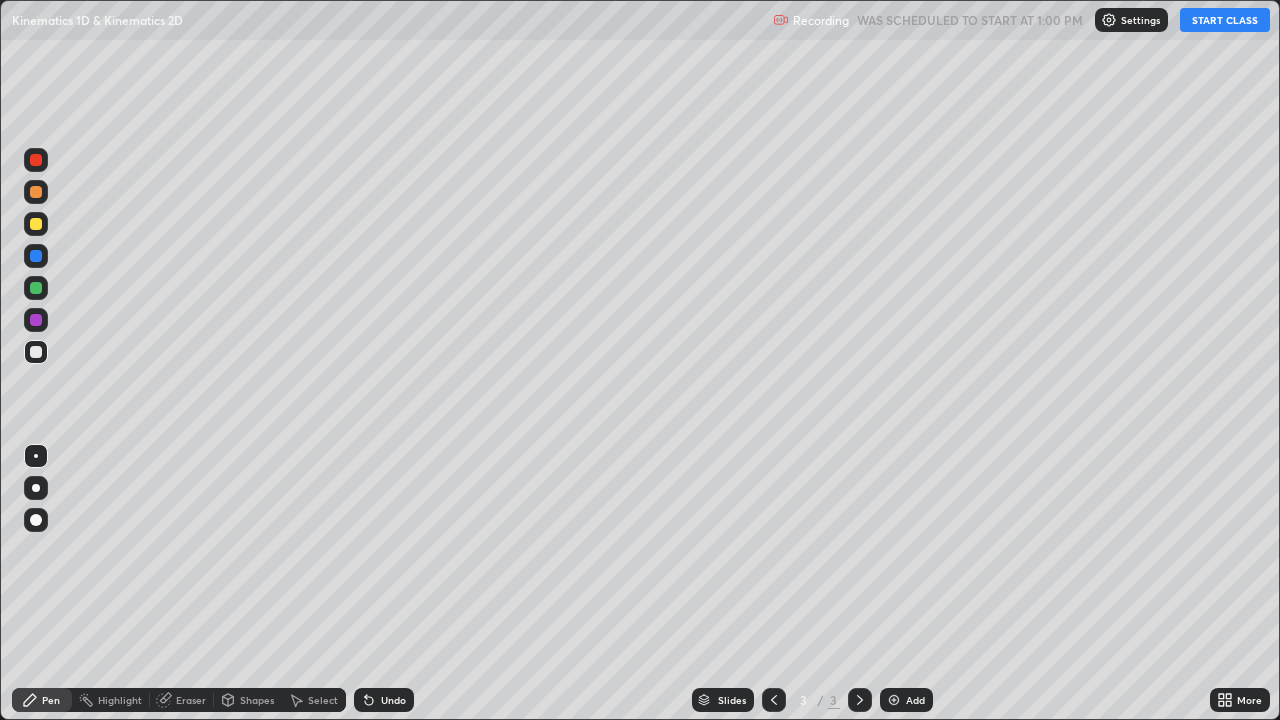 click on "START CLASS" at bounding box center [1225, 20] 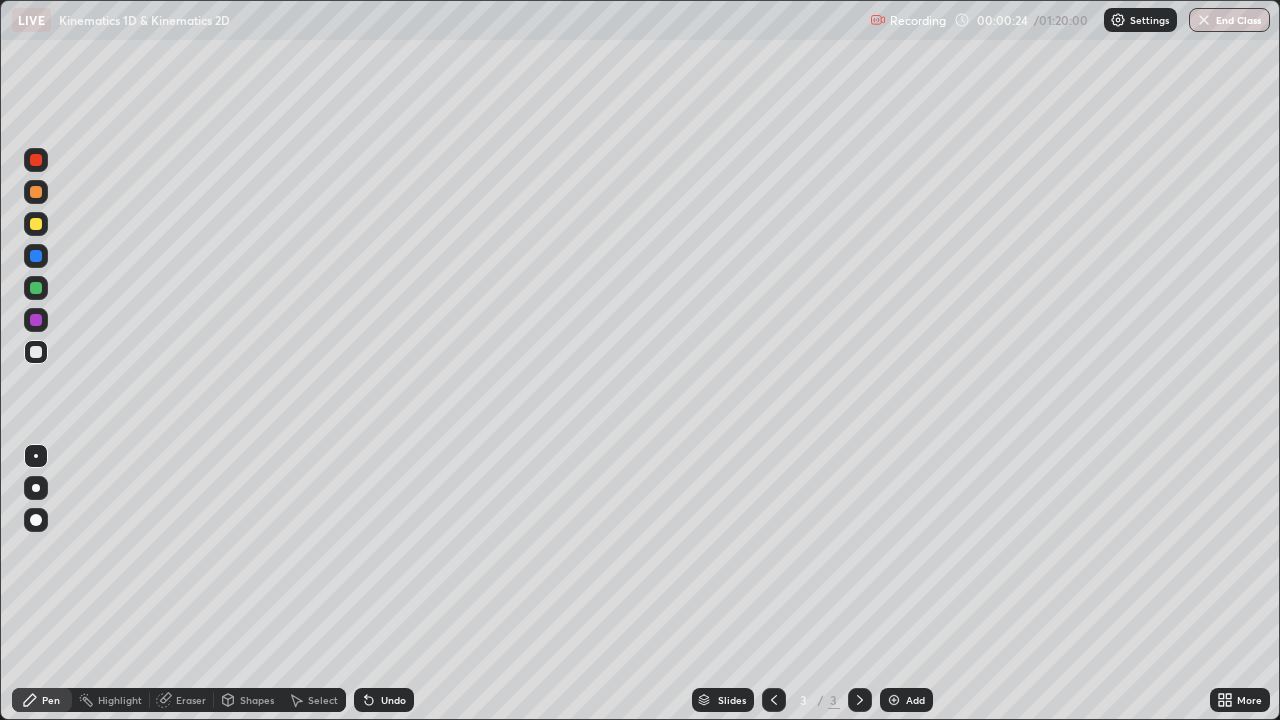 click on "Eraser" at bounding box center [191, 700] 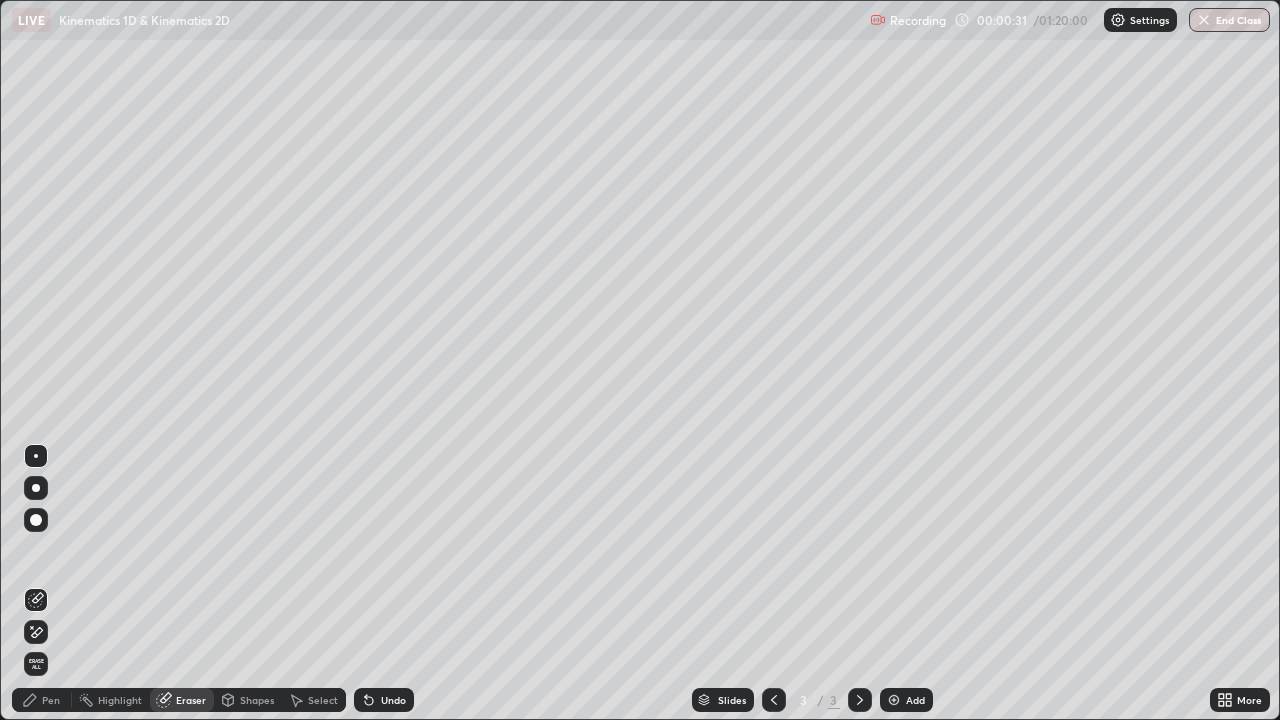 click on "Pen" at bounding box center [51, 700] 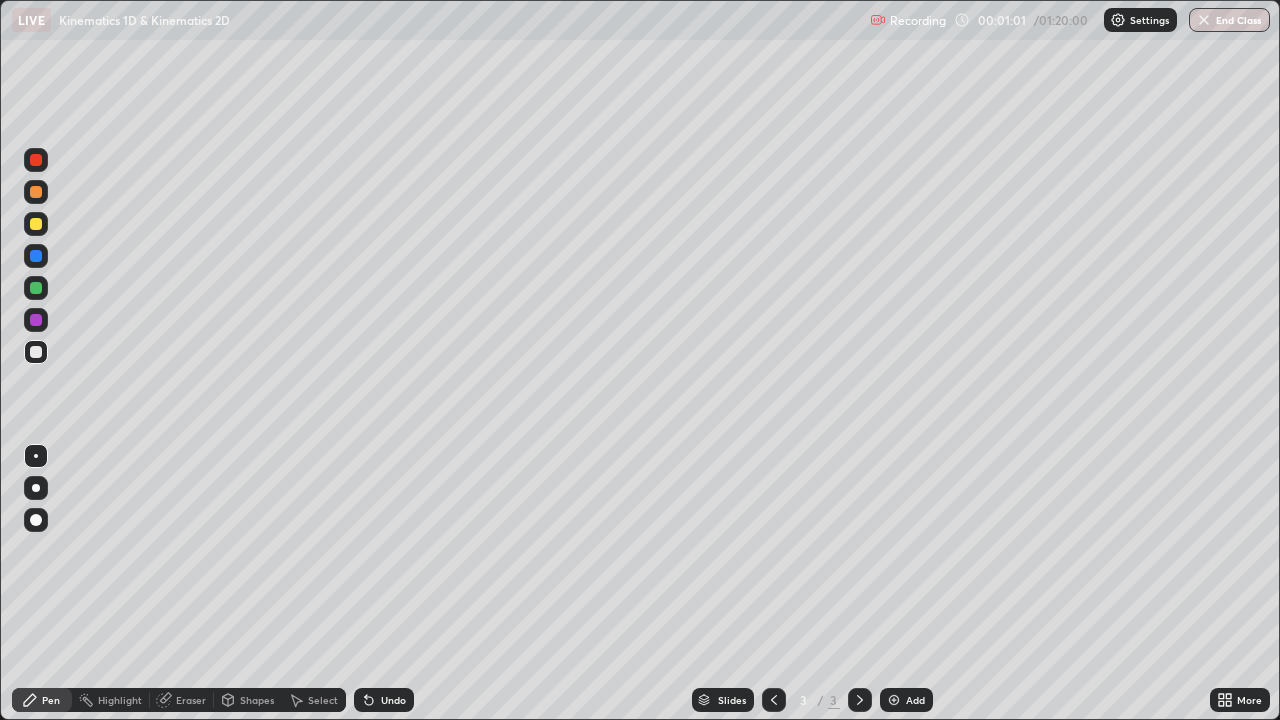 click on "Eraser" at bounding box center (191, 700) 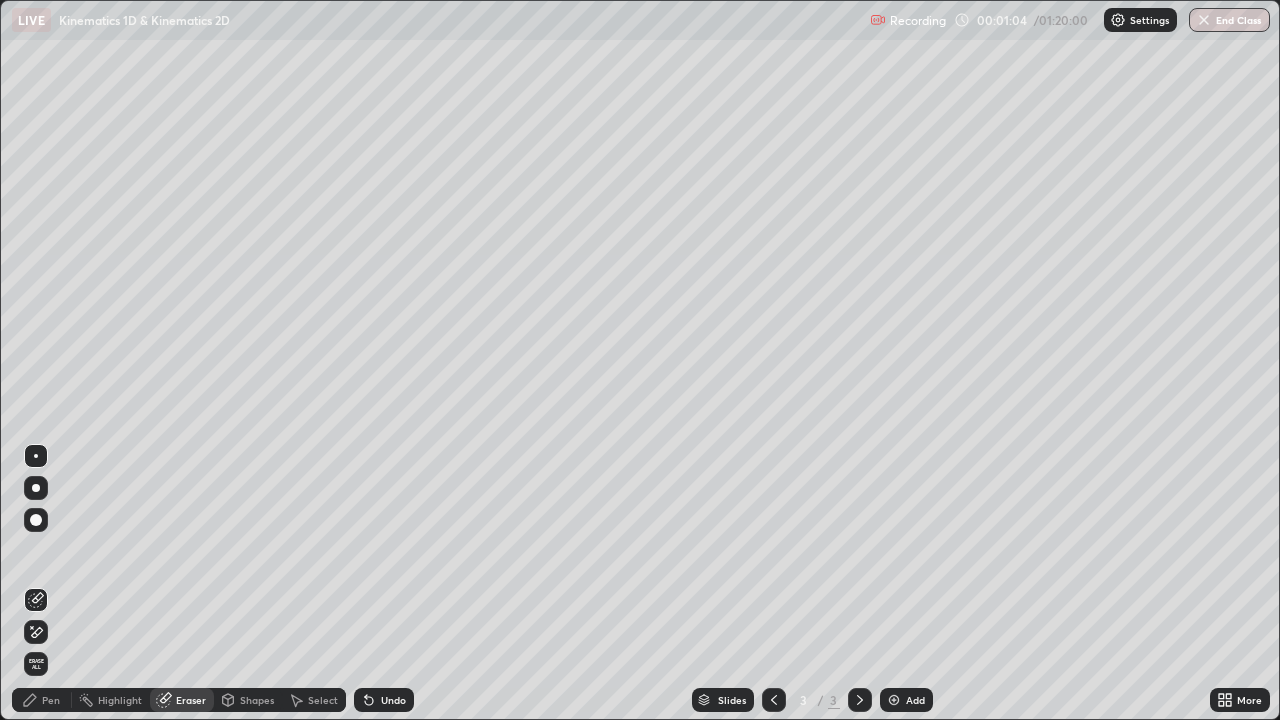 click on "Pen" at bounding box center (42, 700) 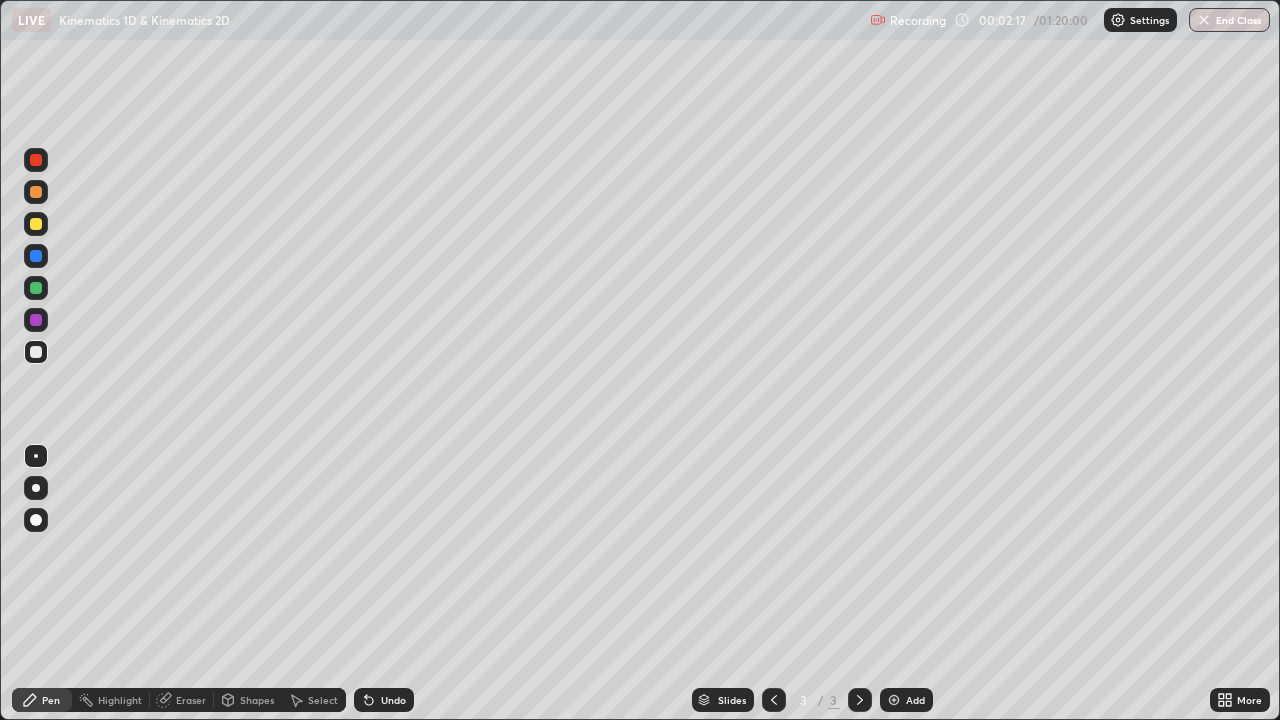 click on "Eraser" at bounding box center (182, 700) 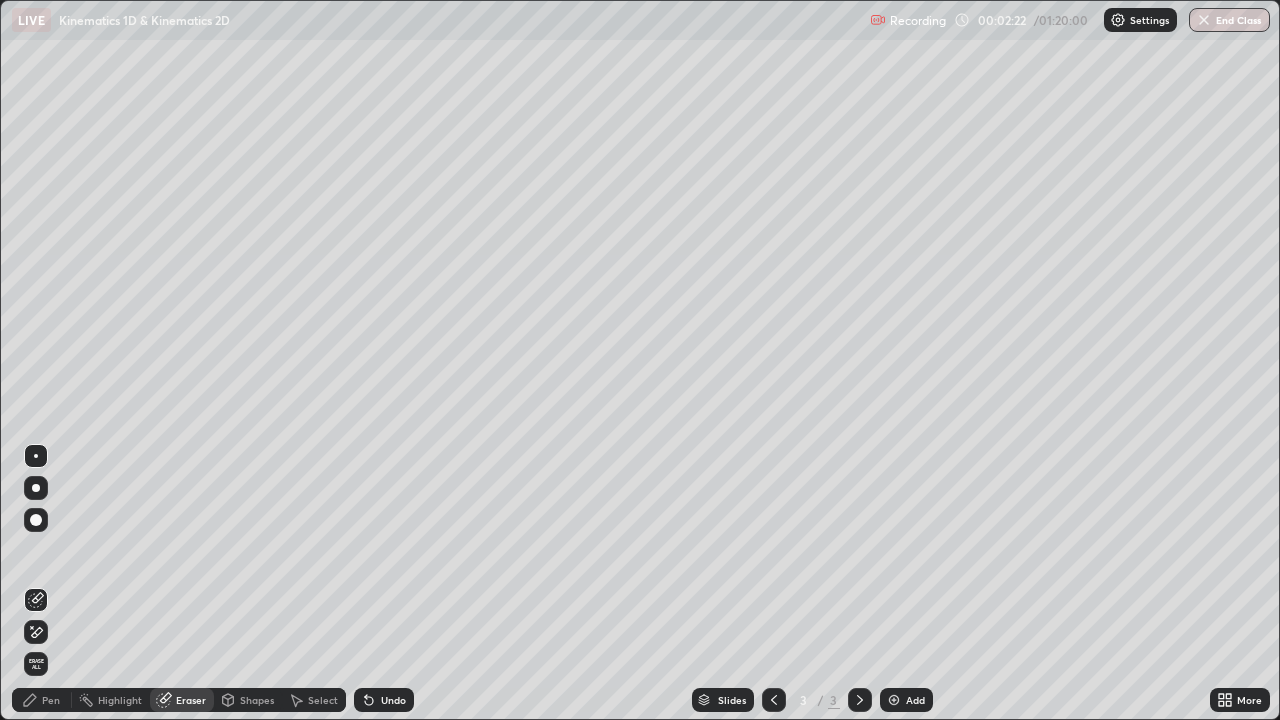 click on "Pen" at bounding box center (42, 700) 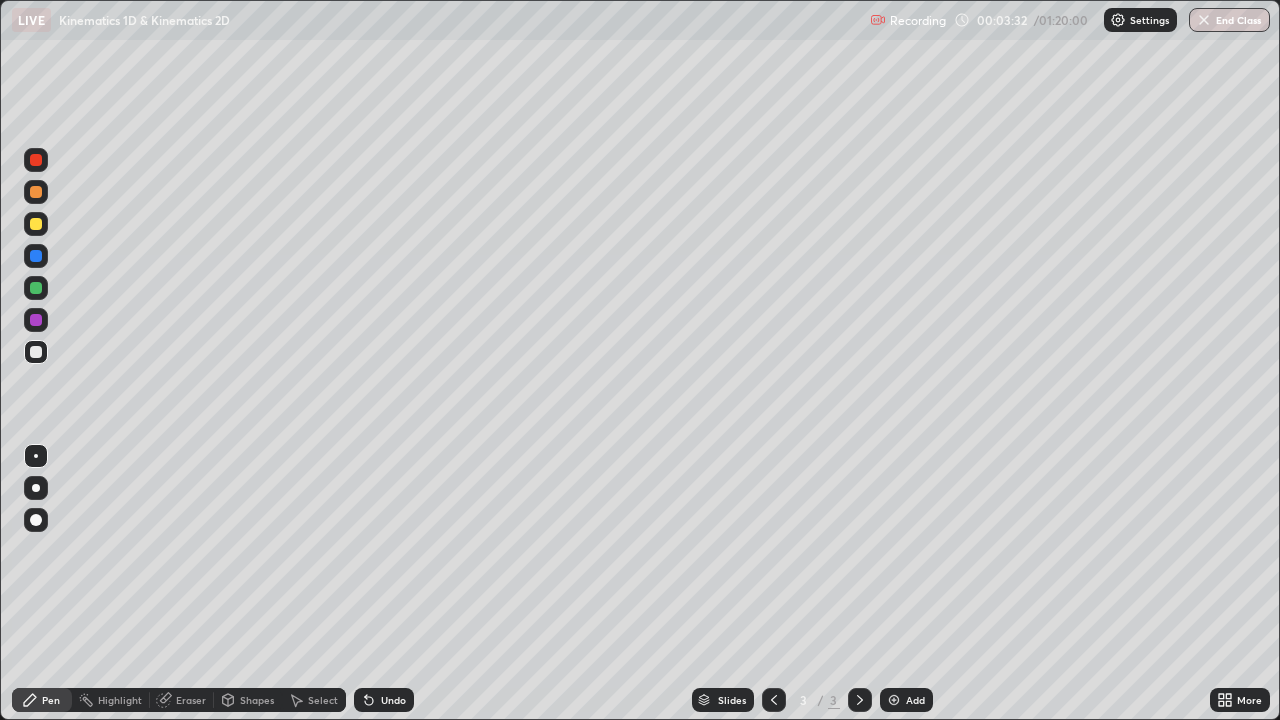 click on "Shapes" at bounding box center [257, 700] 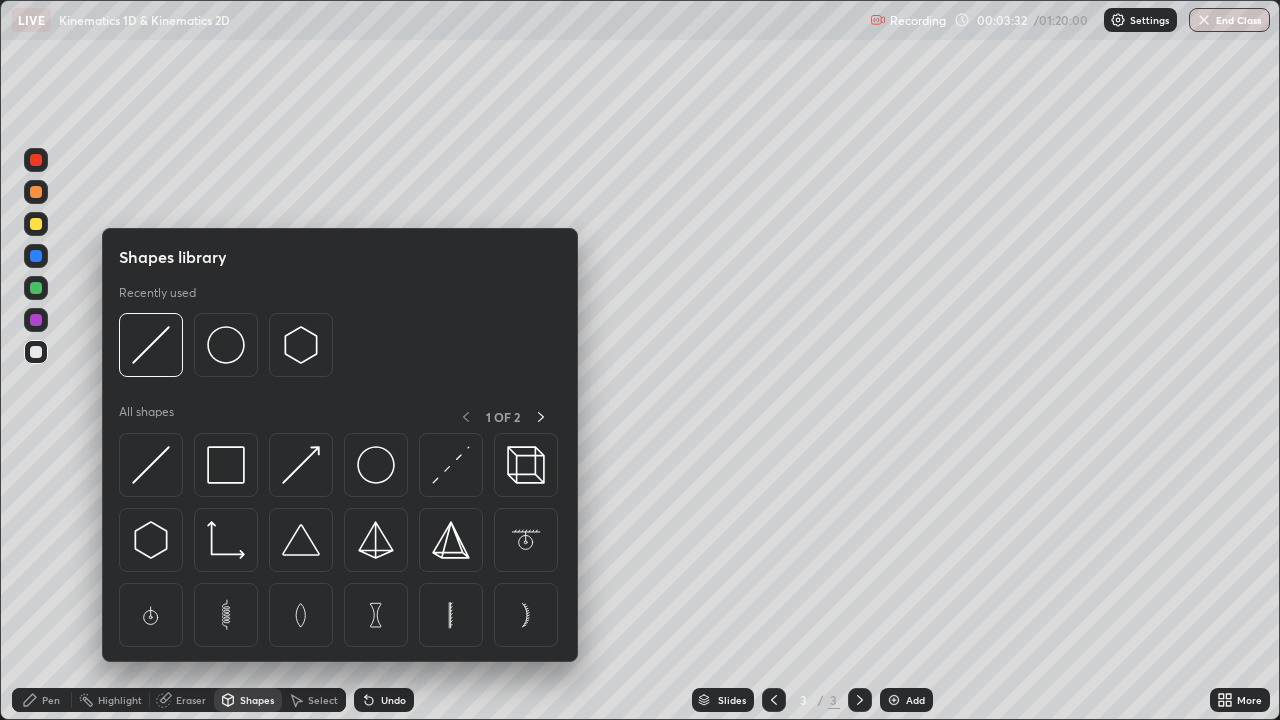 click on "Eraser" at bounding box center [191, 700] 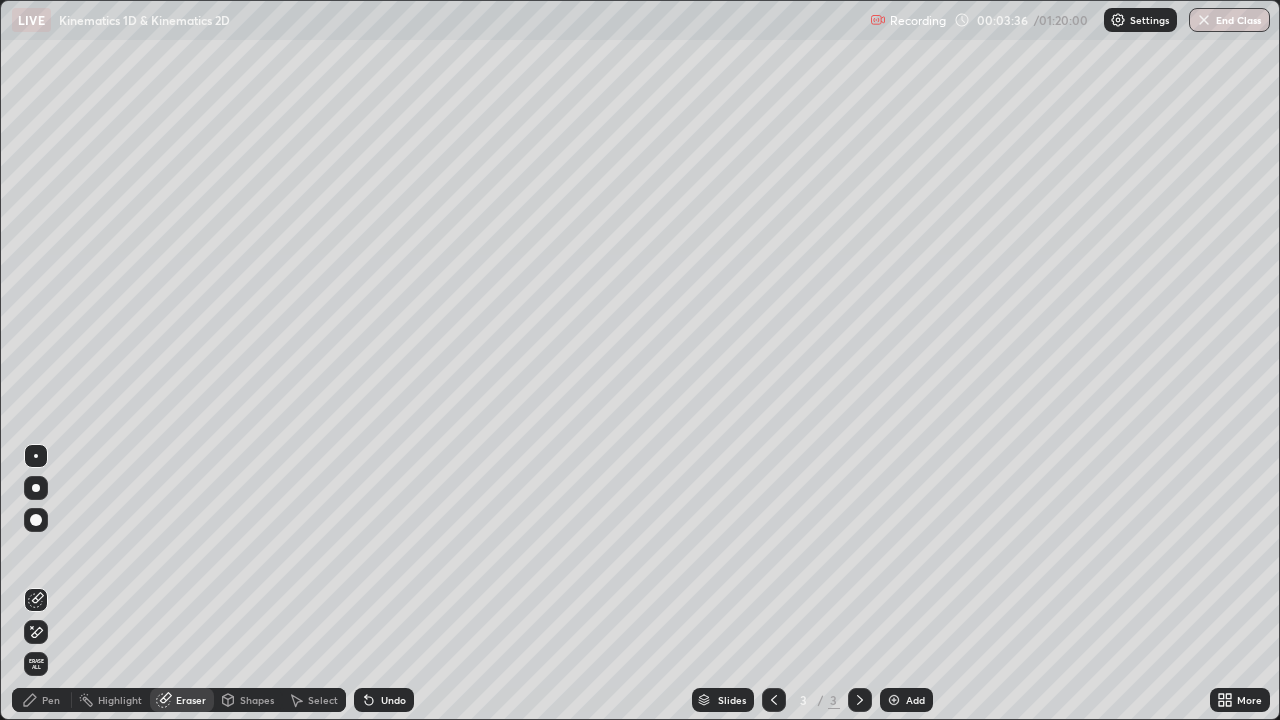 click on "Pen" at bounding box center [51, 700] 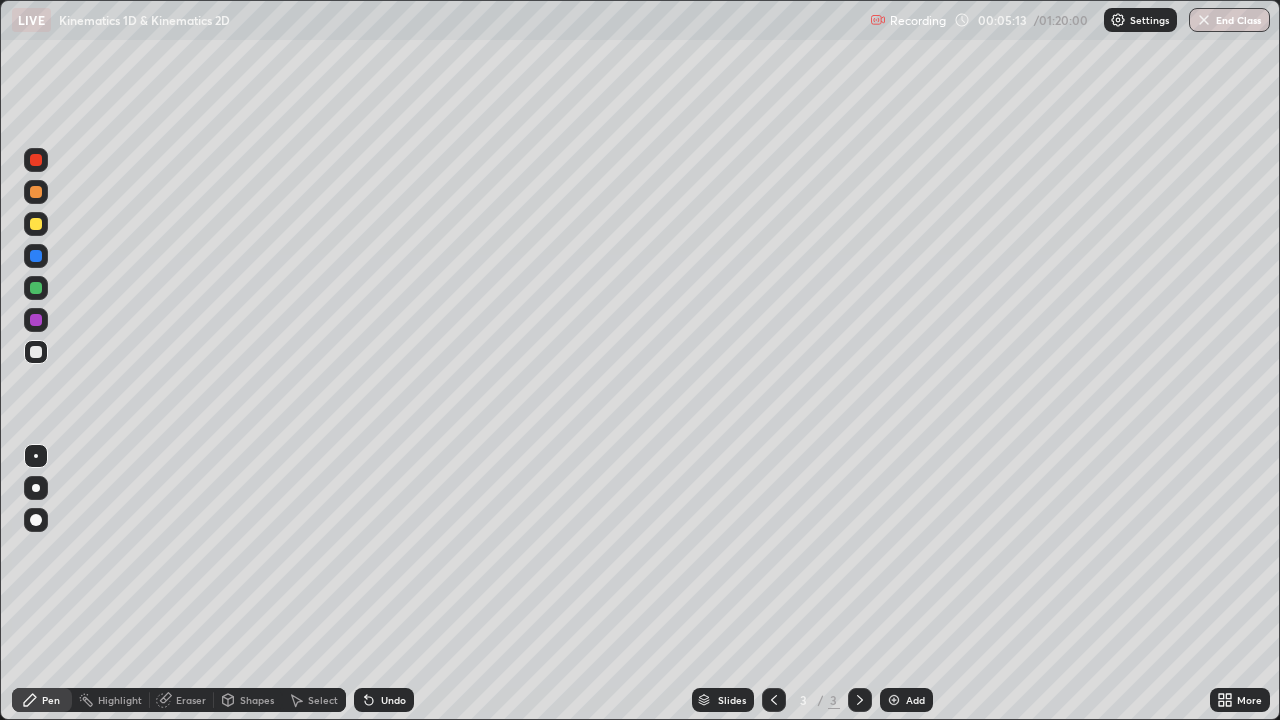 click on "Add" at bounding box center [906, 700] 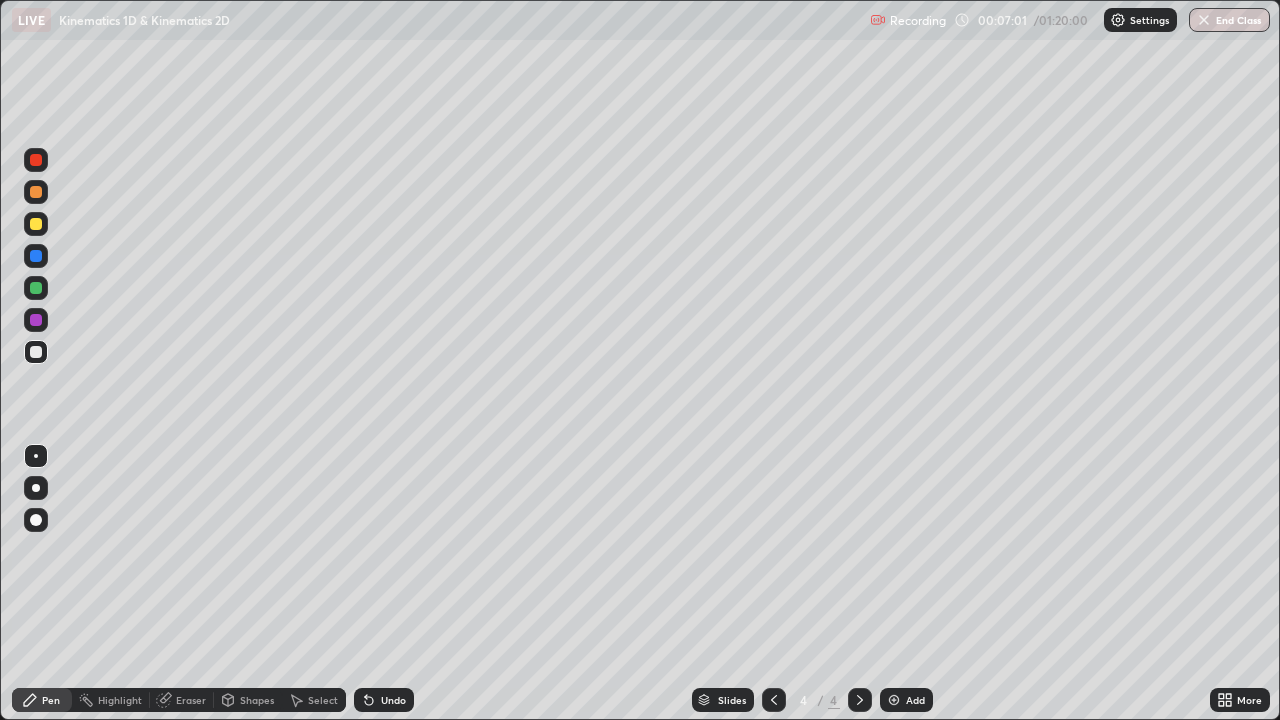 click on "Eraser" at bounding box center [191, 700] 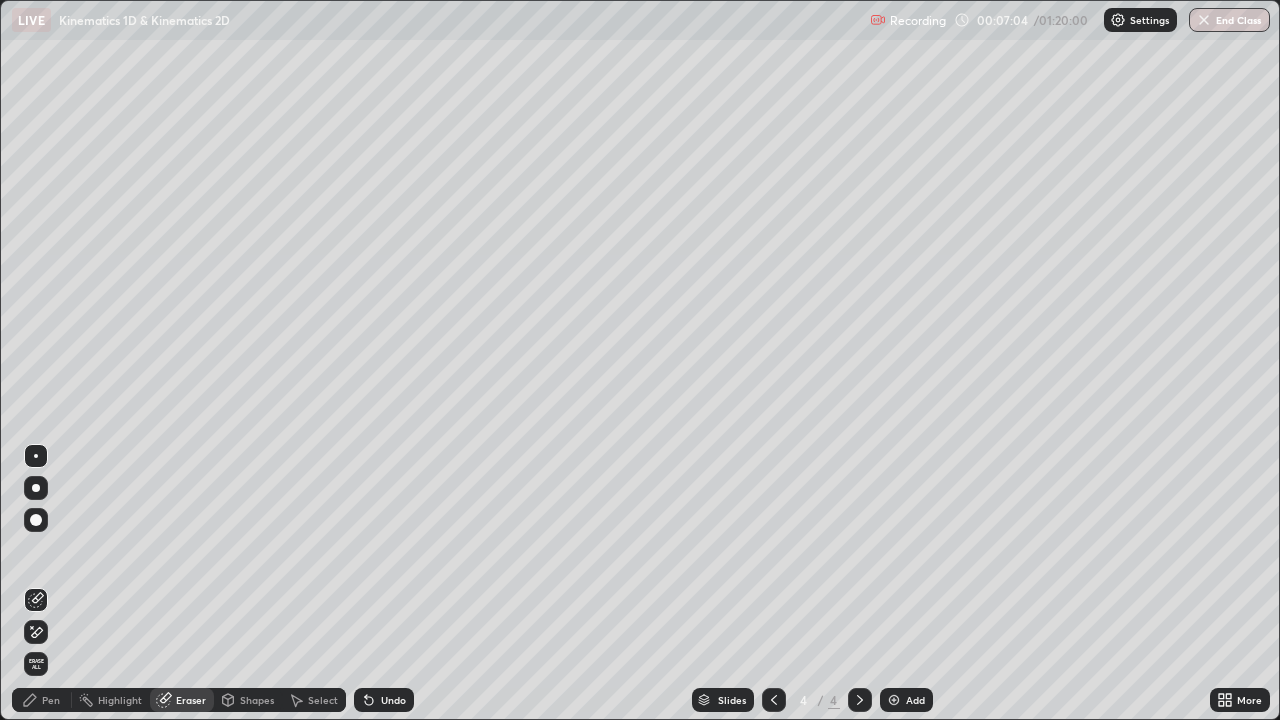 click on "Pen" at bounding box center (51, 700) 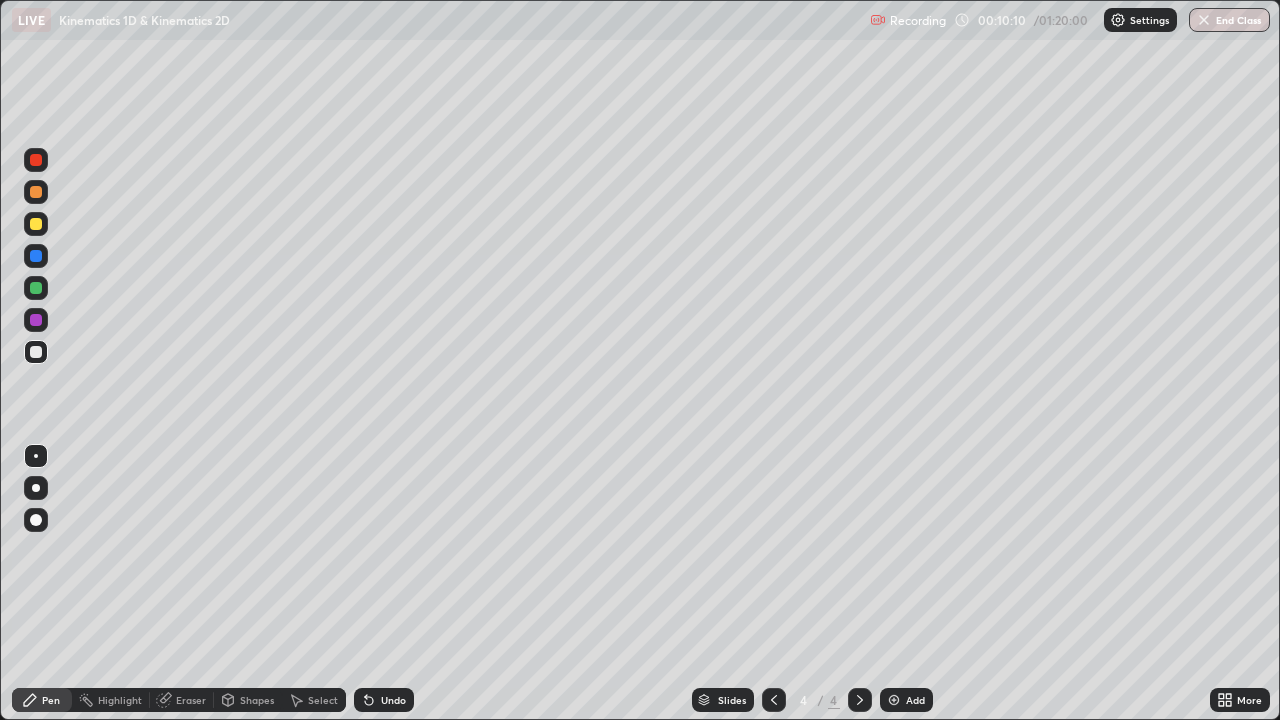 click on "Eraser" at bounding box center [182, 700] 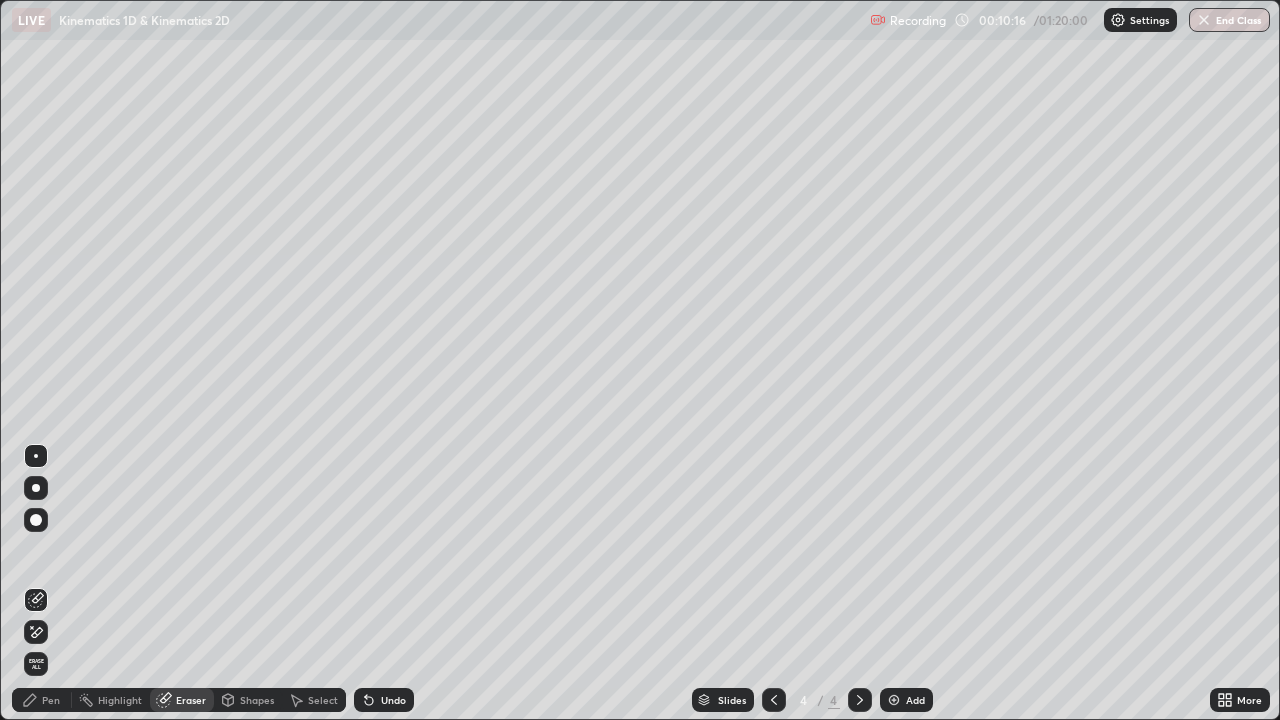 click on "Pen" at bounding box center (51, 700) 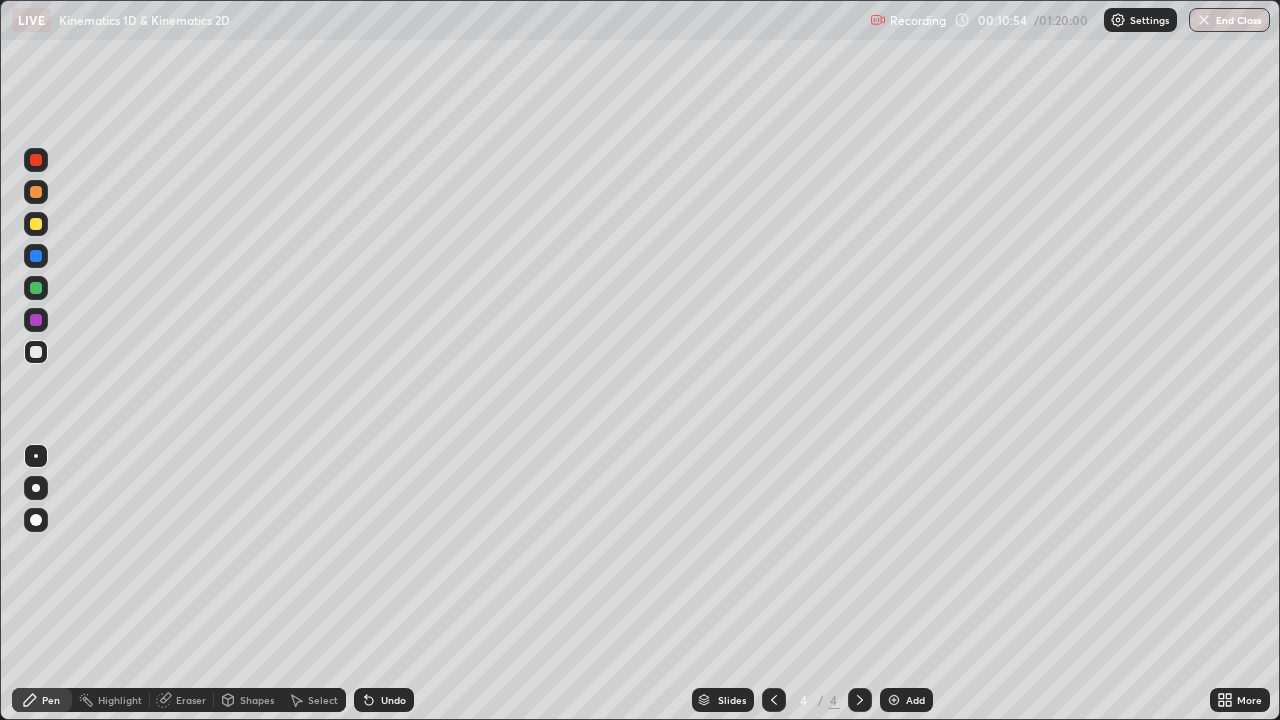 click at bounding box center [894, 700] 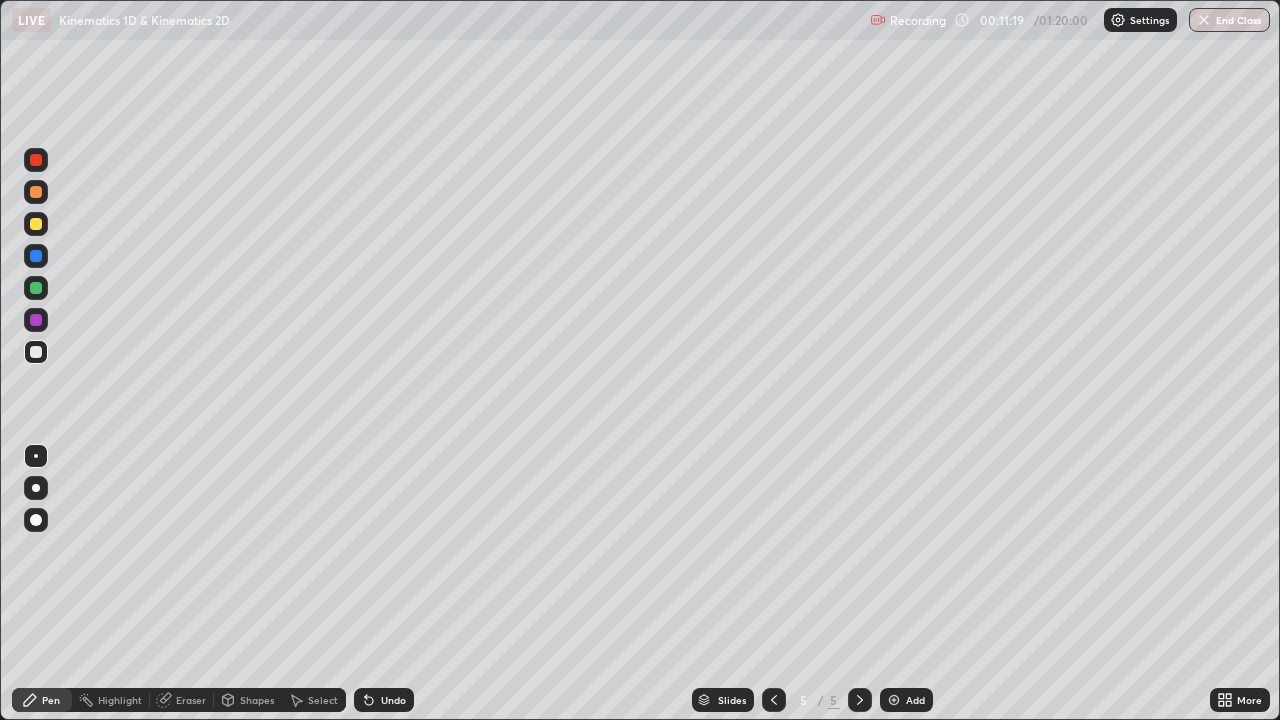 click on "Eraser" at bounding box center (191, 700) 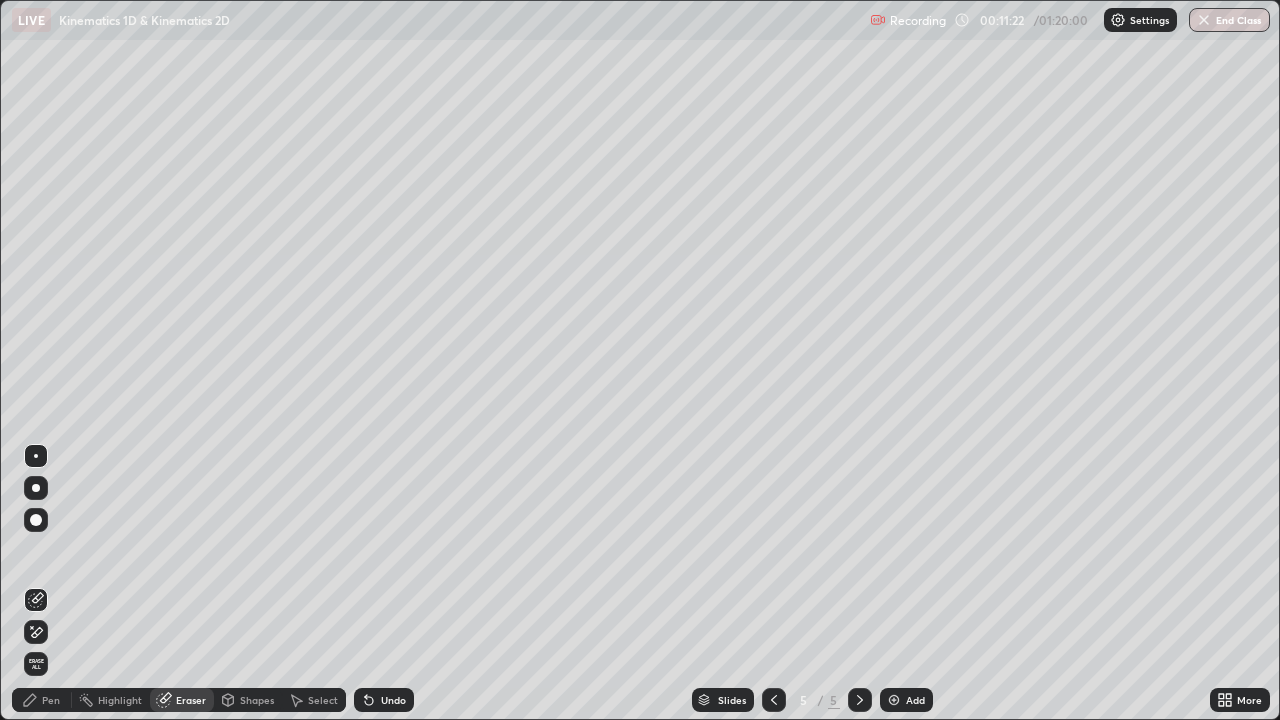 click on "Pen" at bounding box center (51, 700) 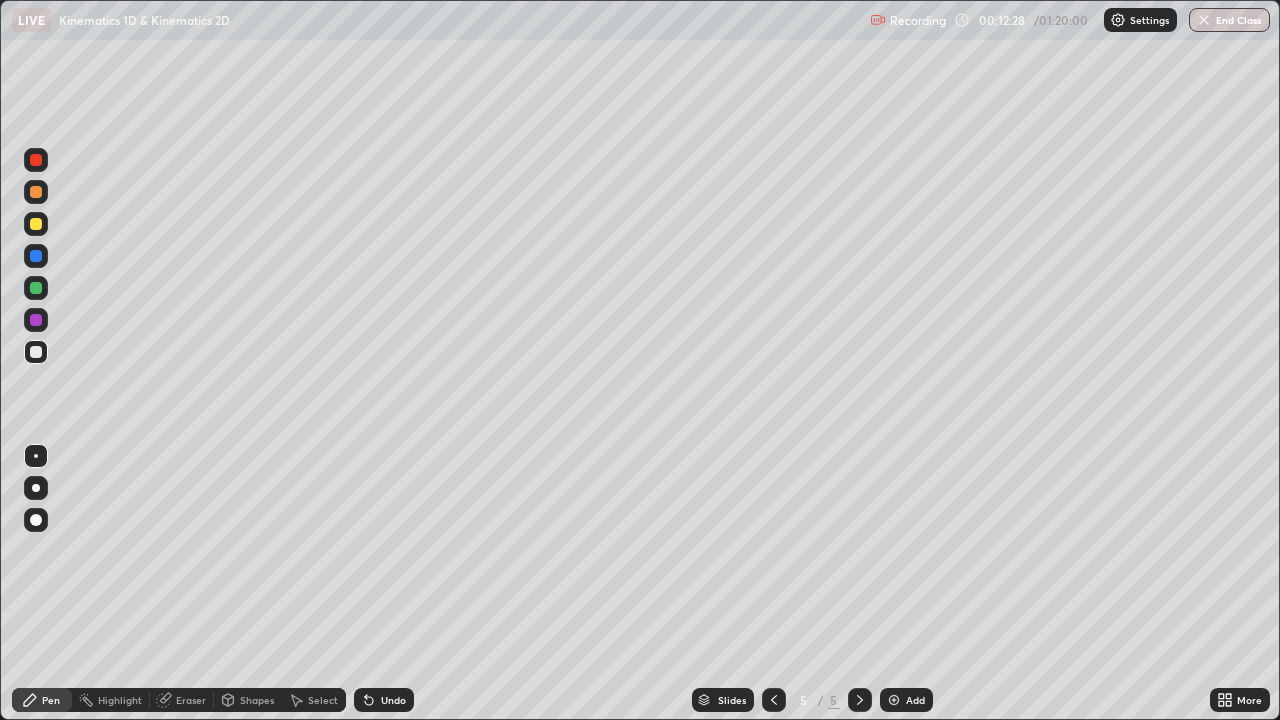 click on "Eraser" at bounding box center [191, 700] 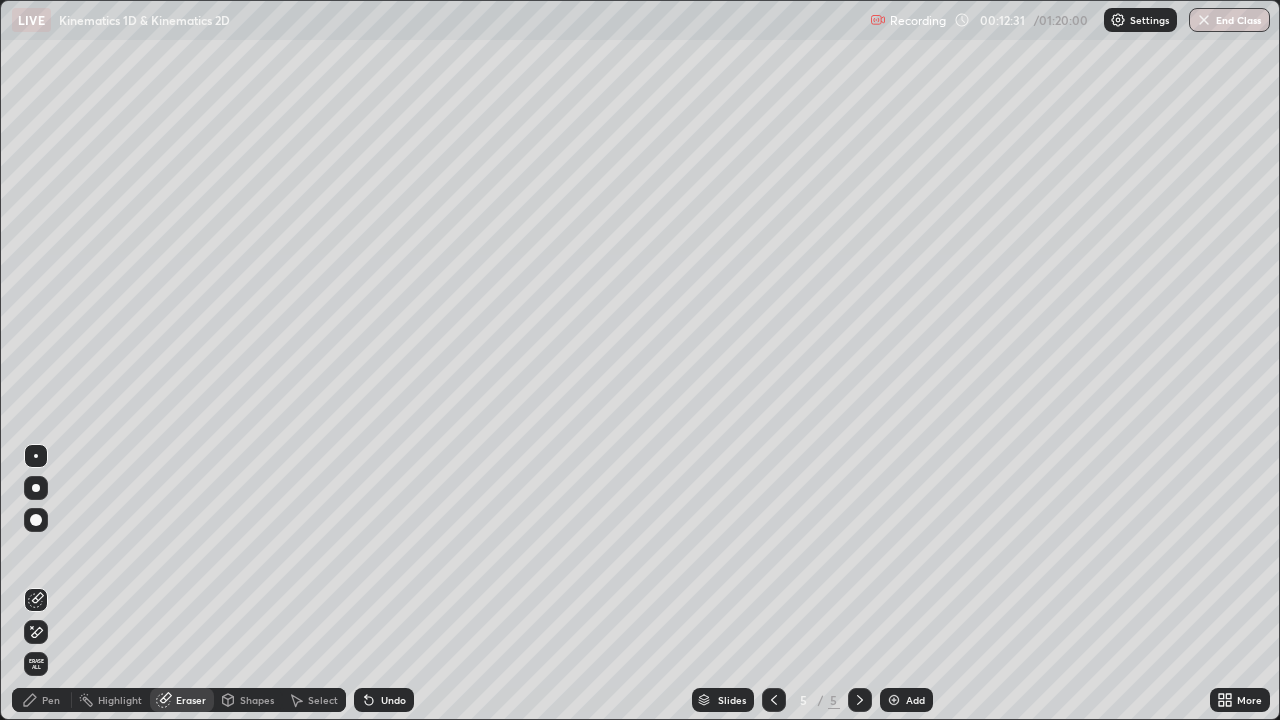 click on "Pen" at bounding box center [51, 700] 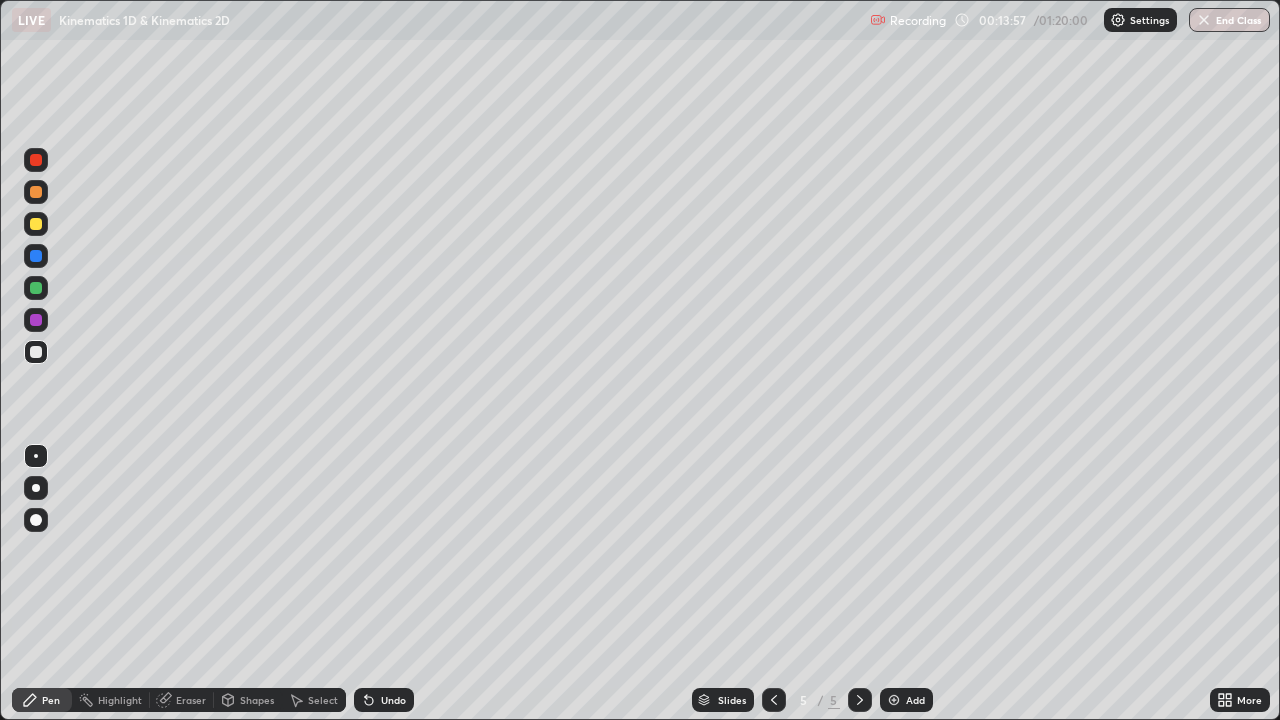 click at bounding box center (894, 700) 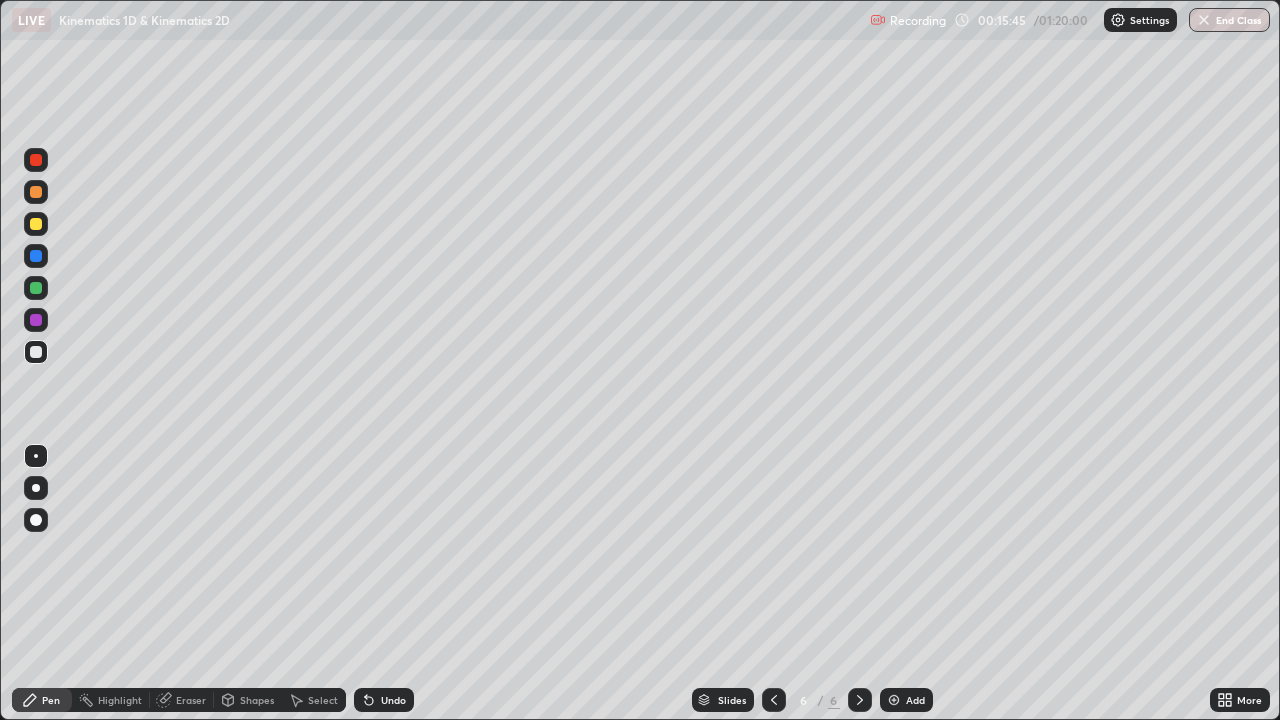 click on "Add" at bounding box center [915, 700] 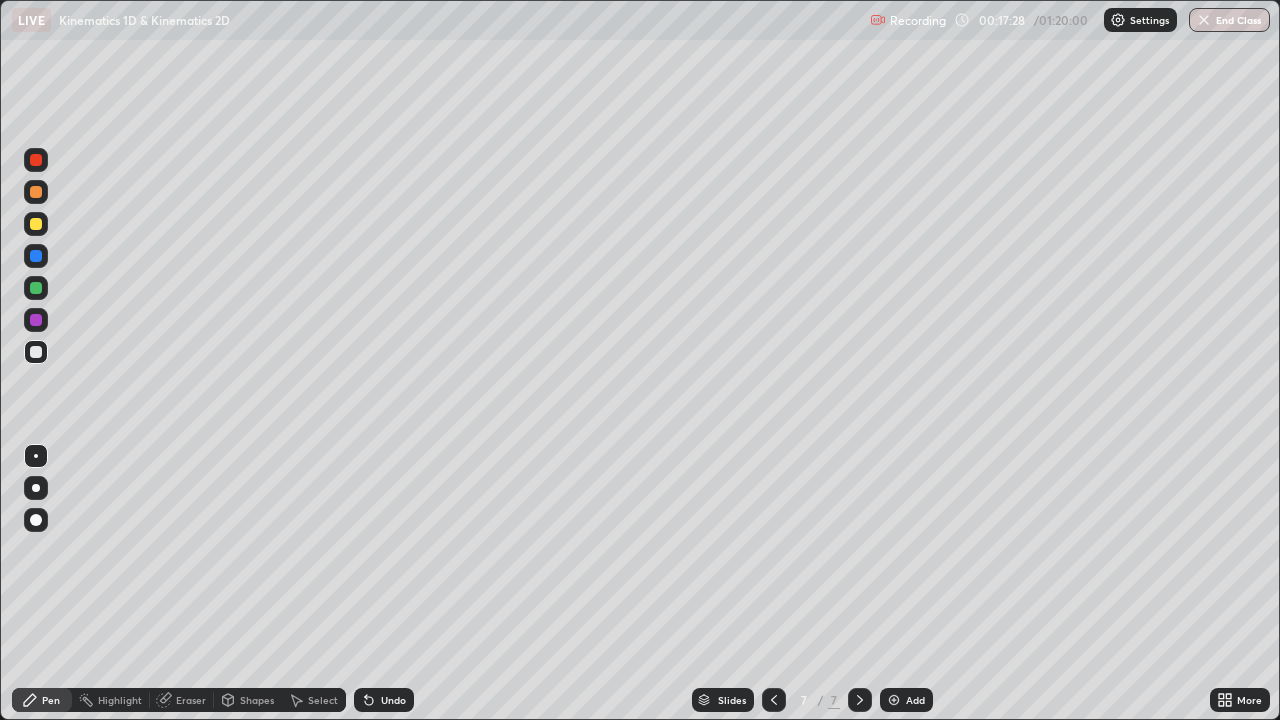 click on "Eraser" at bounding box center [191, 700] 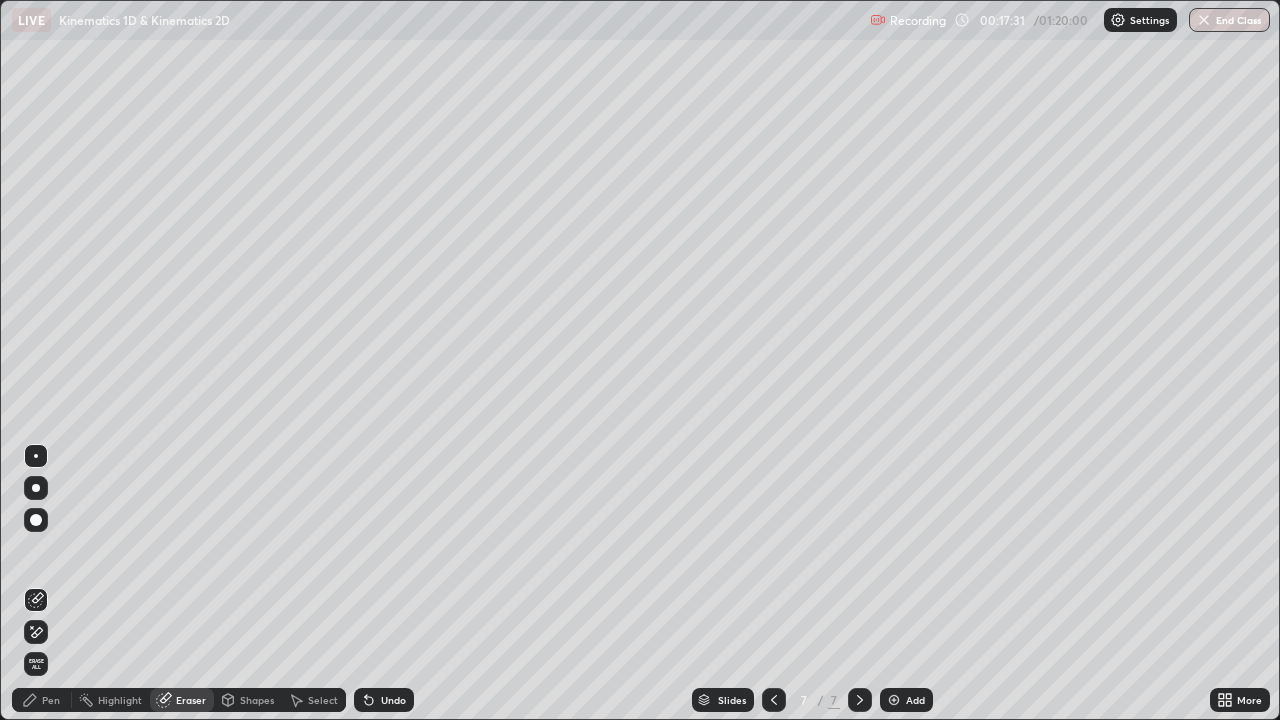 click on "Pen" at bounding box center [51, 700] 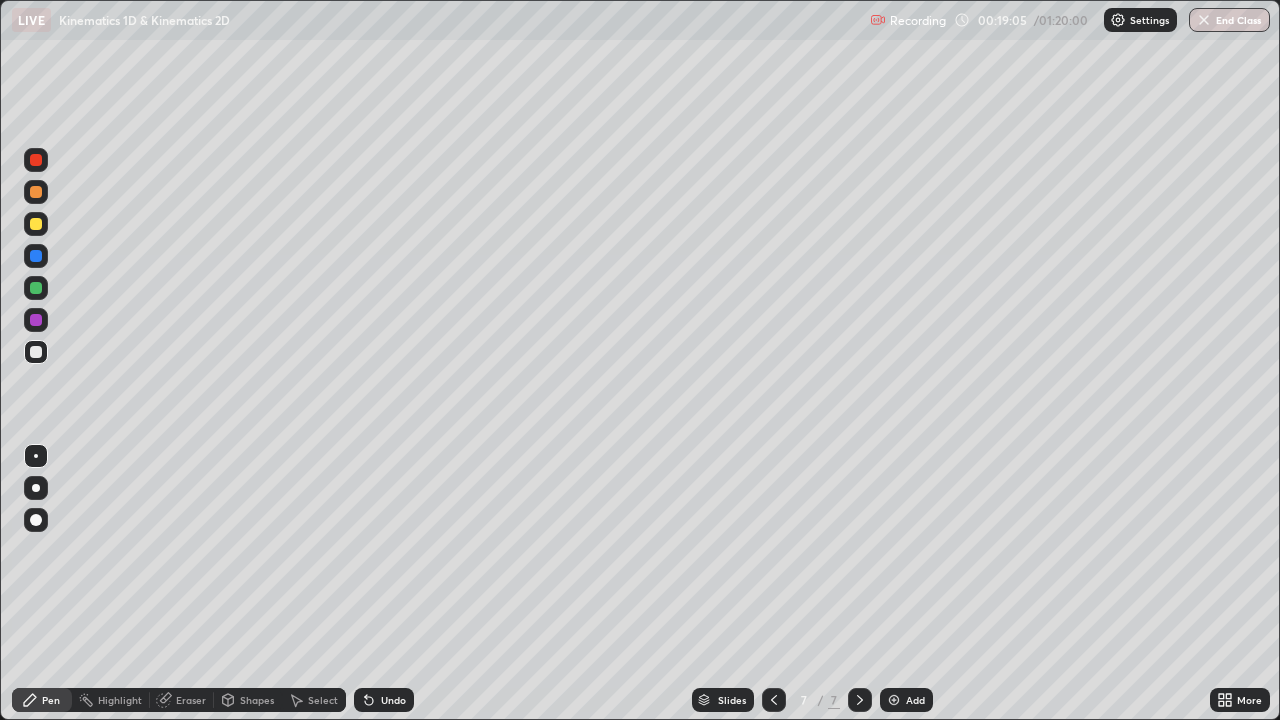 click on "Eraser" at bounding box center (191, 700) 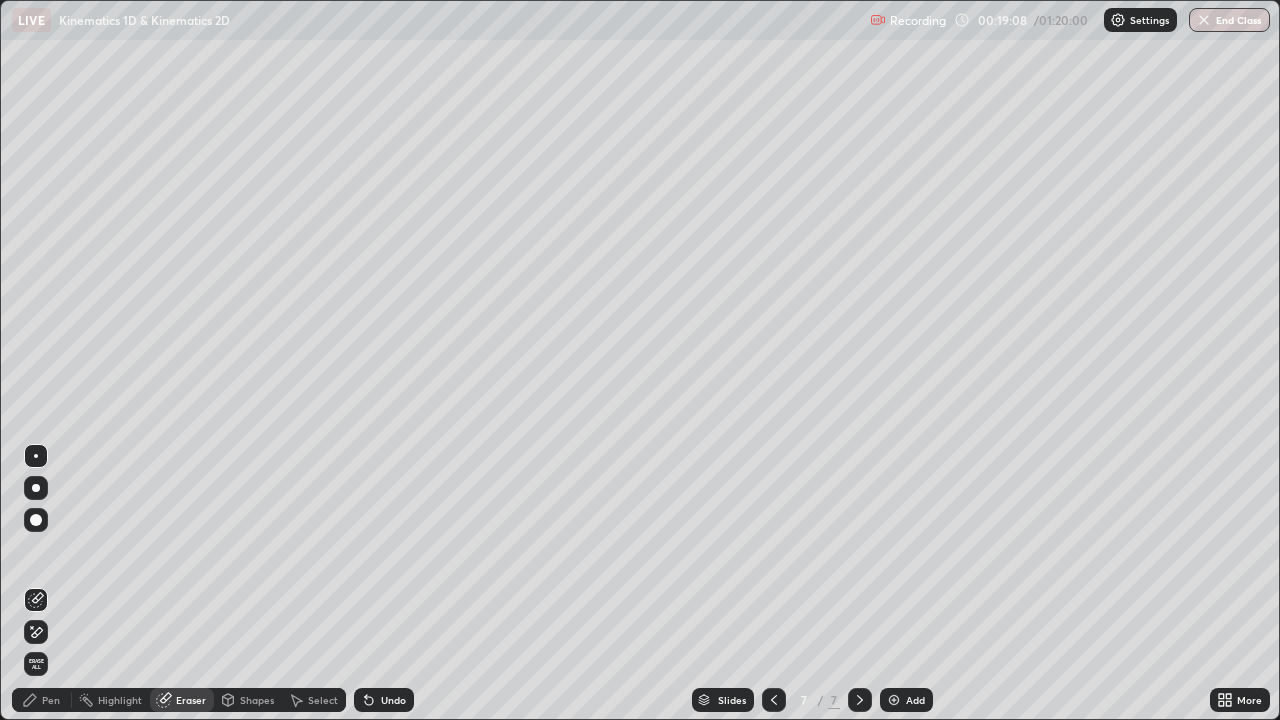 click on "Pen" at bounding box center [51, 700] 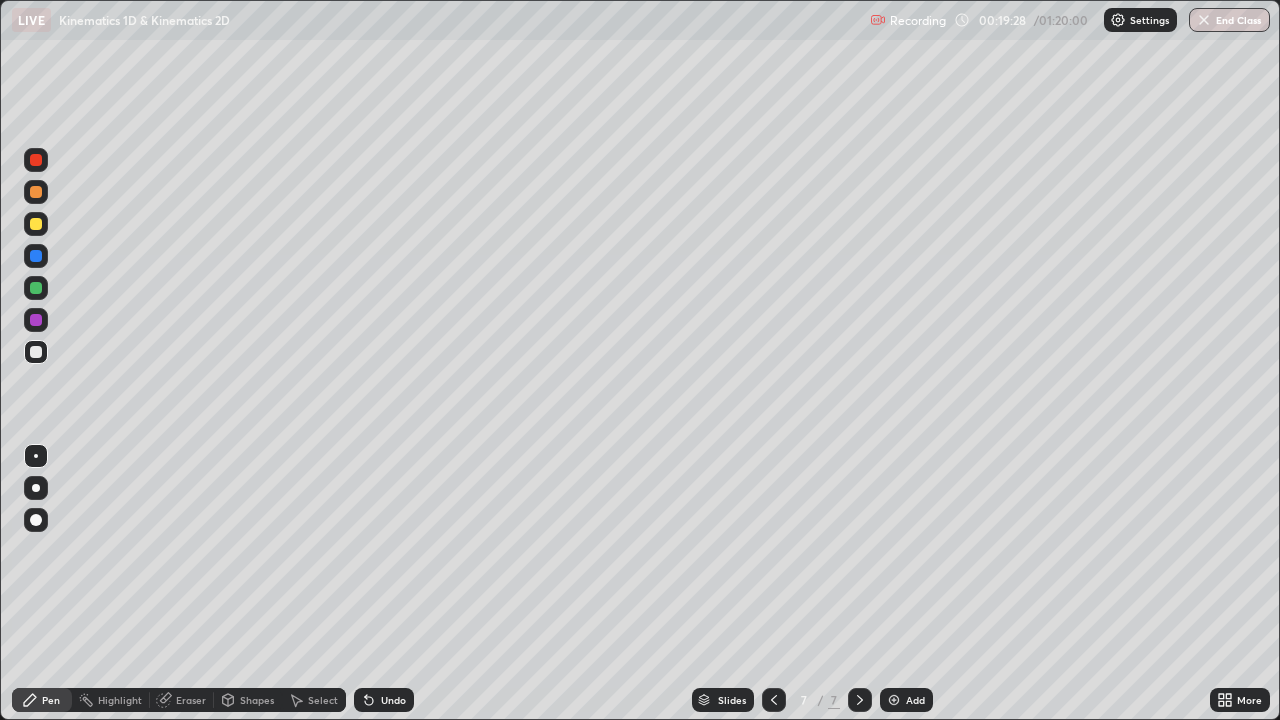 click on "Eraser" at bounding box center [191, 700] 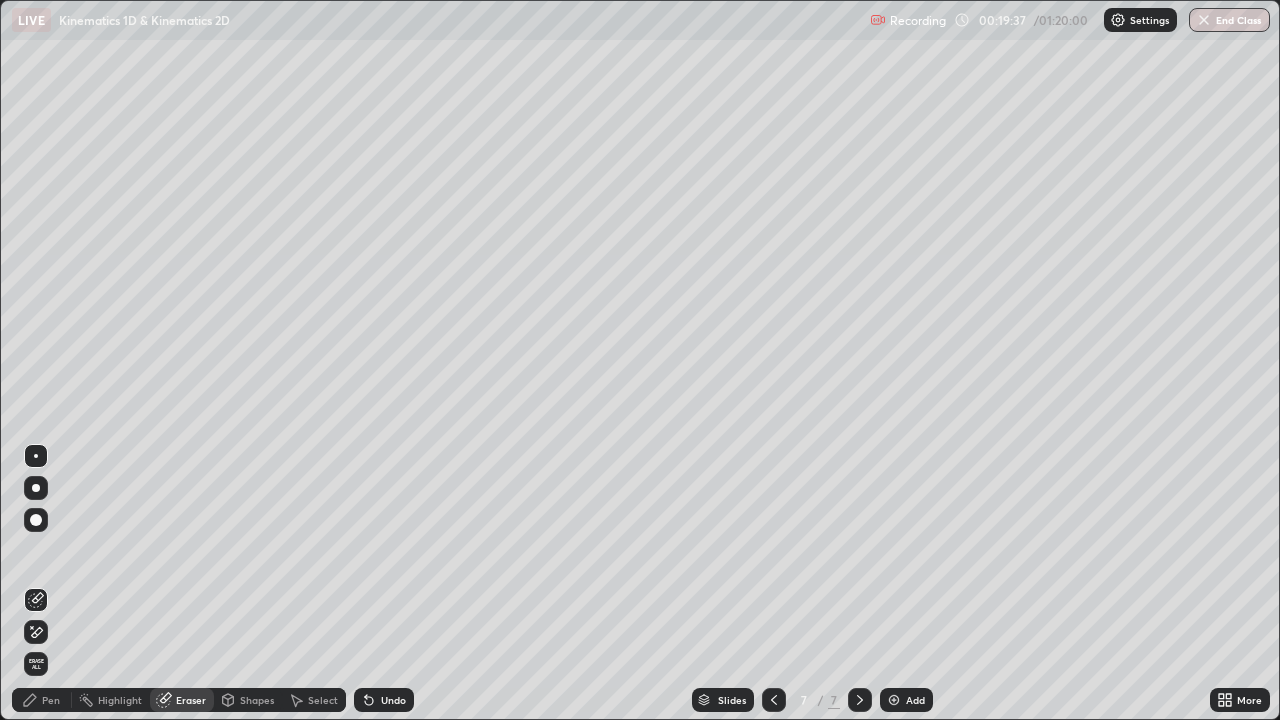 click on "Eraser" at bounding box center [191, 700] 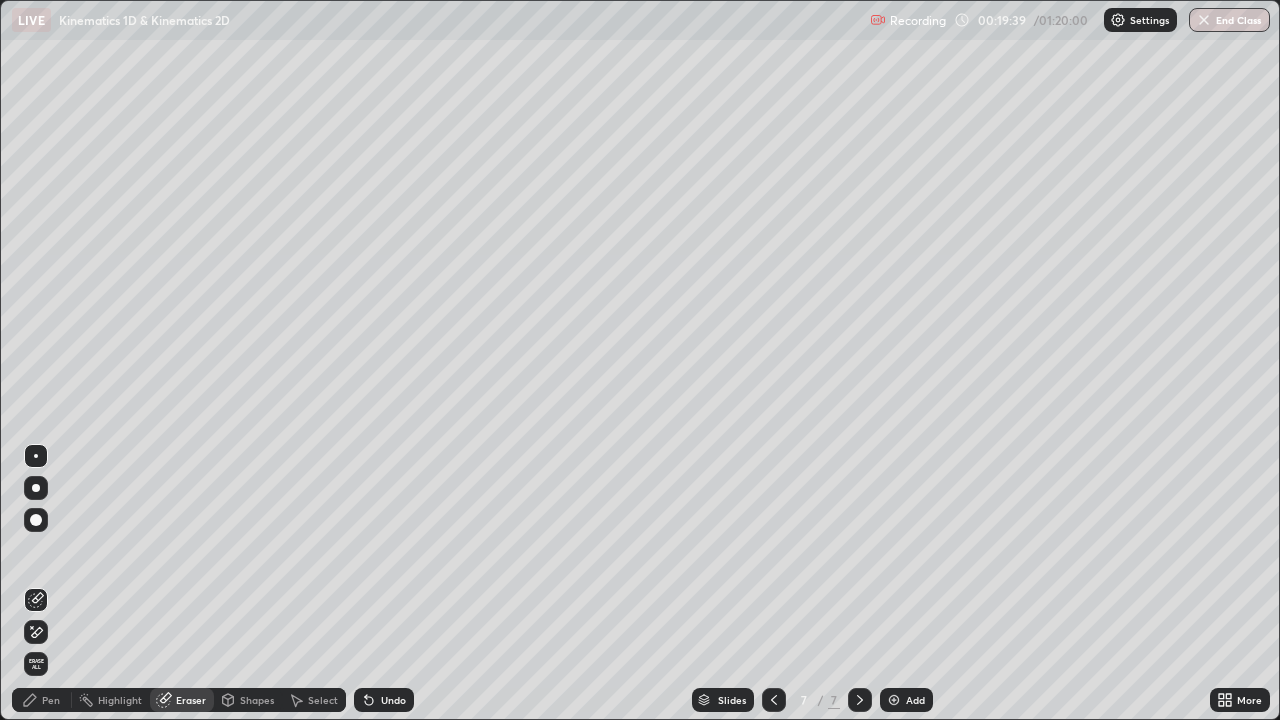click on "Pen" at bounding box center (51, 700) 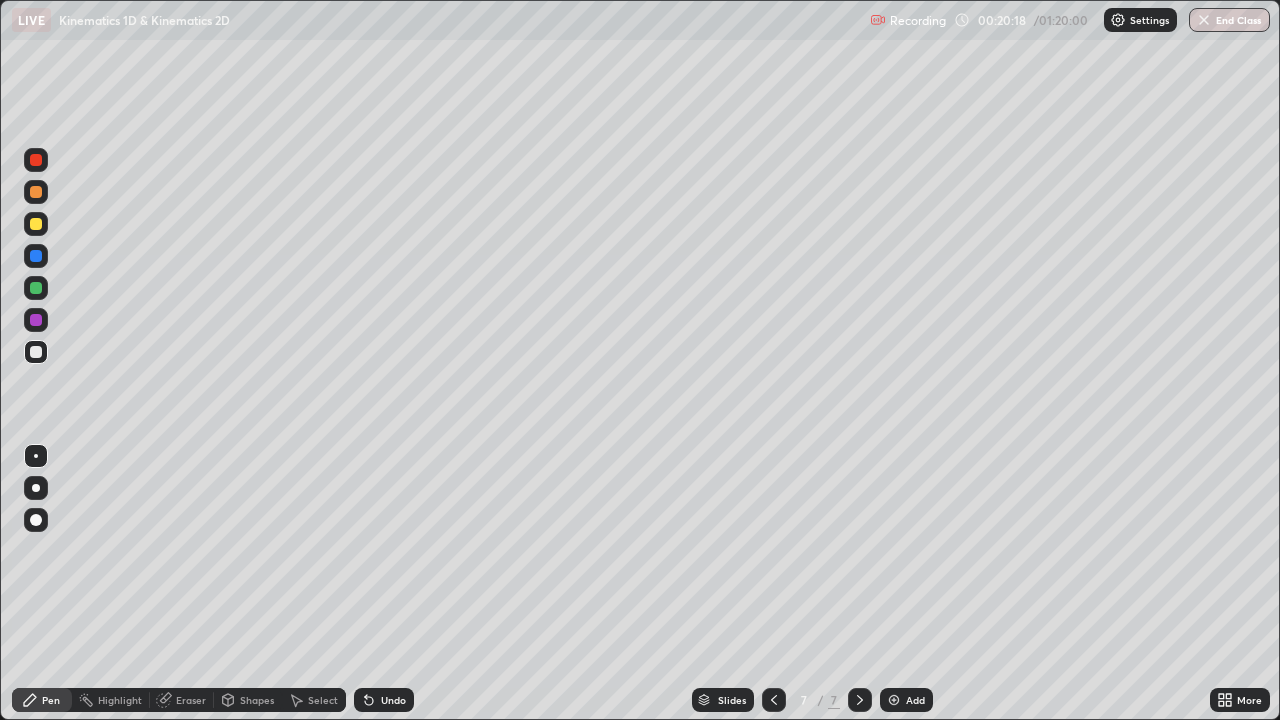 click at bounding box center [894, 700] 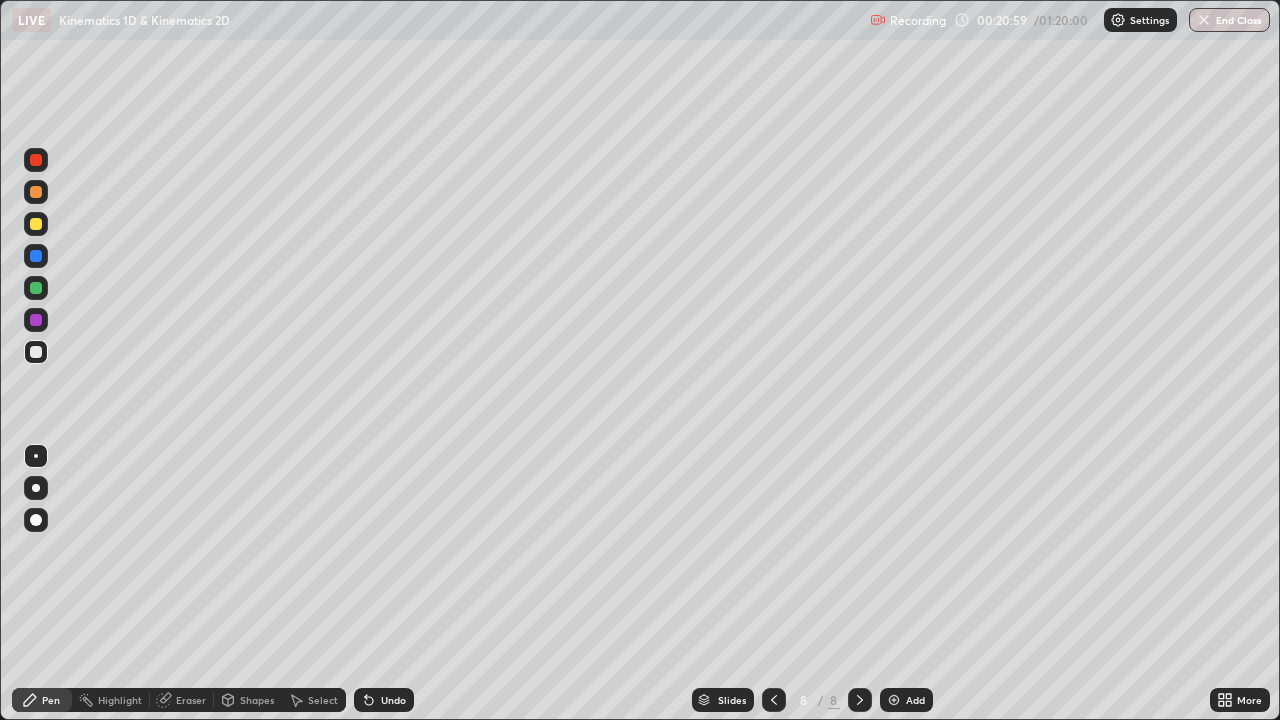 click at bounding box center (36, 320) 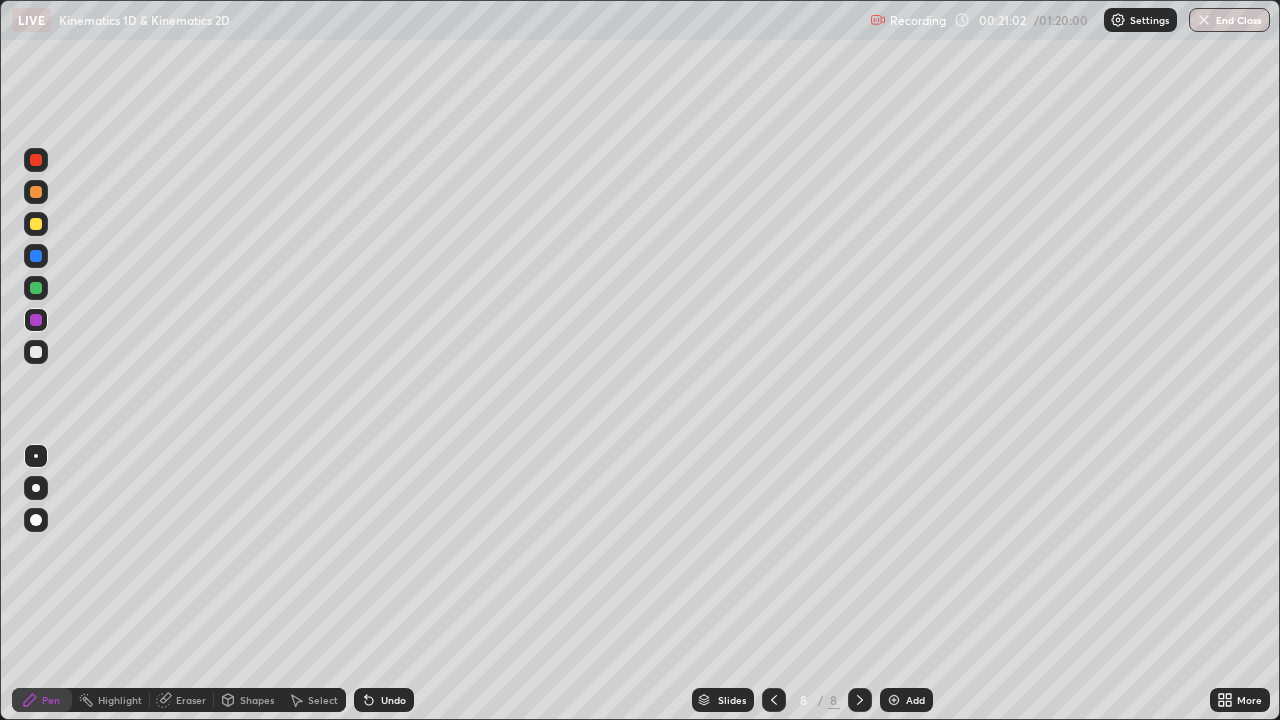 click at bounding box center [36, 224] 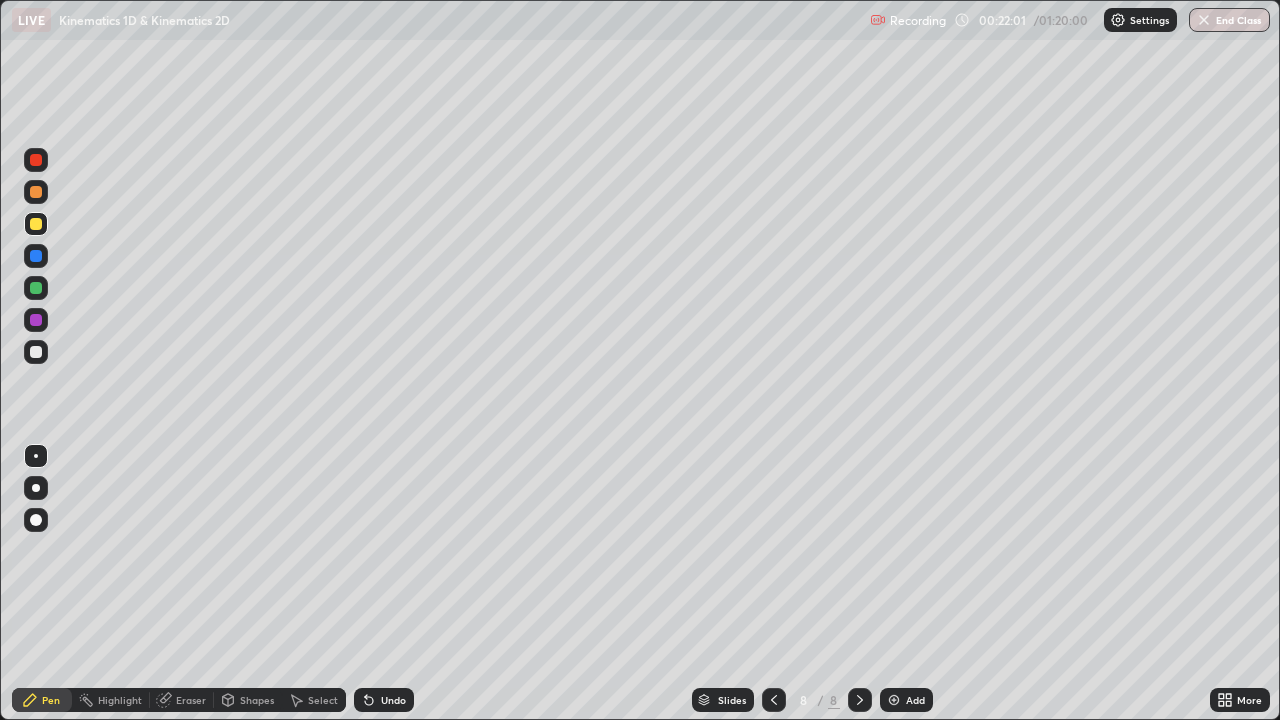 click on "Eraser" at bounding box center [191, 700] 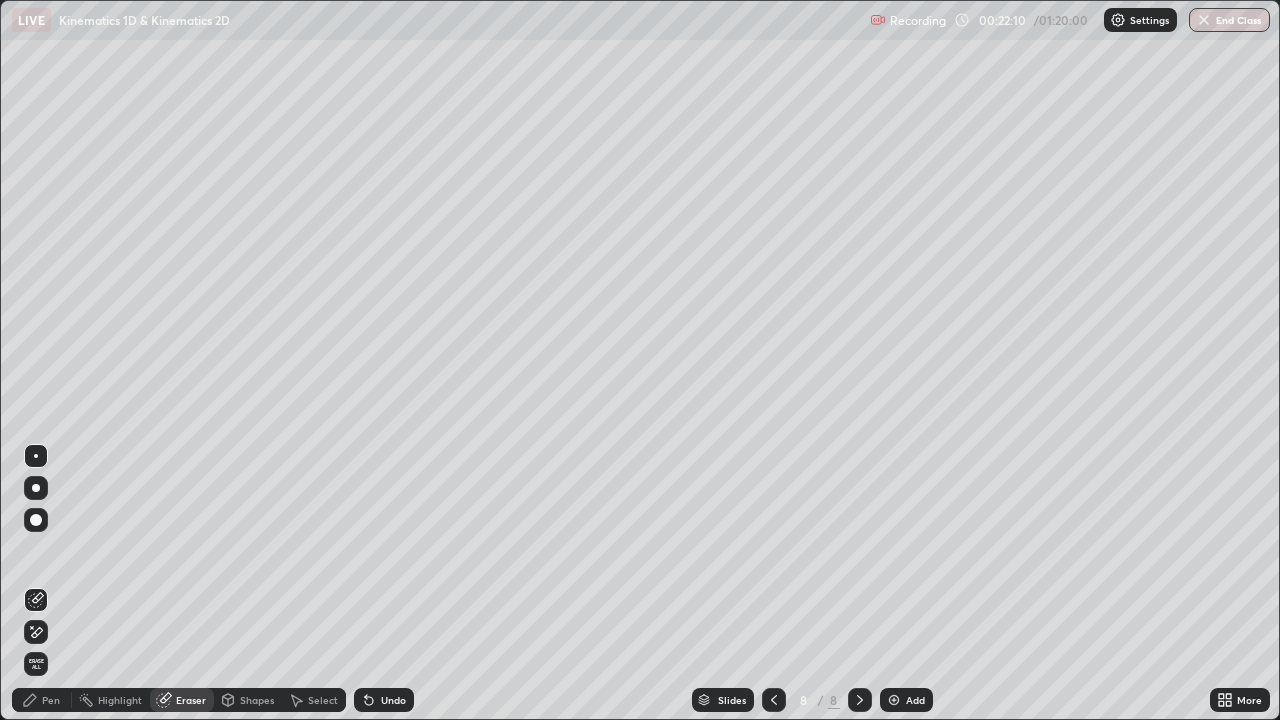 click on "Pen" at bounding box center (51, 700) 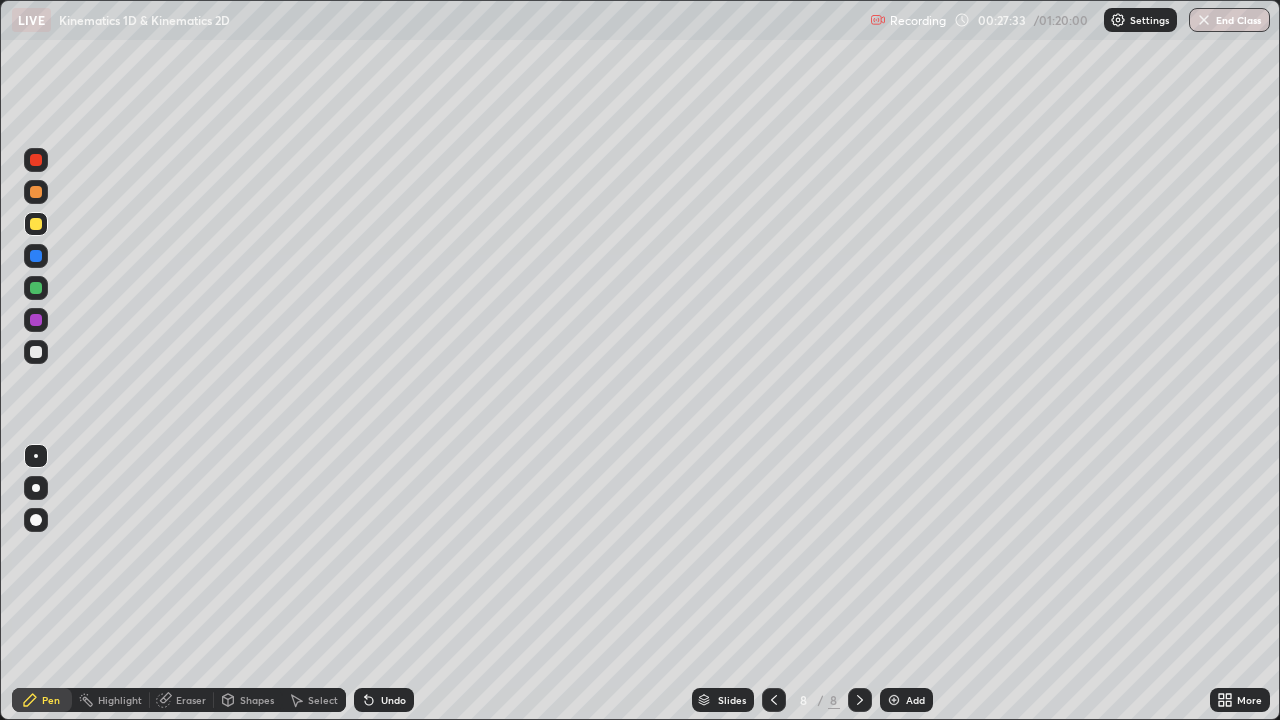 click on "Eraser" at bounding box center (191, 700) 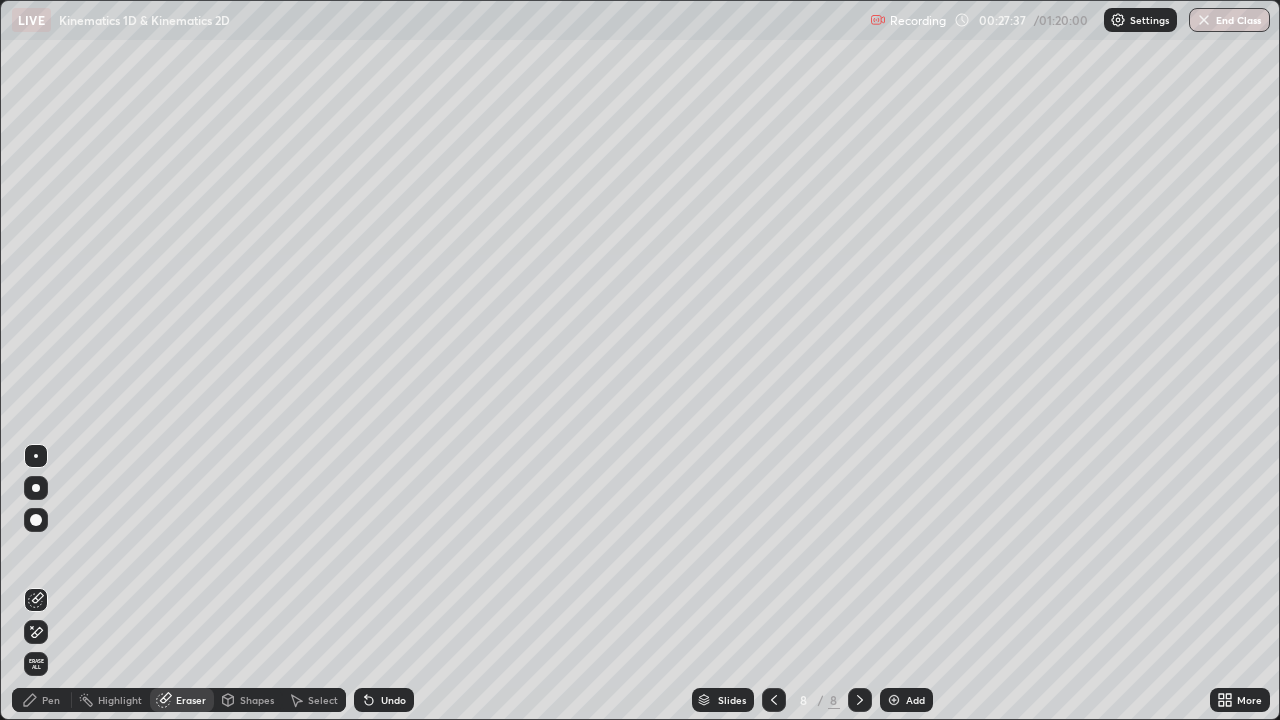 click on "Pen" at bounding box center [42, 700] 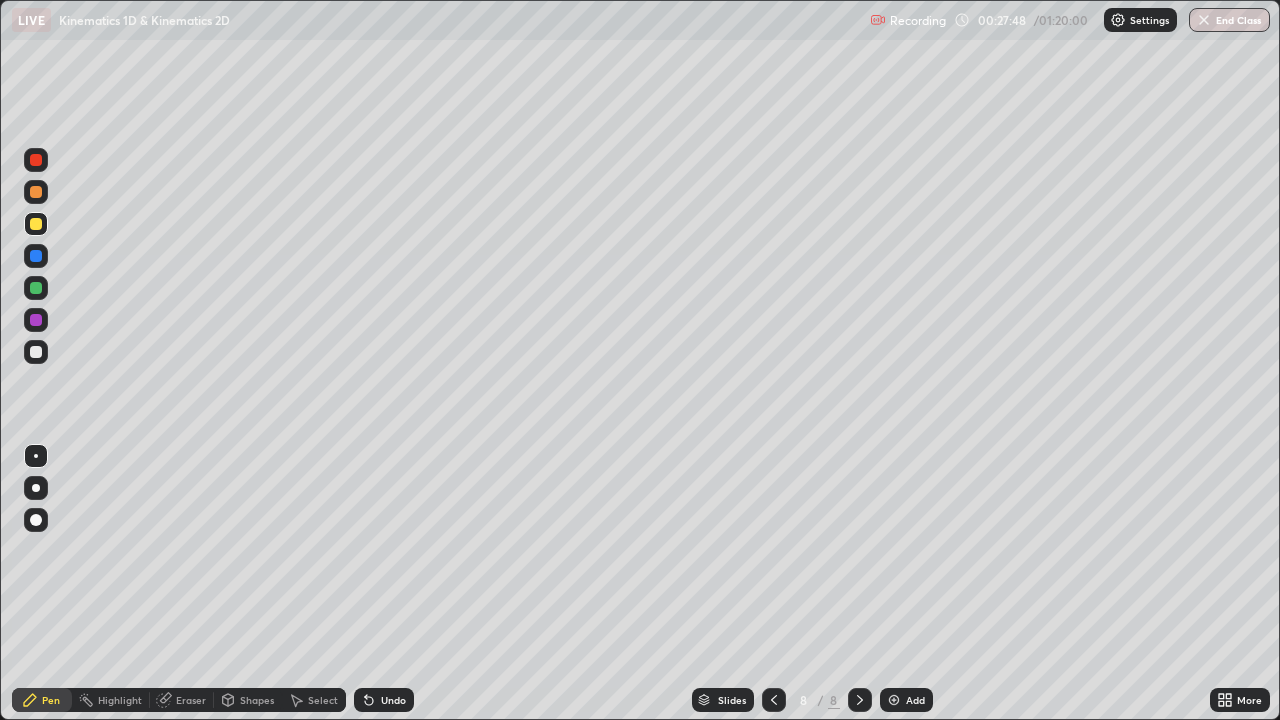 click on "Eraser" at bounding box center [191, 700] 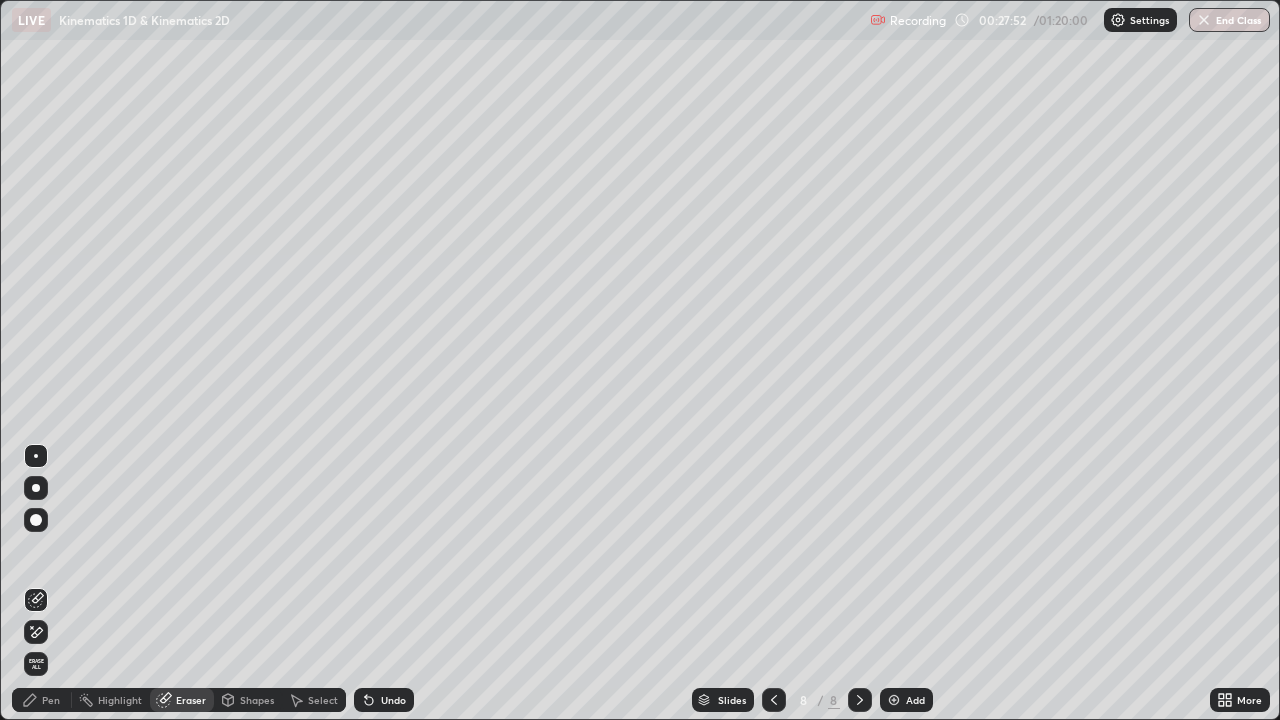 click on "Pen" at bounding box center [51, 700] 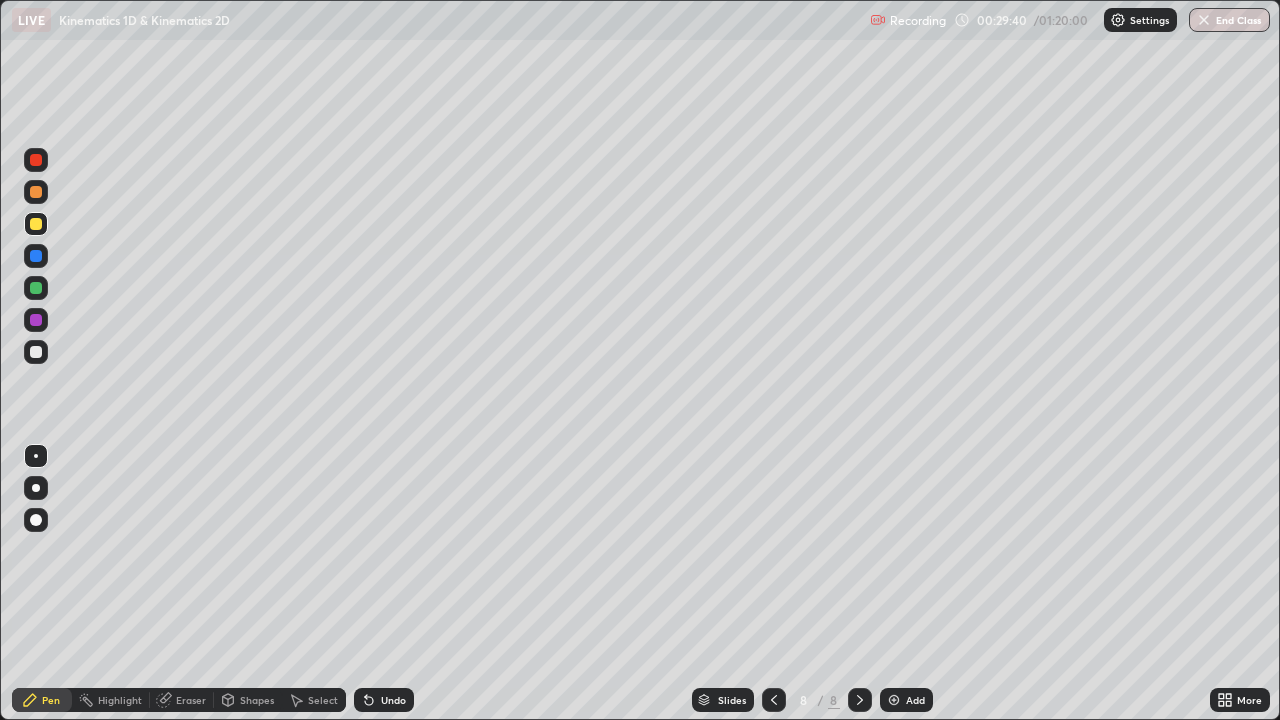 click on "Add" at bounding box center [906, 700] 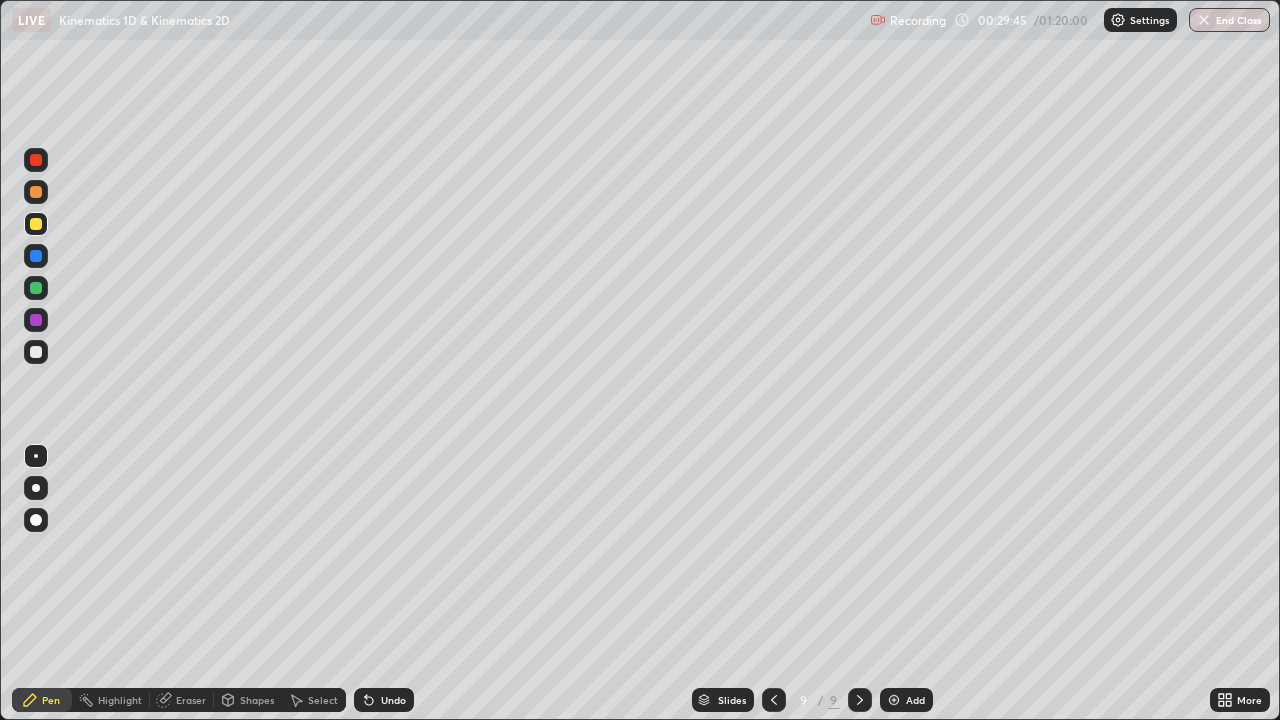 click 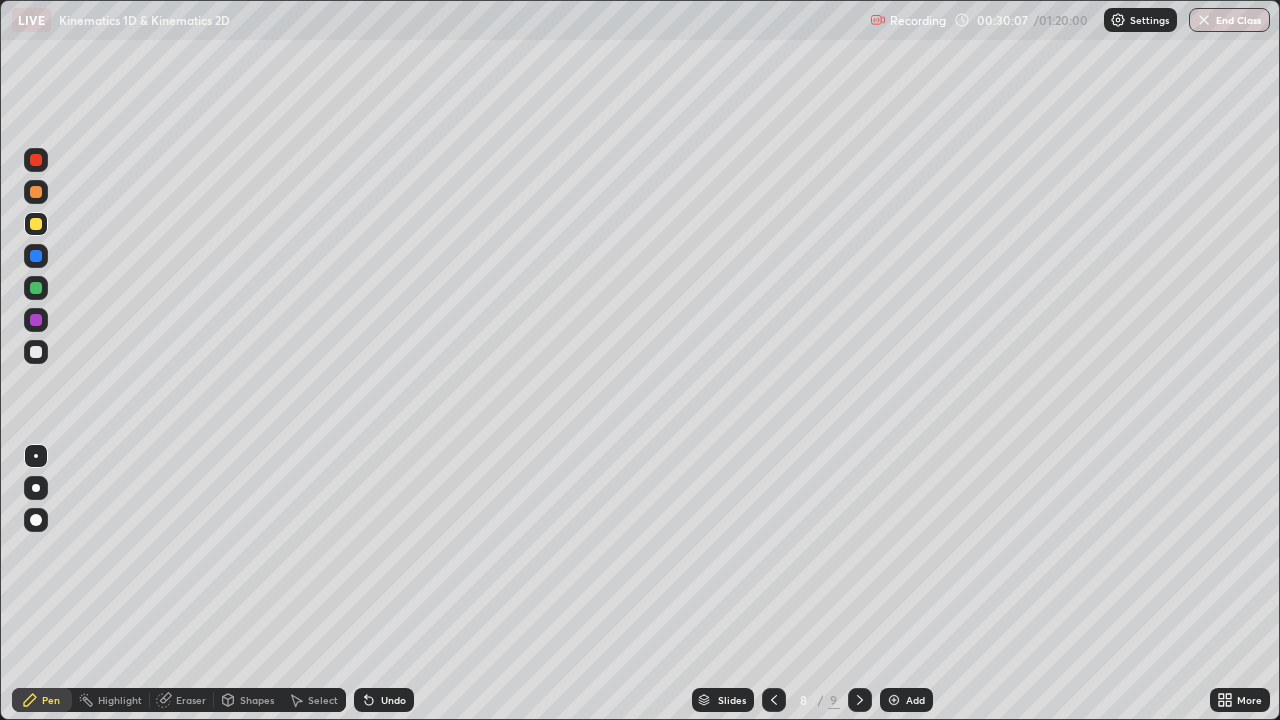 click 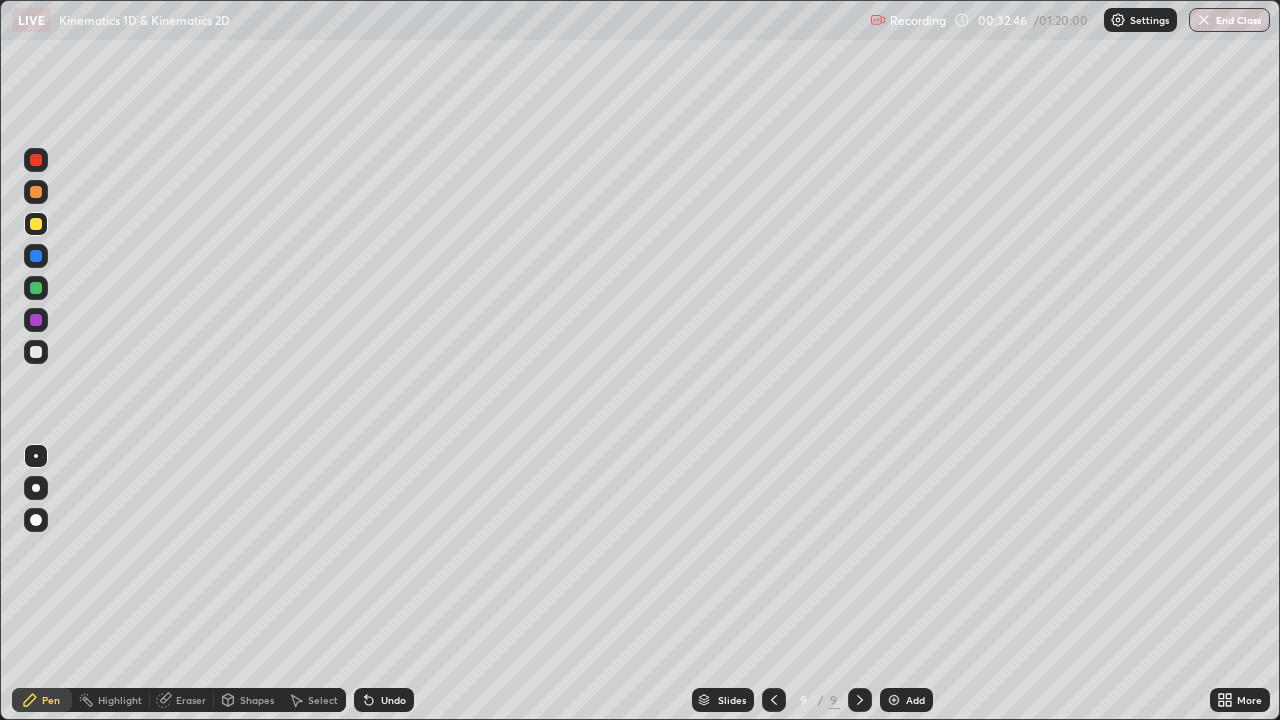 click on "Eraser" at bounding box center (191, 700) 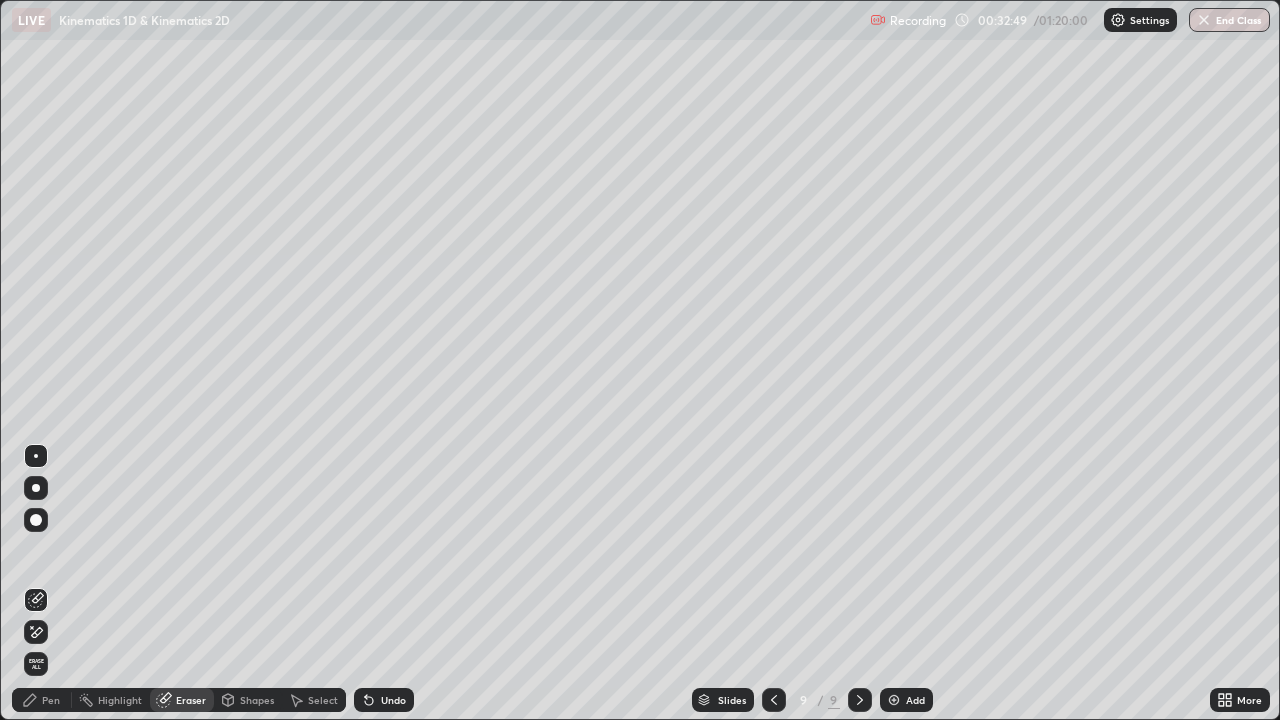 click on "Pen" at bounding box center [51, 700] 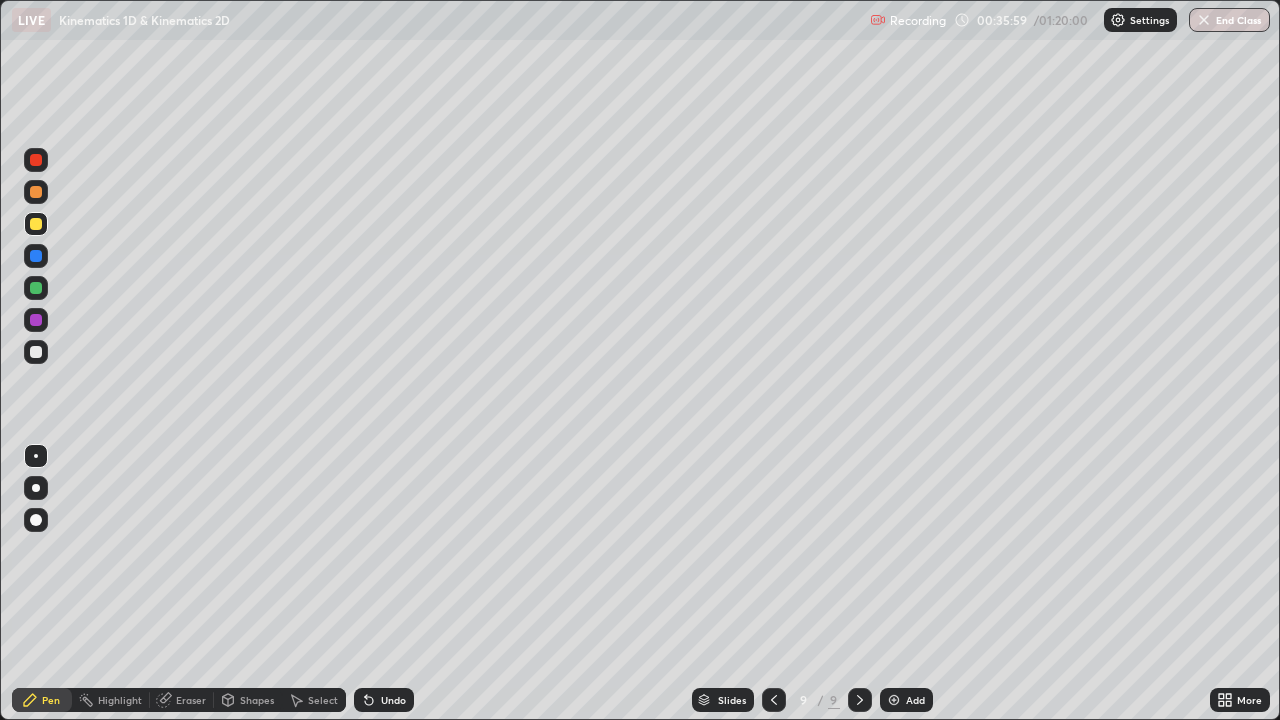 click at bounding box center [894, 700] 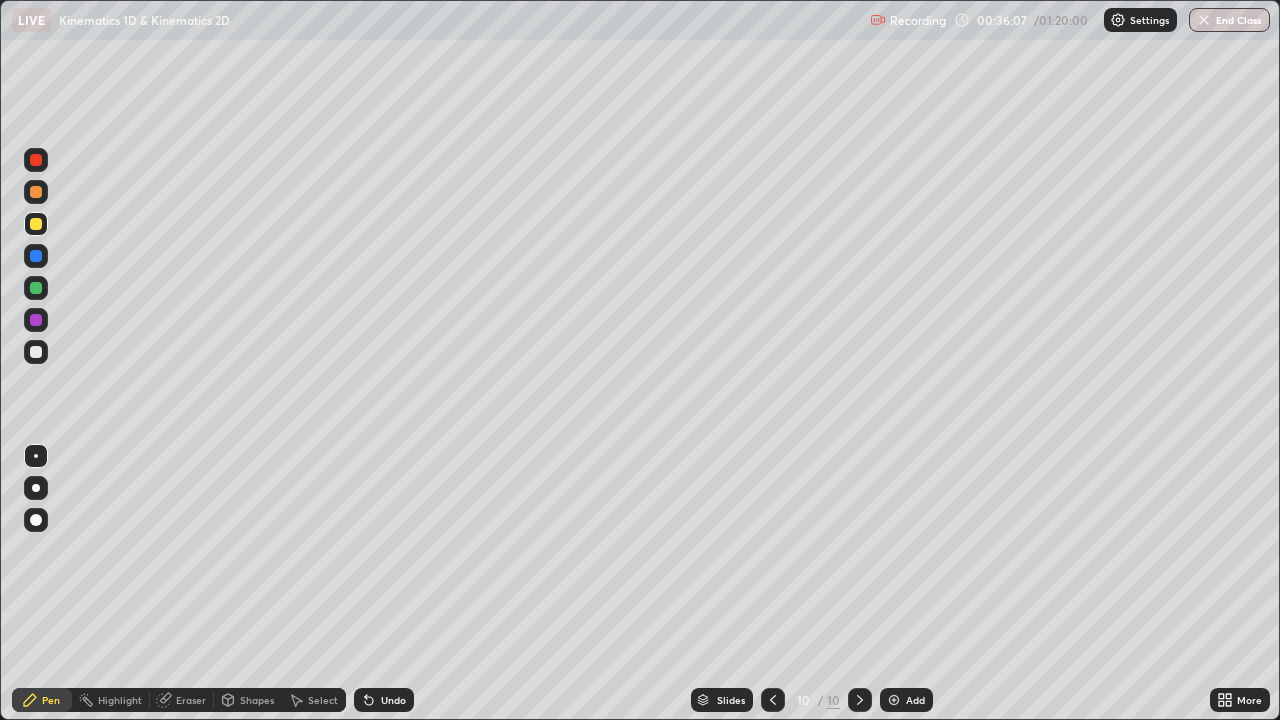 click 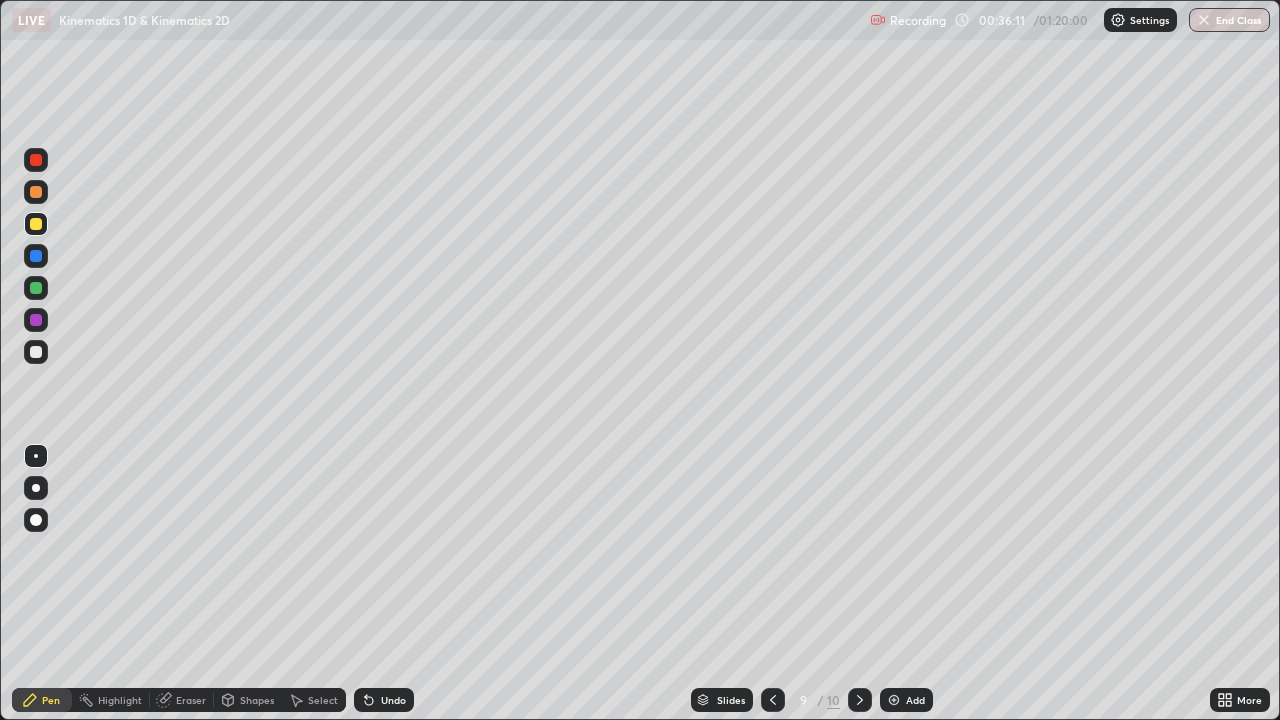 click 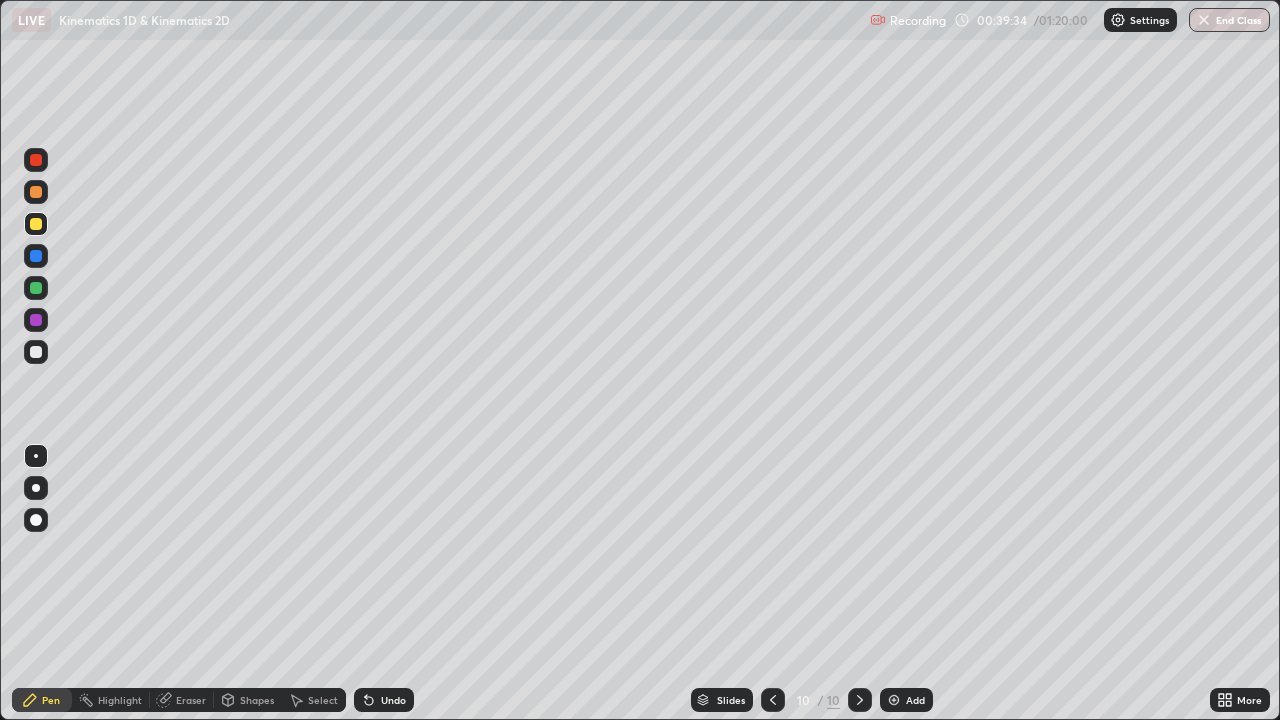 click at bounding box center (894, 700) 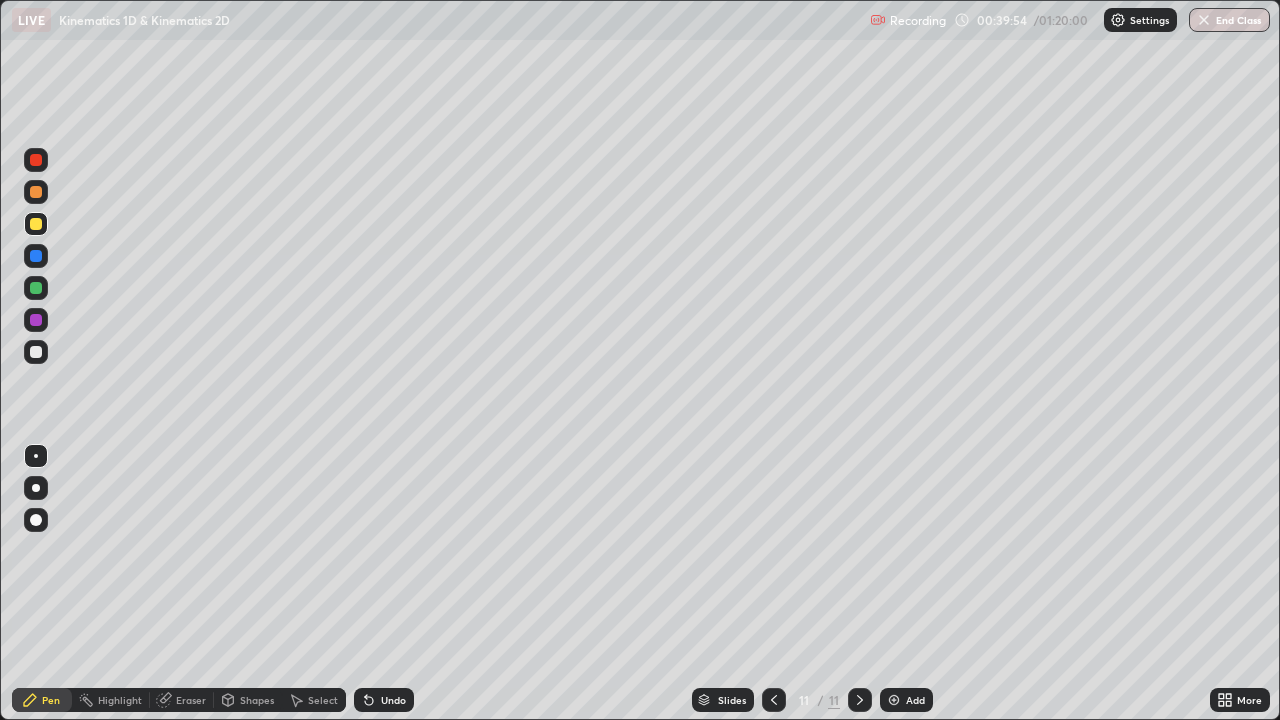 click on "Eraser" at bounding box center [191, 700] 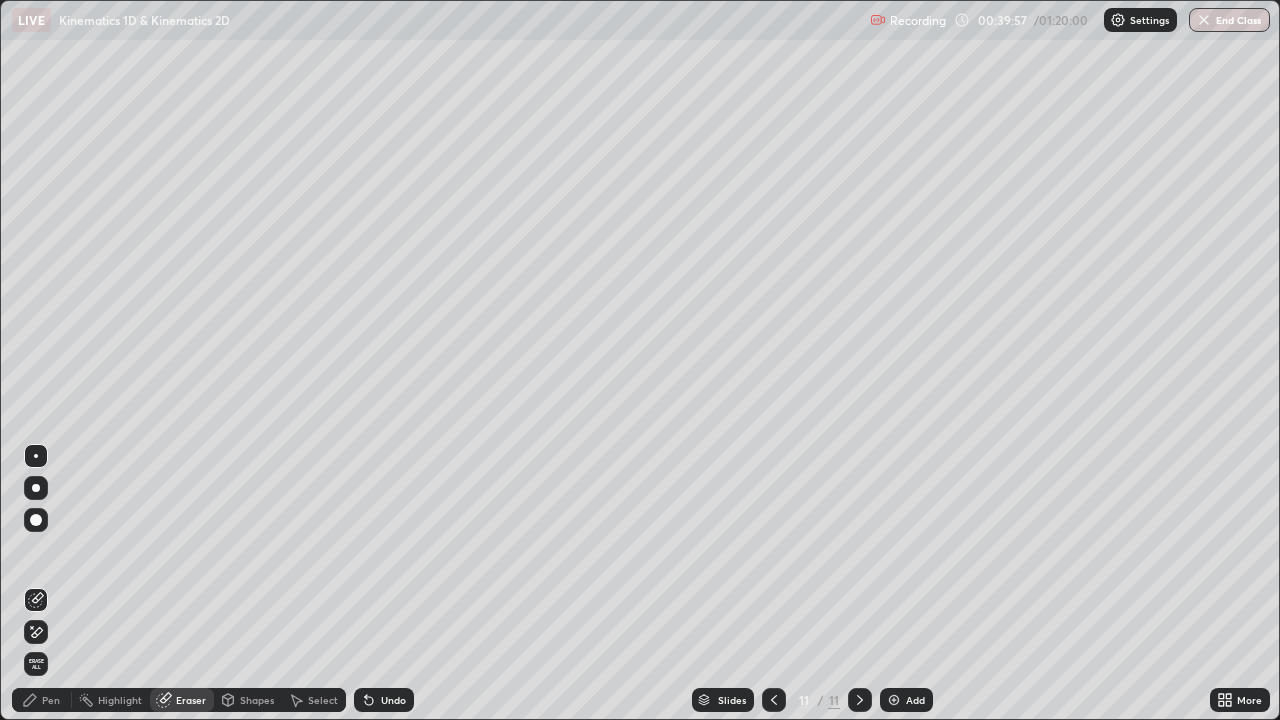 click on "Pen" at bounding box center (51, 700) 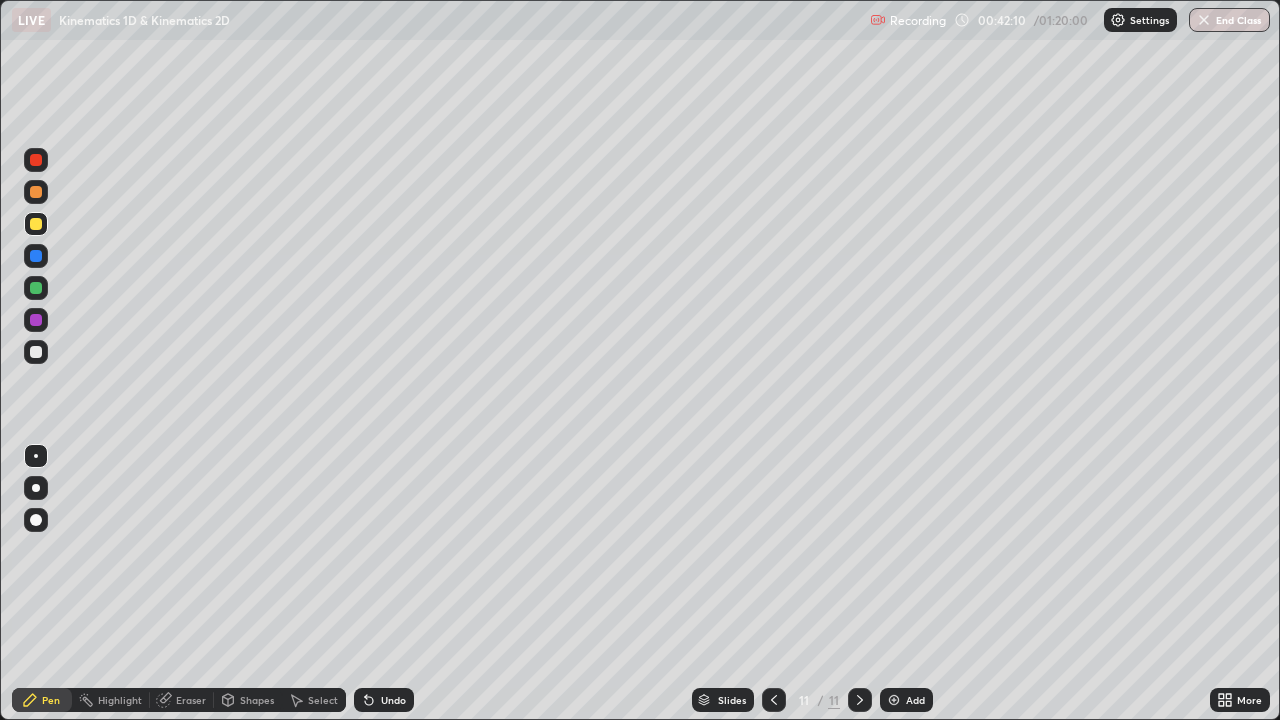 click on "Slides 11 / 11 Add" at bounding box center (812, 700) 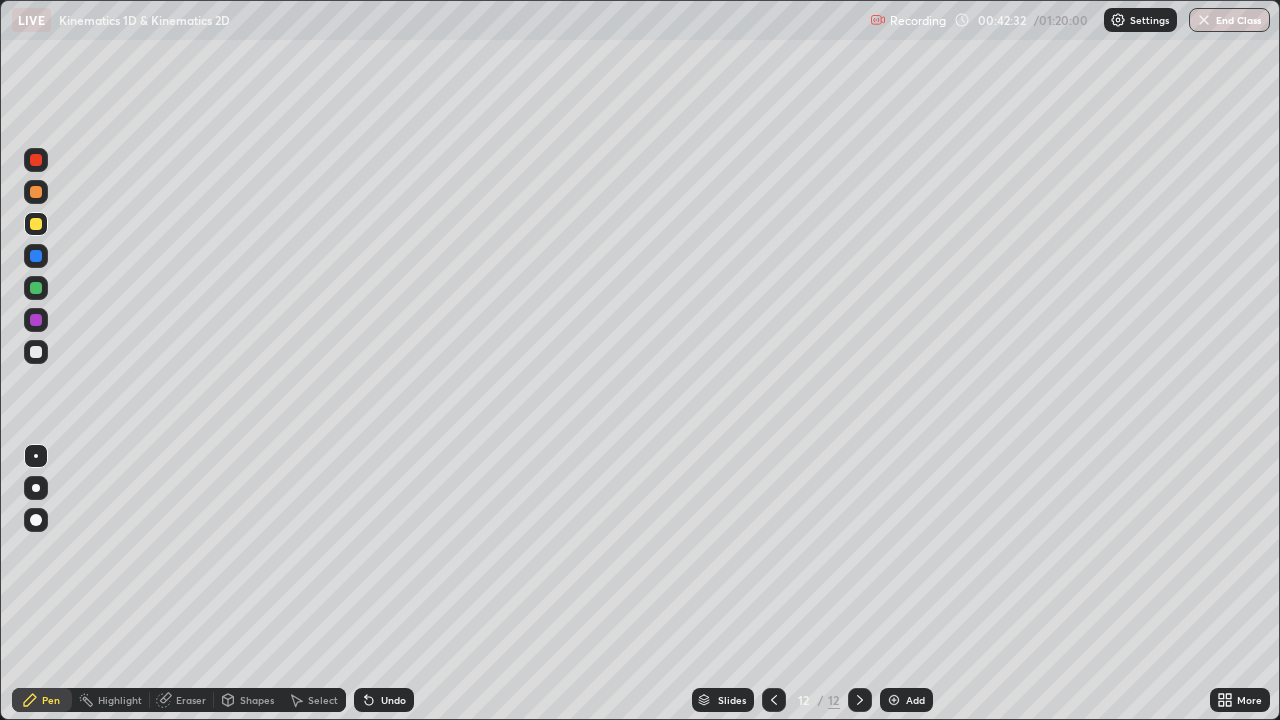 click on "Eraser" at bounding box center (191, 700) 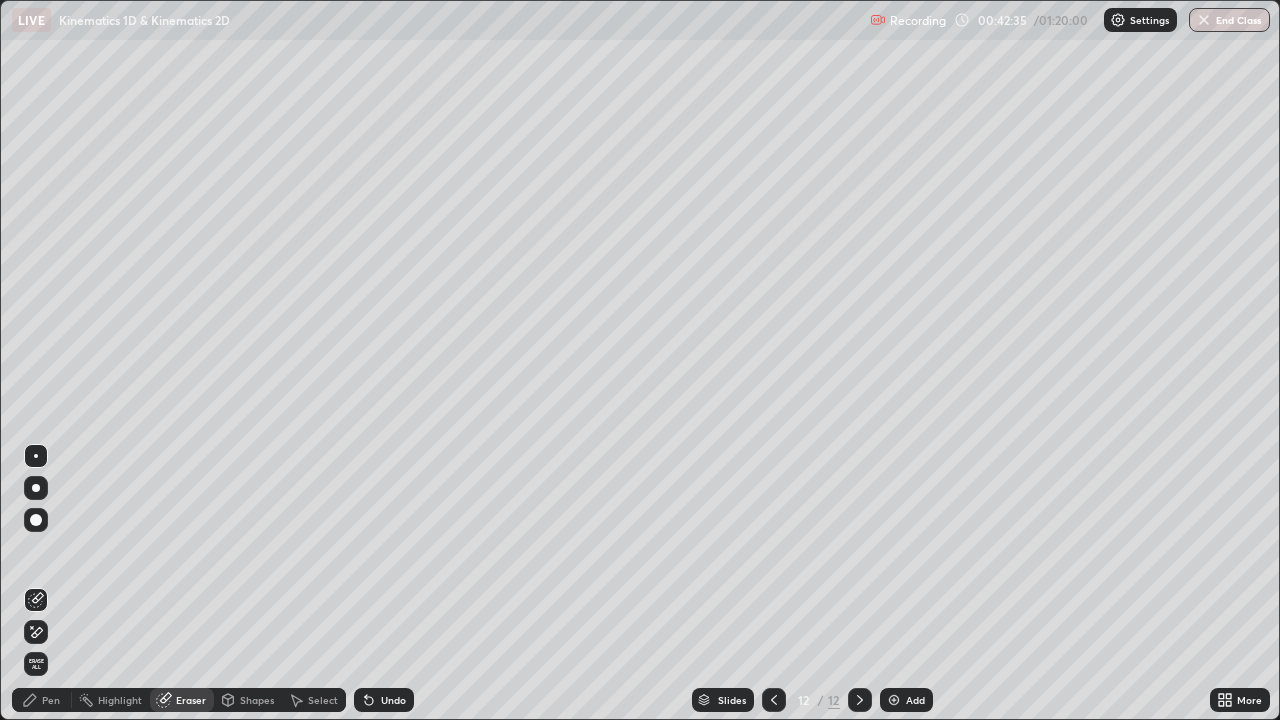click on "Pen" at bounding box center [42, 700] 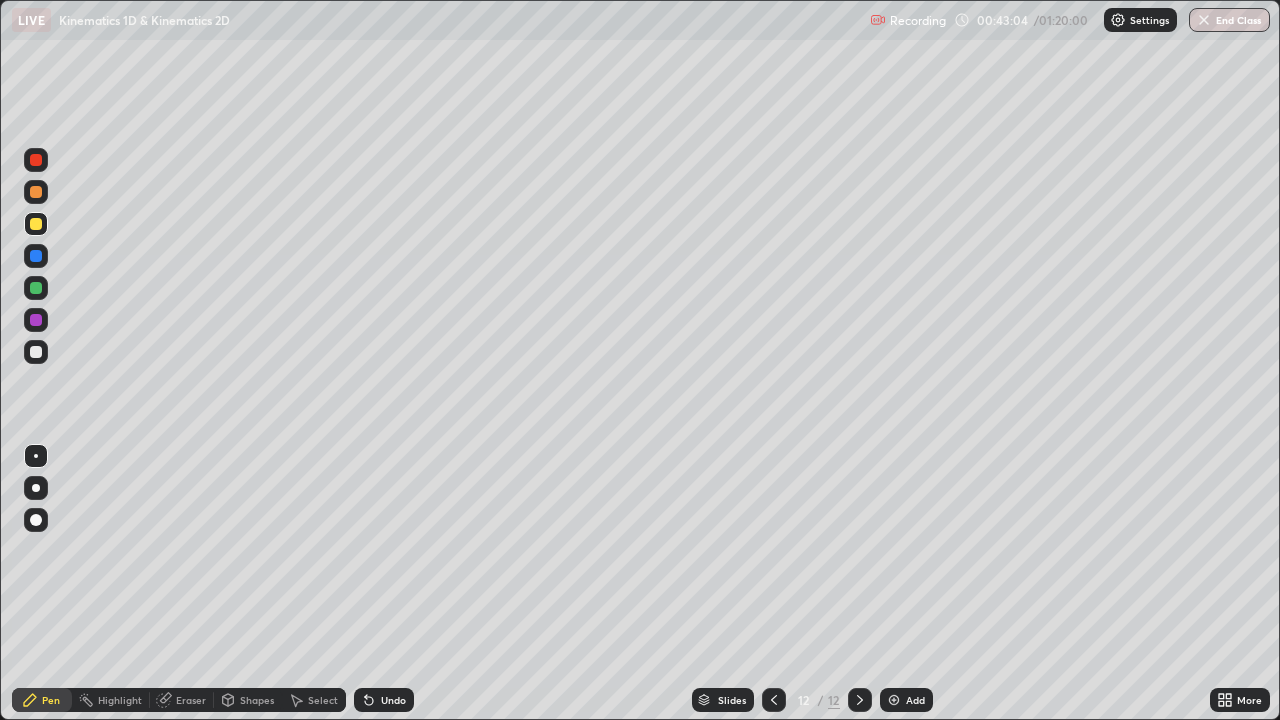 click on "Eraser" at bounding box center [191, 700] 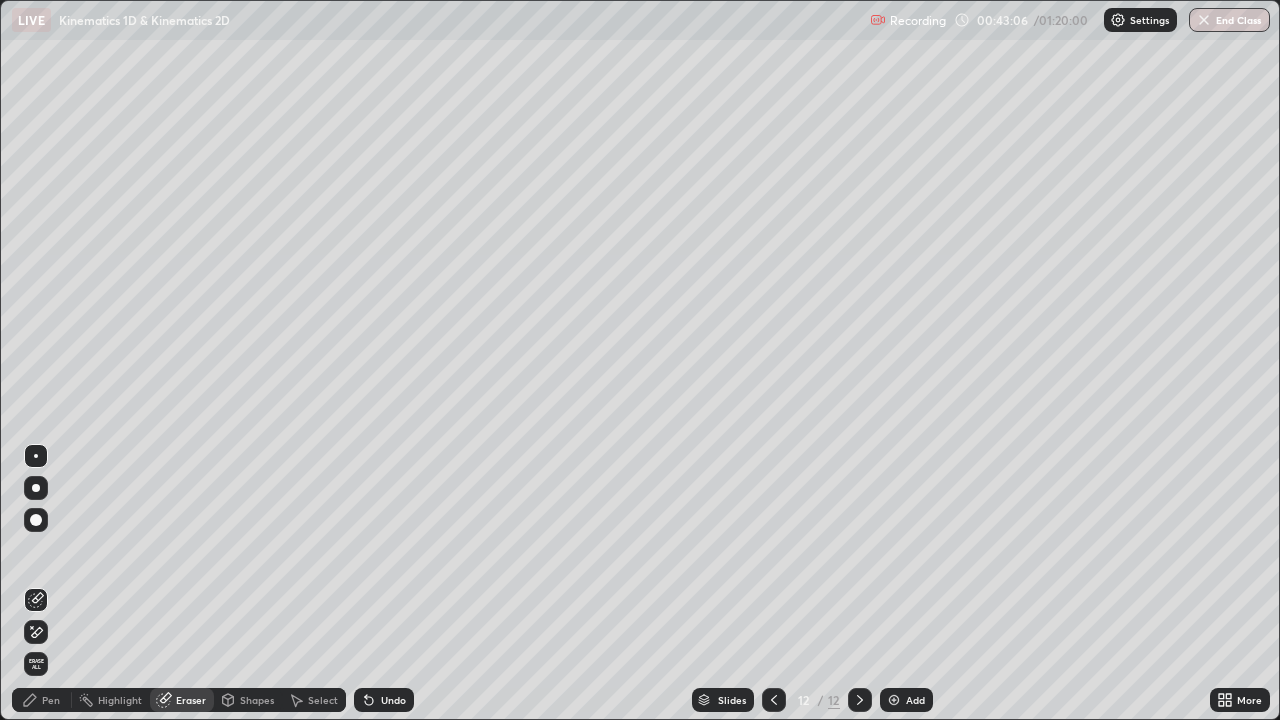 click on "Pen" at bounding box center (51, 700) 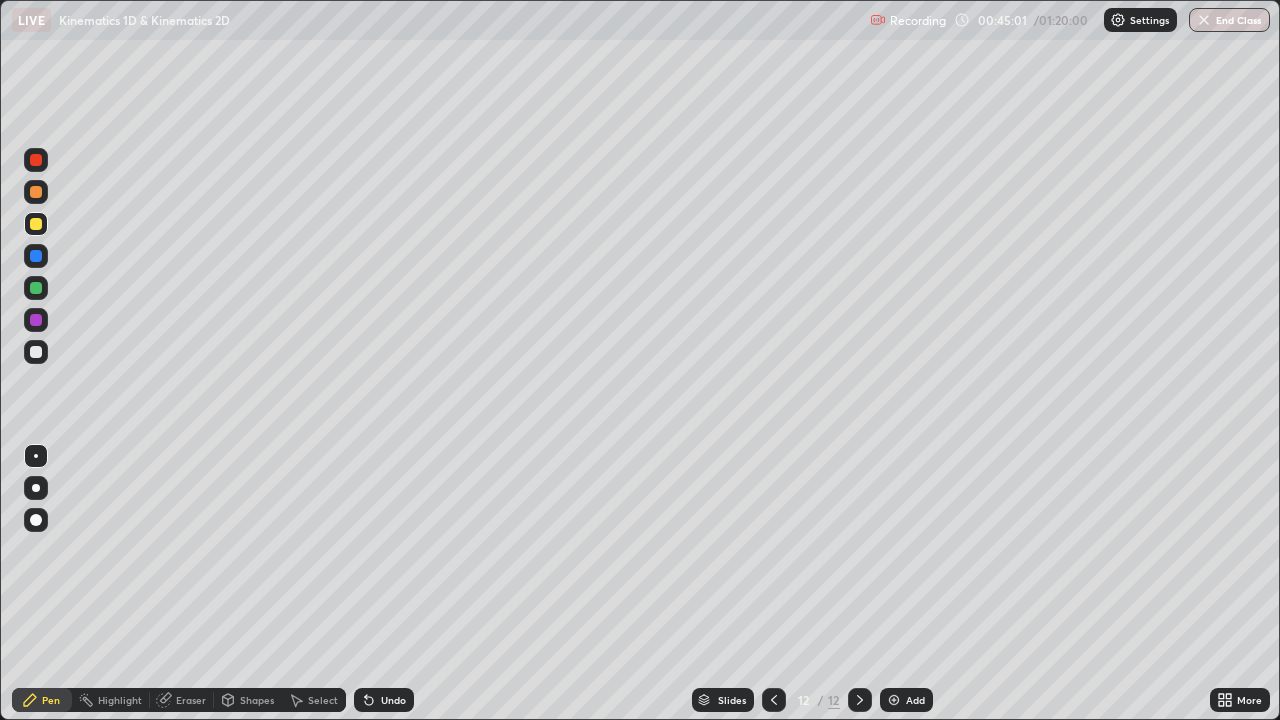 click on "Eraser" at bounding box center (191, 700) 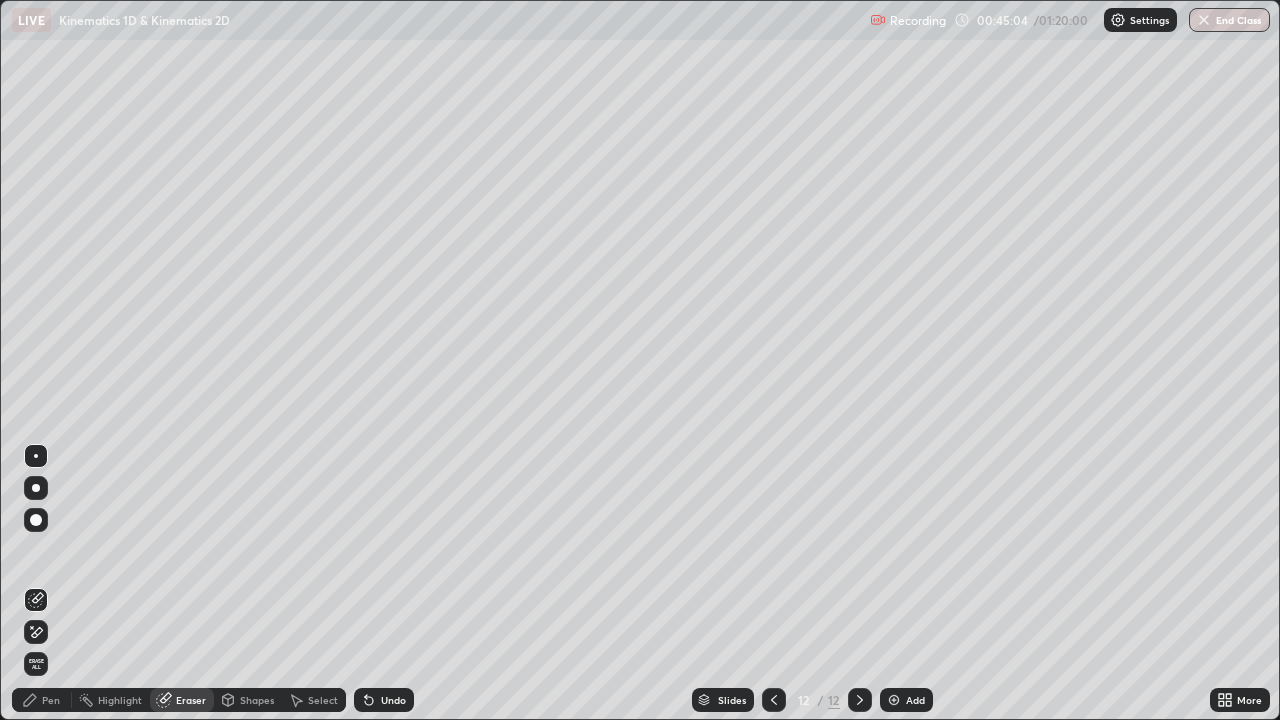 click on "Pen" at bounding box center (51, 700) 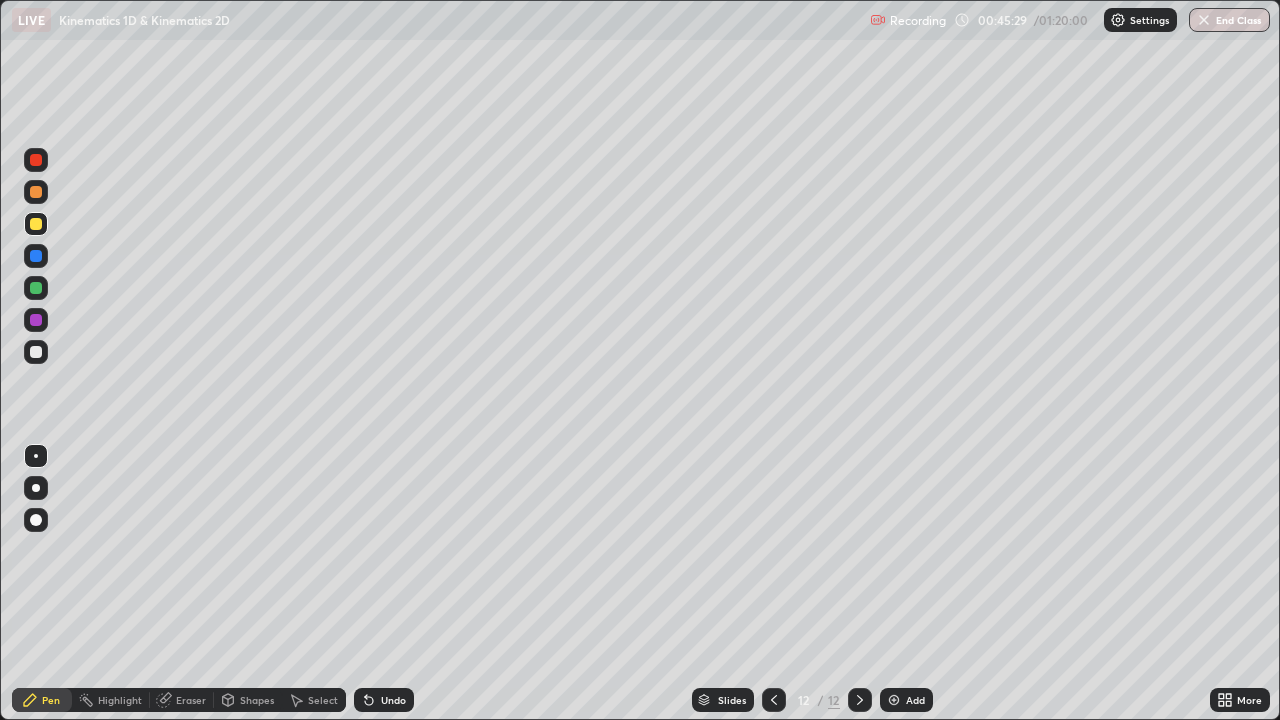 click at bounding box center (894, 700) 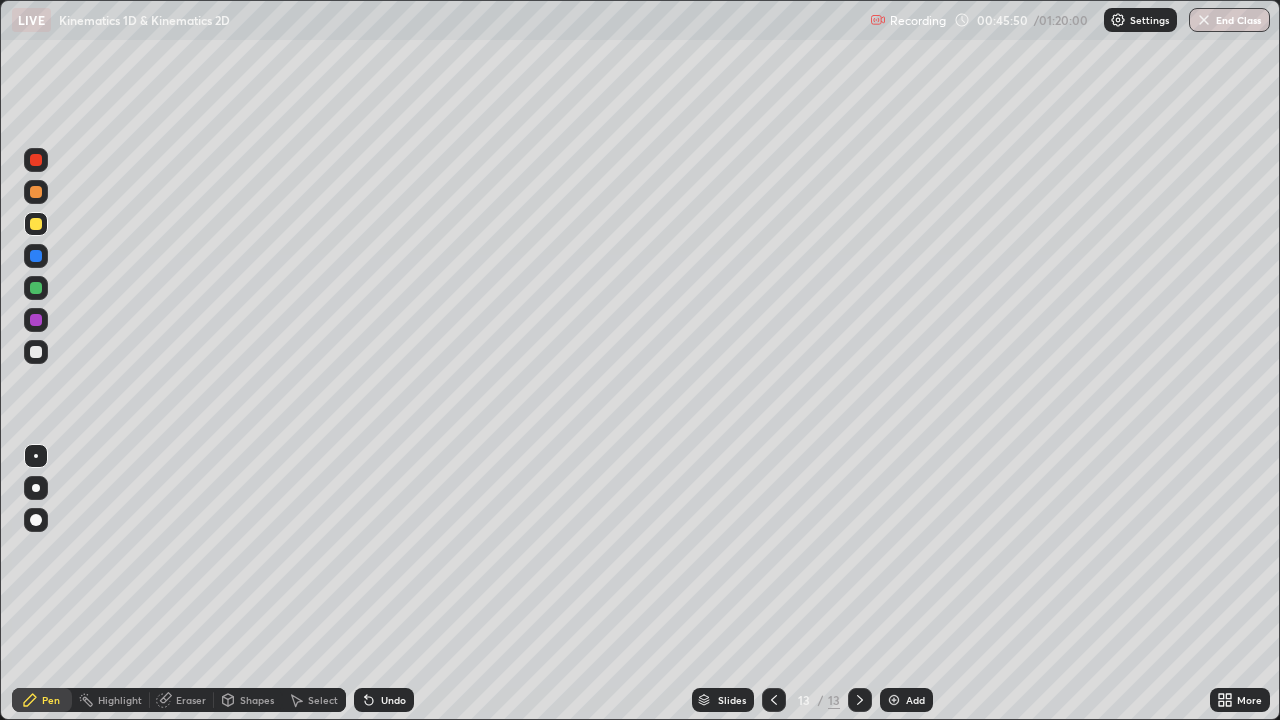 click on "Eraser" at bounding box center (191, 700) 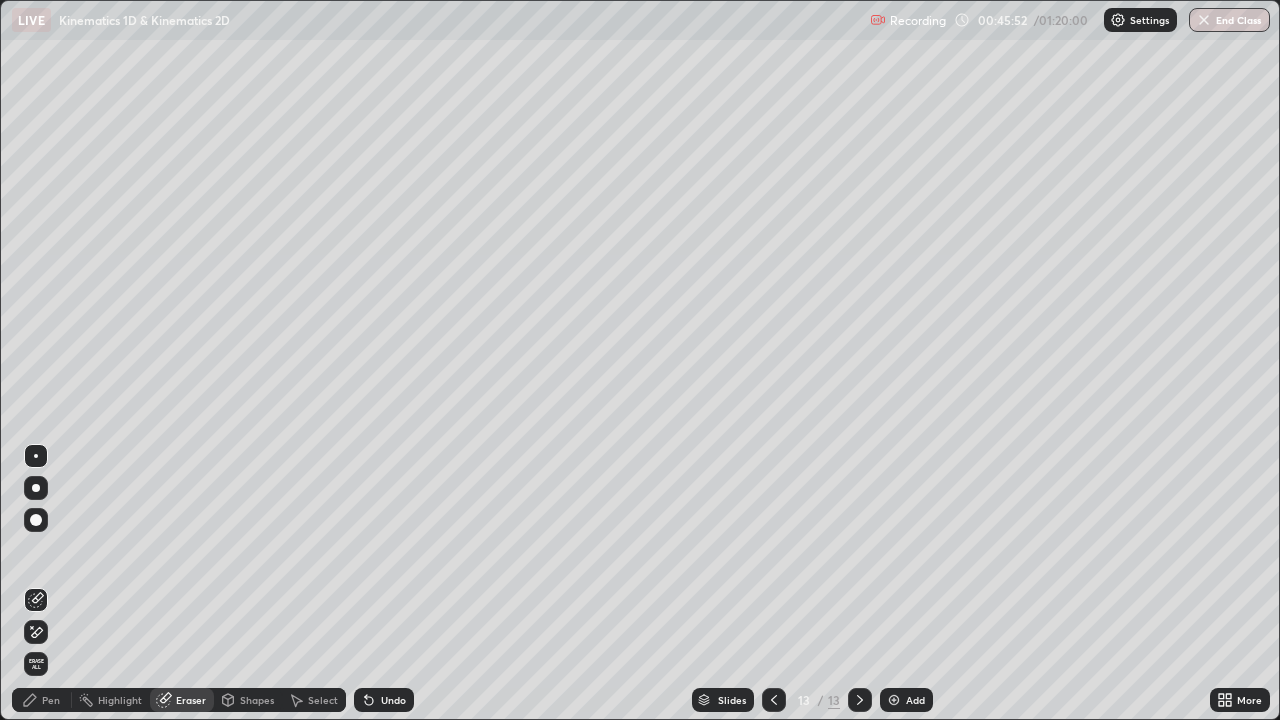 click on "Pen" at bounding box center (51, 700) 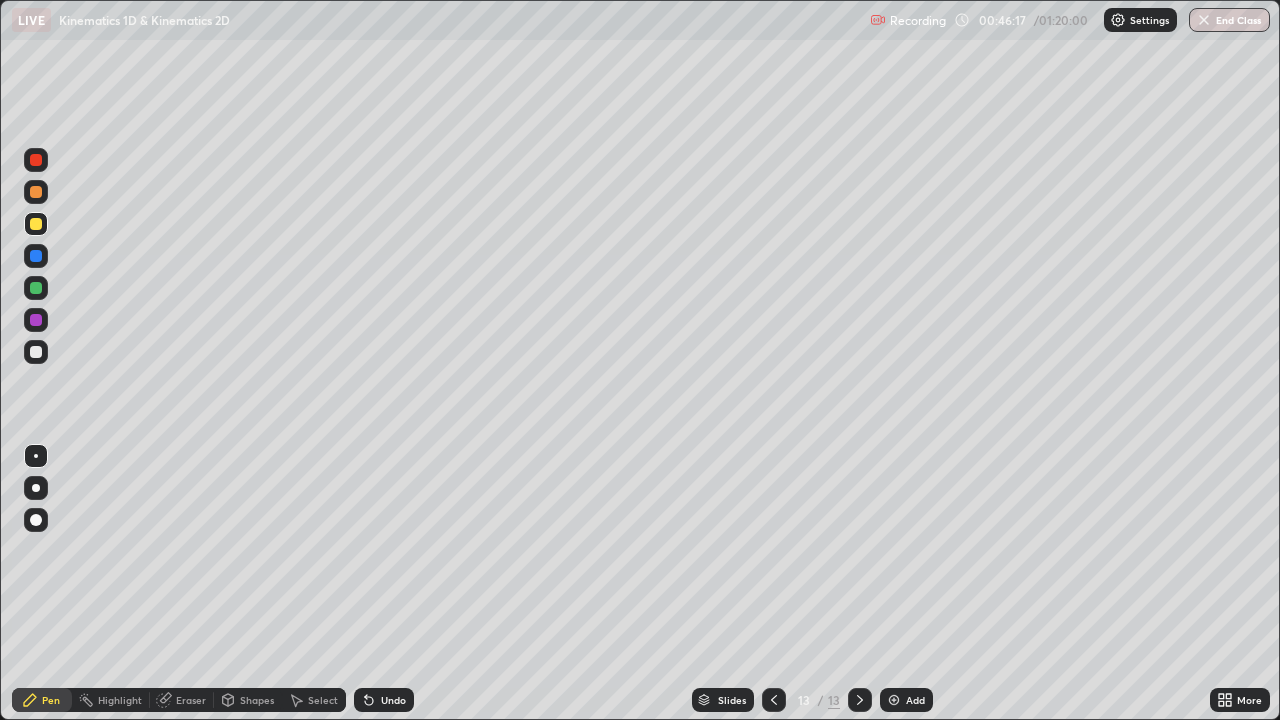 click on "Eraser" at bounding box center (191, 700) 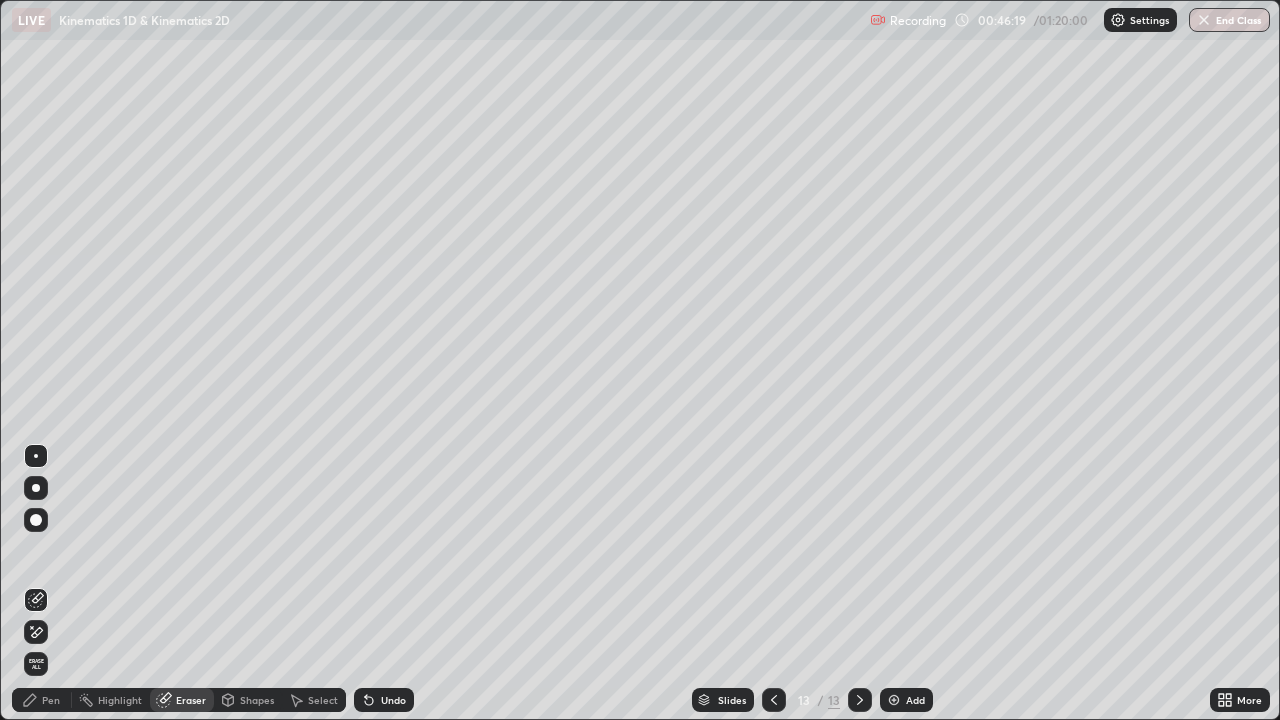 click on "Pen" at bounding box center (51, 700) 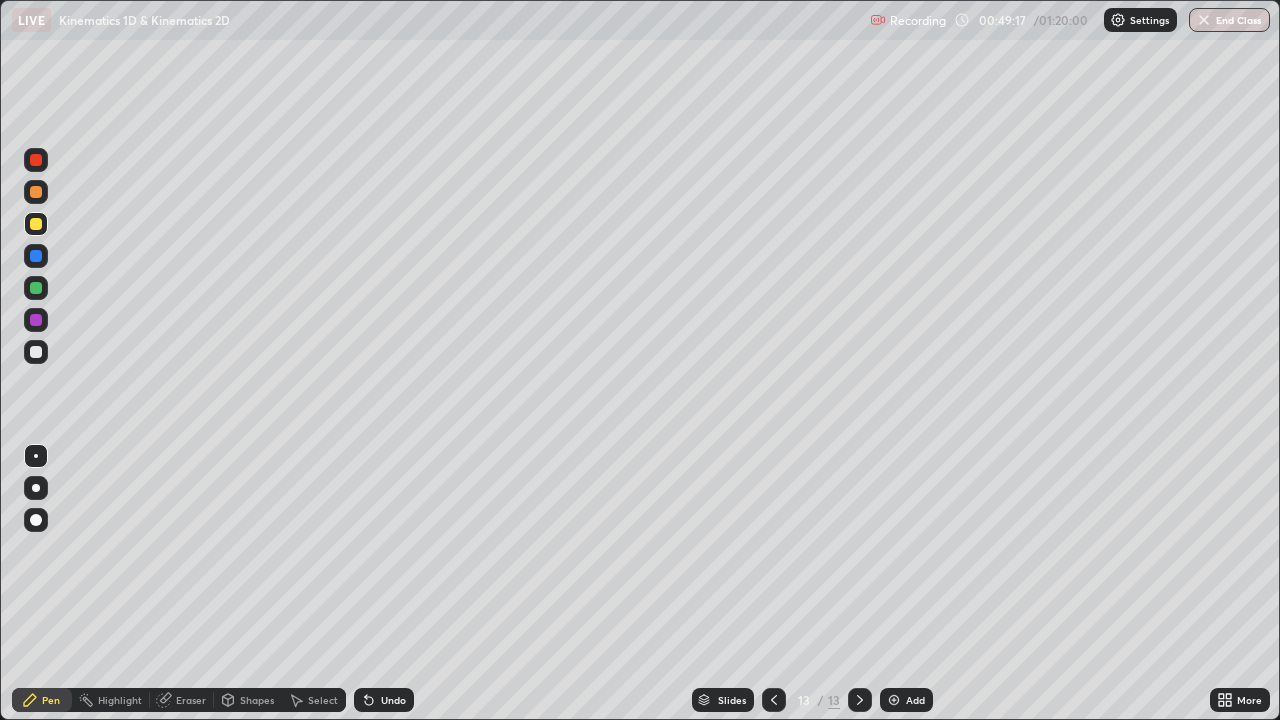 click on "Eraser" at bounding box center (191, 700) 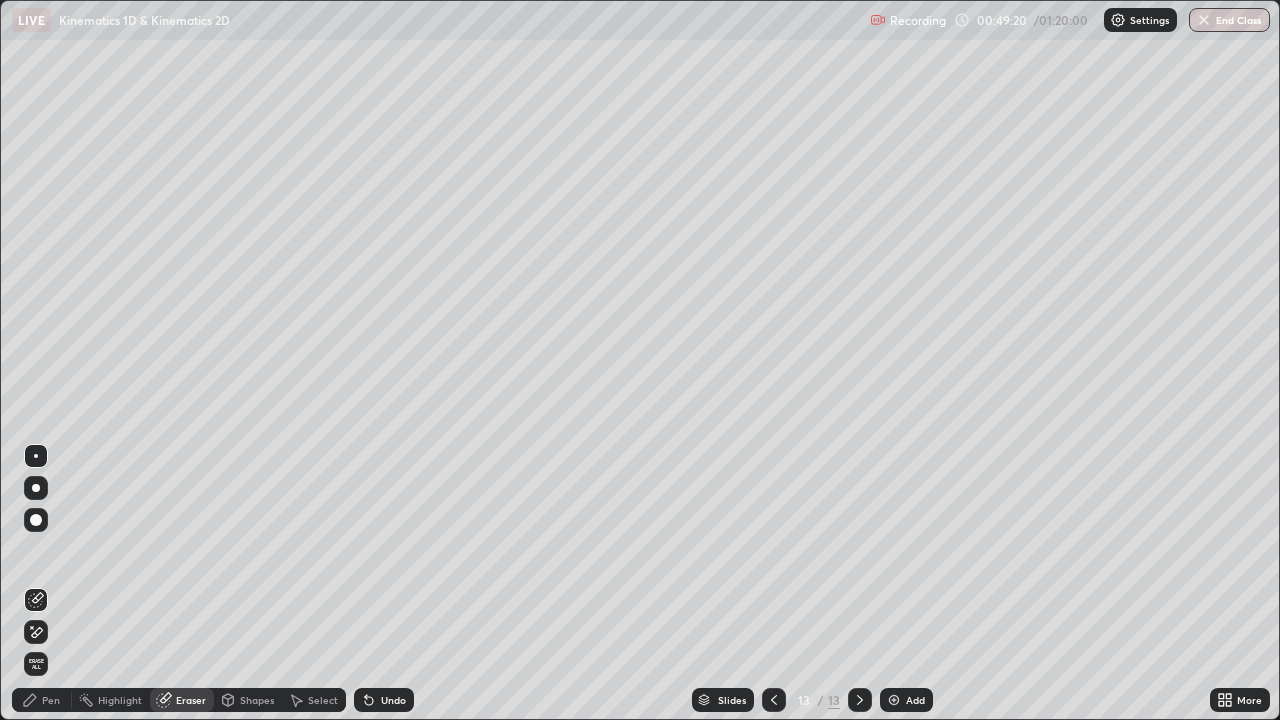 click on "Pen" at bounding box center (51, 700) 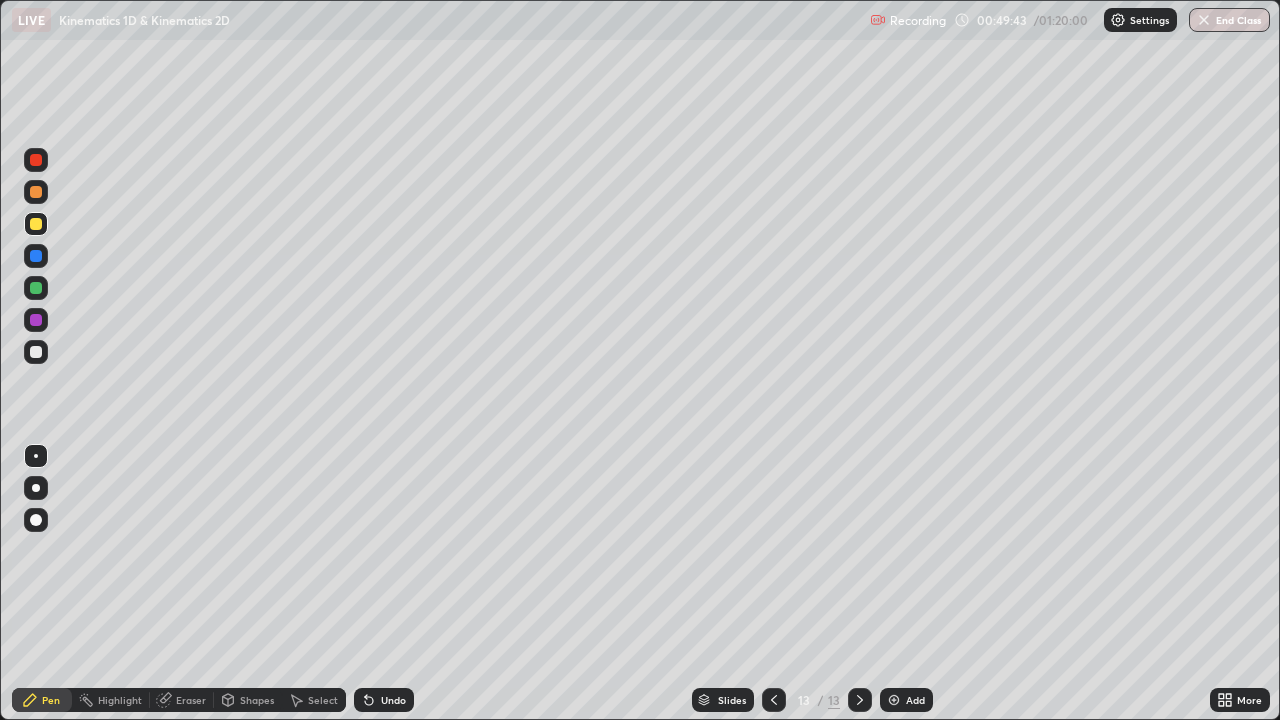 click on "Eraser" at bounding box center [191, 700] 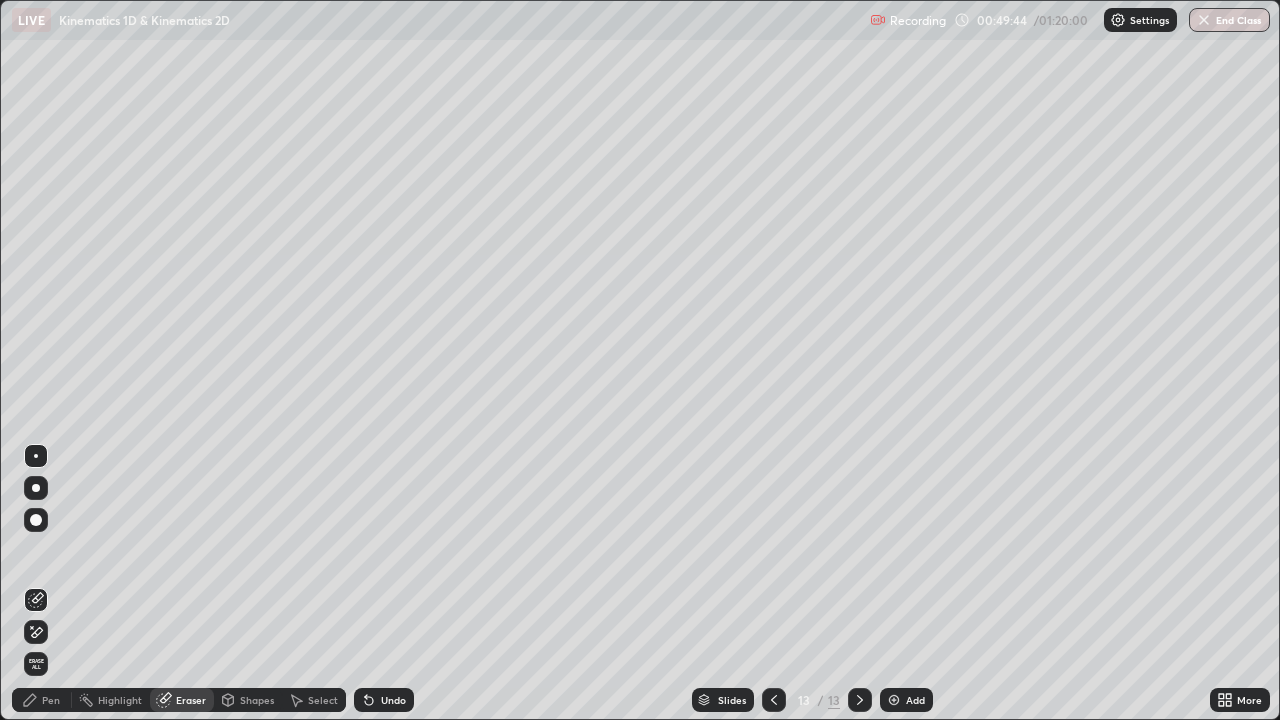 click on "Eraser" at bounding box center [191, 700] 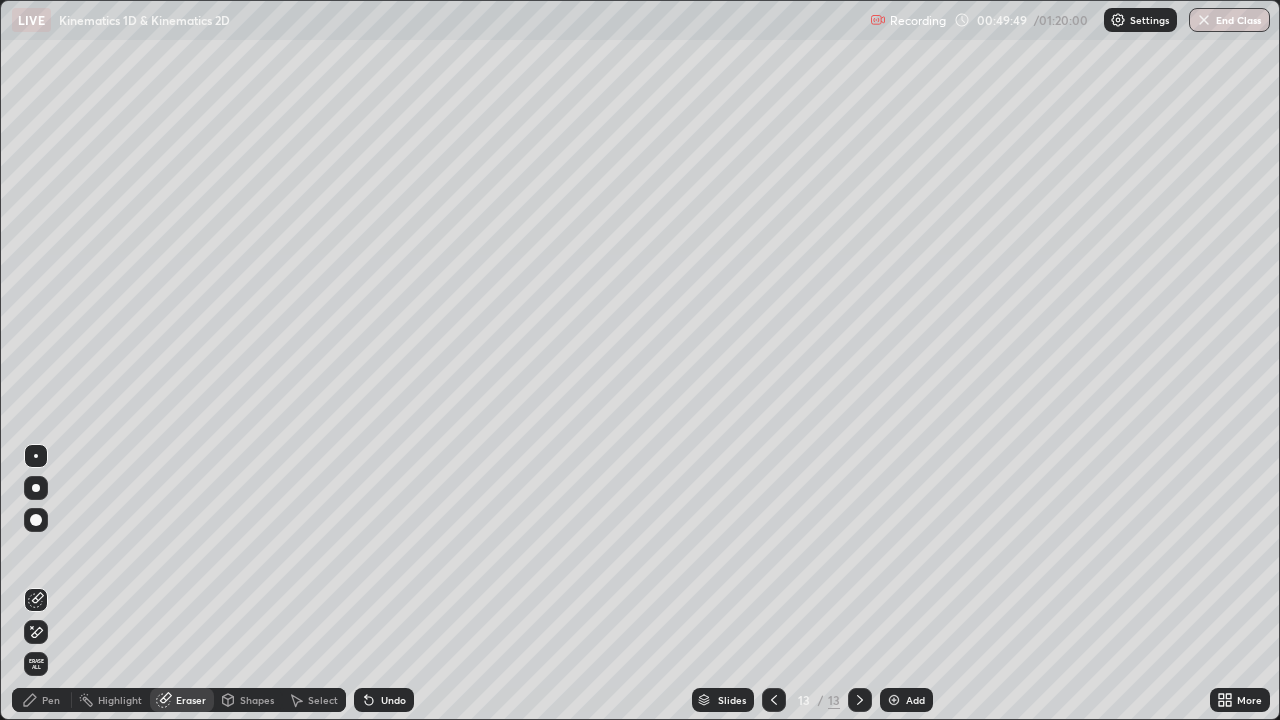 click on "Pen" at bounding box center [51, 700] 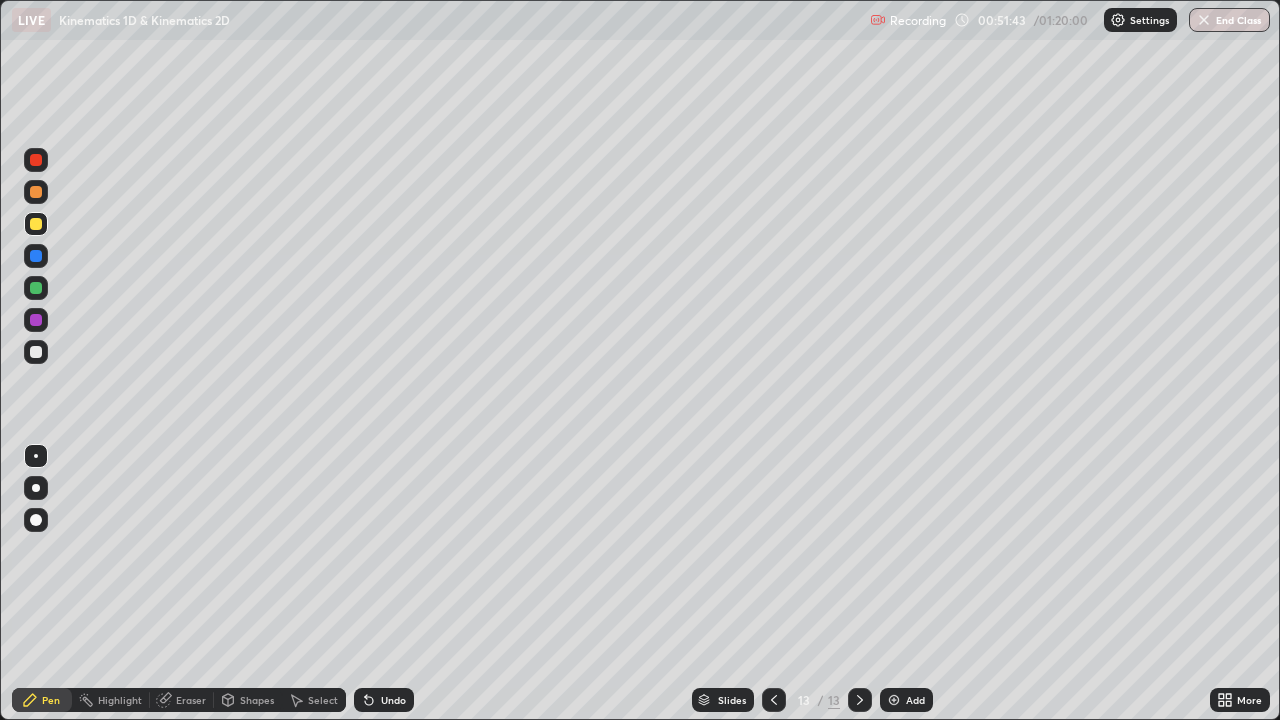 click at bounding box center (894, 700) 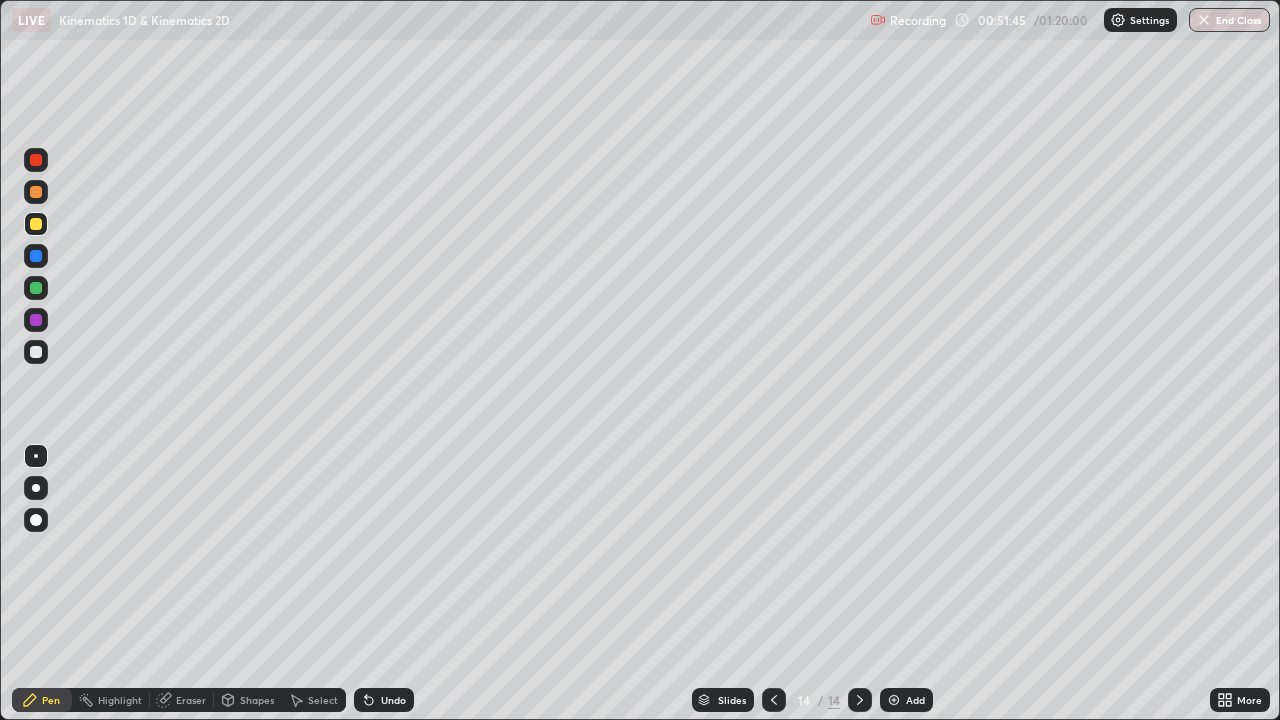 click 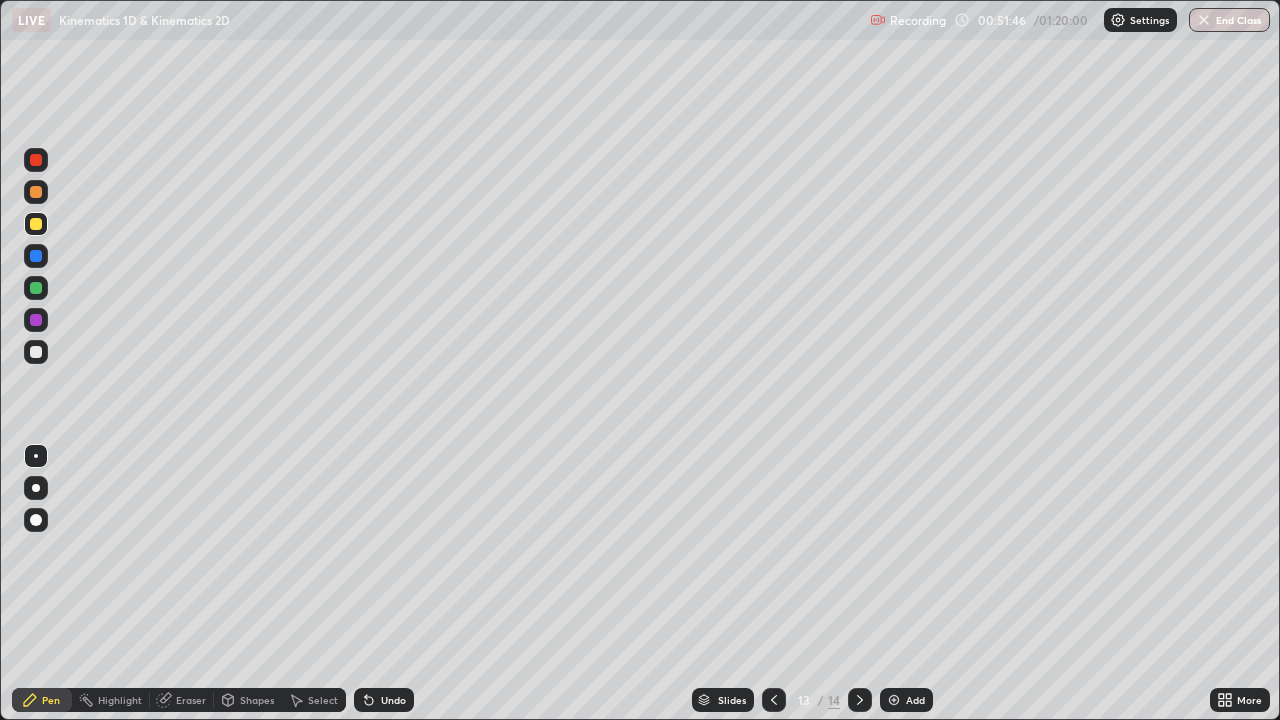 click 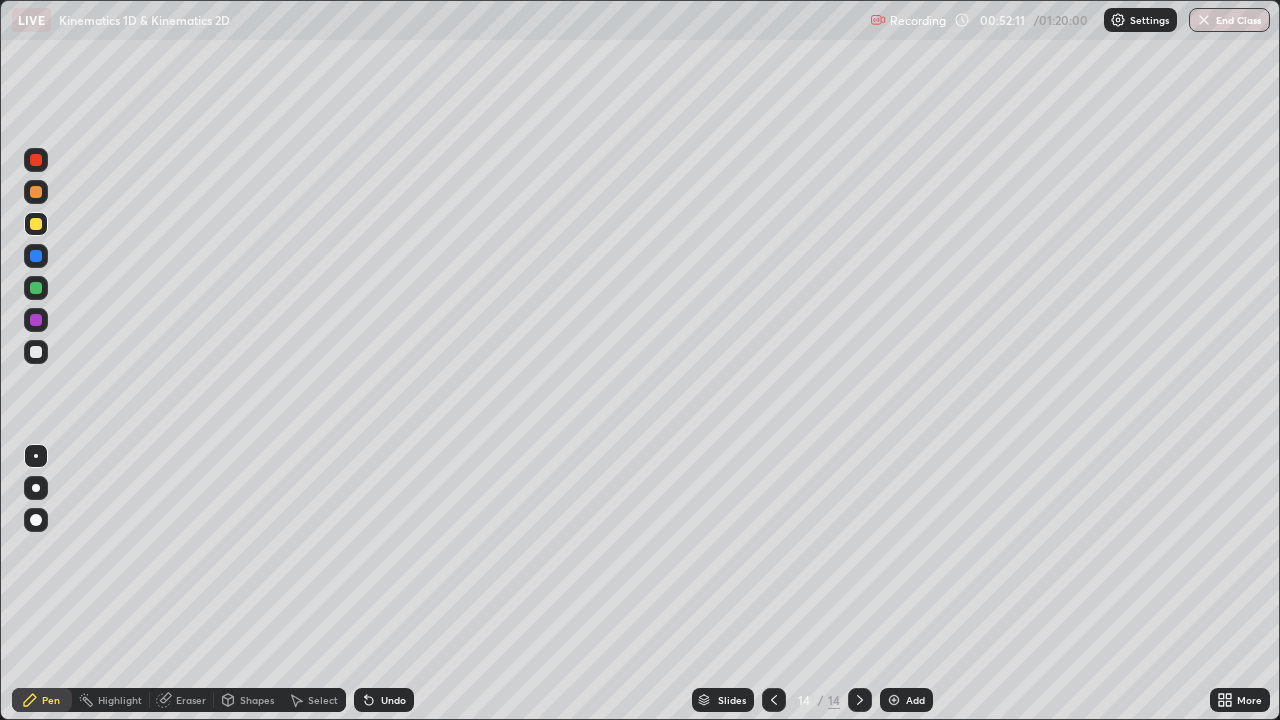 click 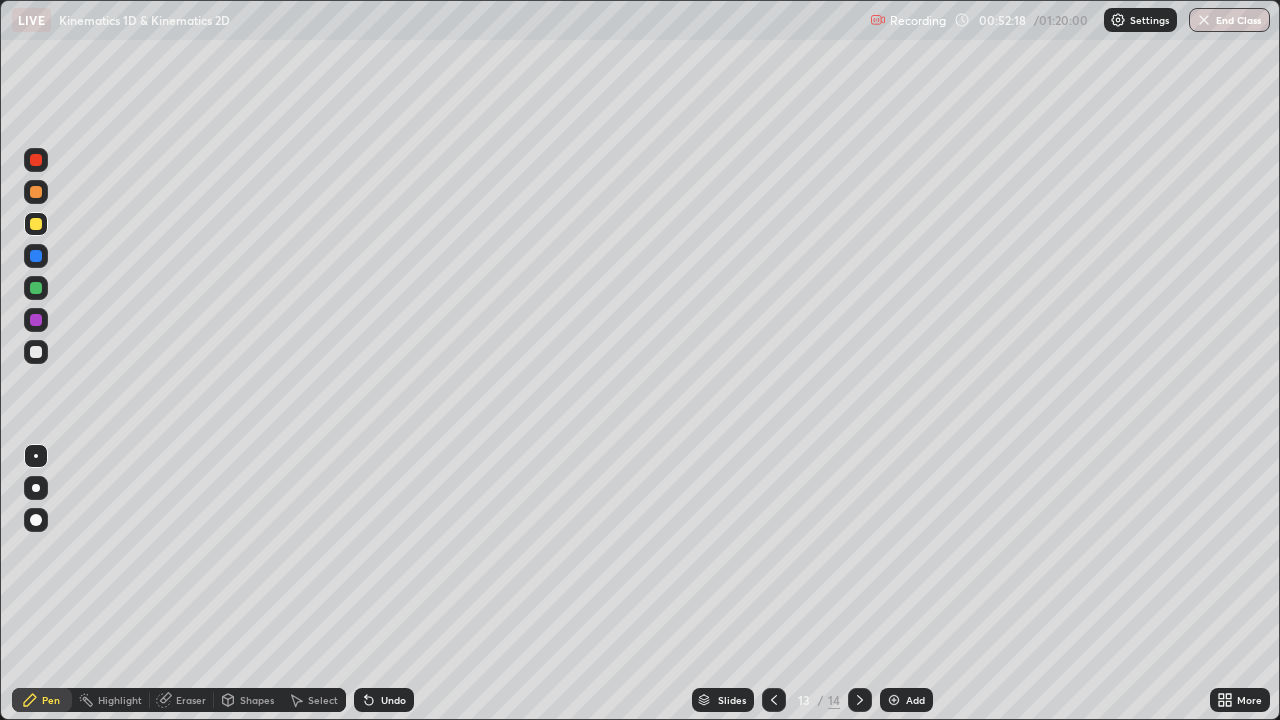 click at bounding box center [36, 320] 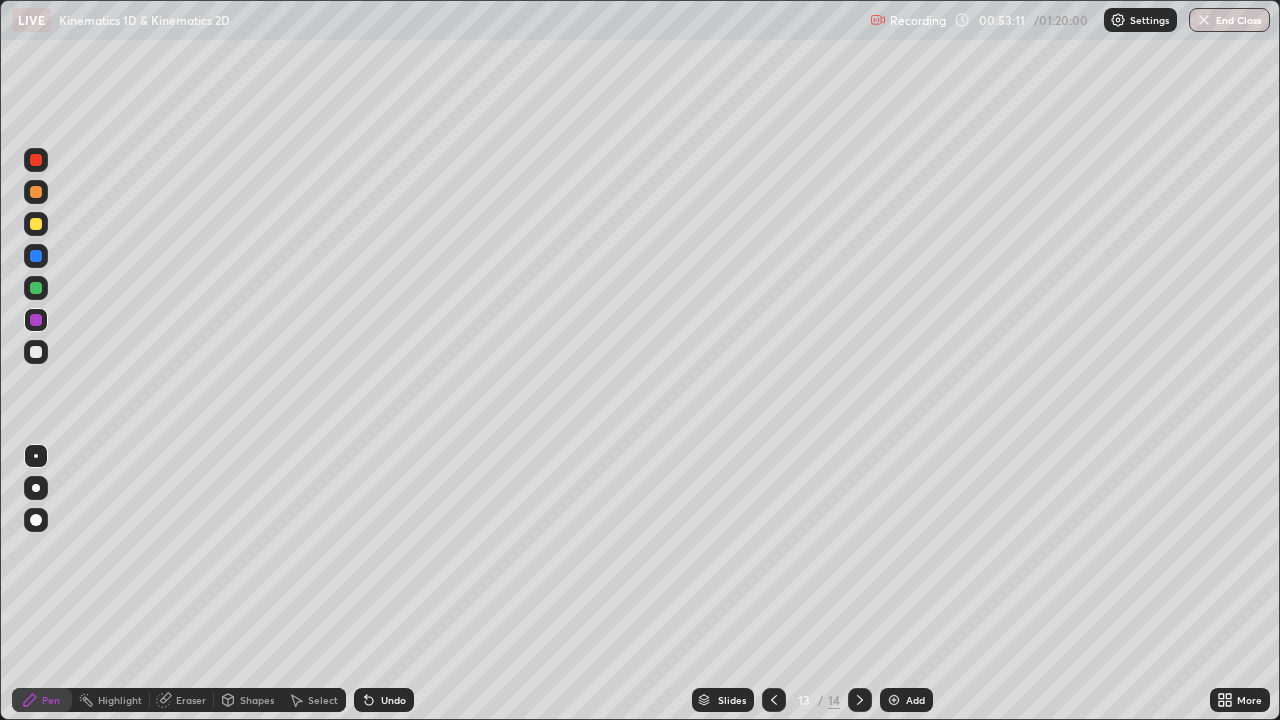 click 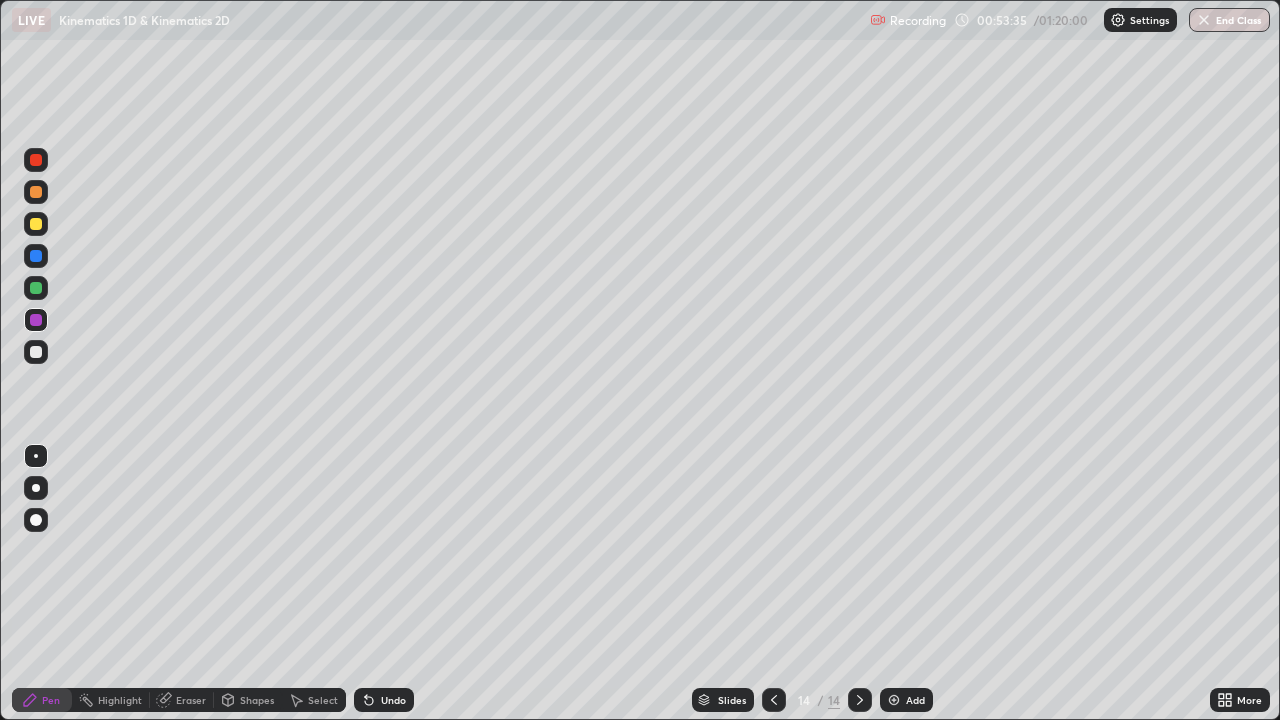click on "Eraser" at bounding box center [191, 700] 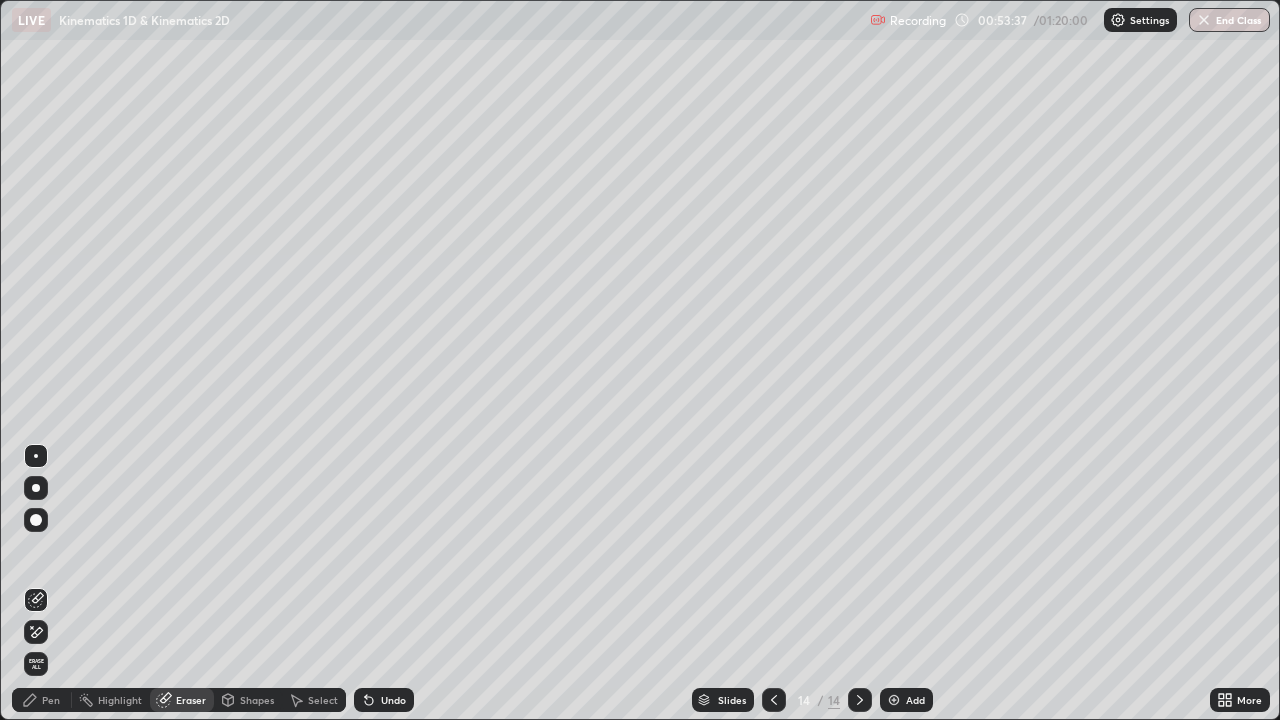 click on "Pen" at bounding box center (42, 700) 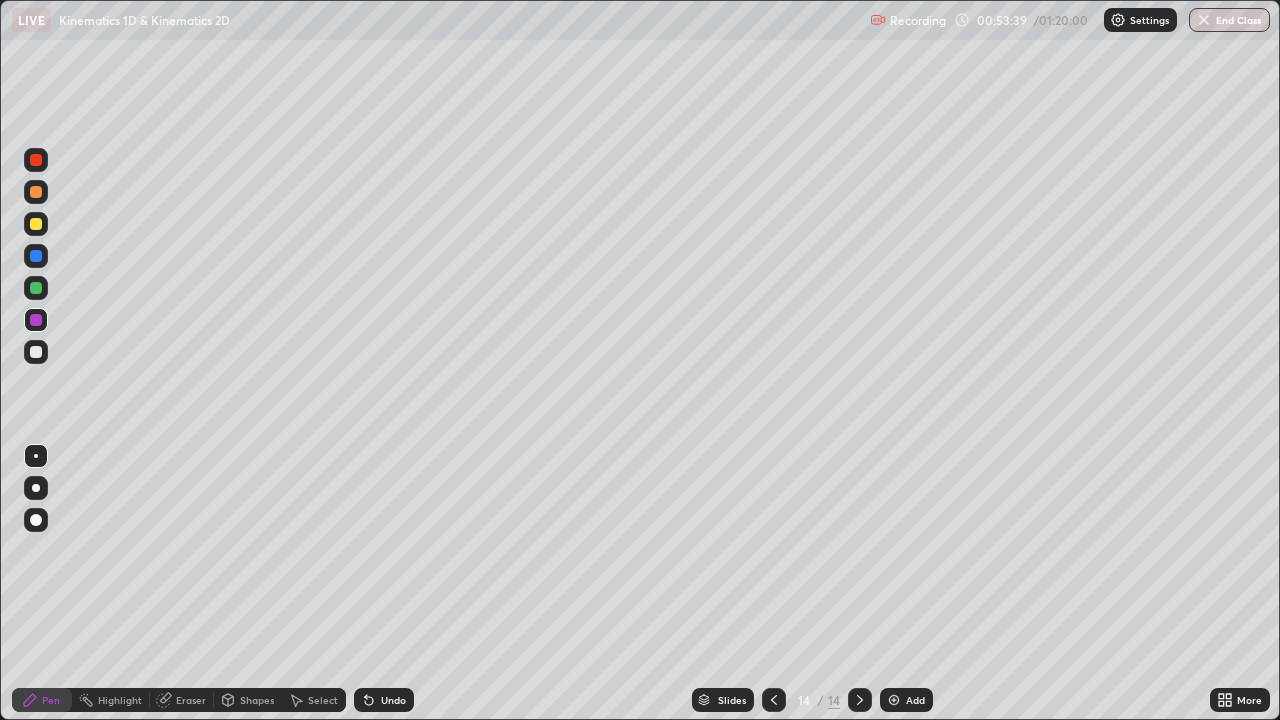 click at bounding box center [36, 288] 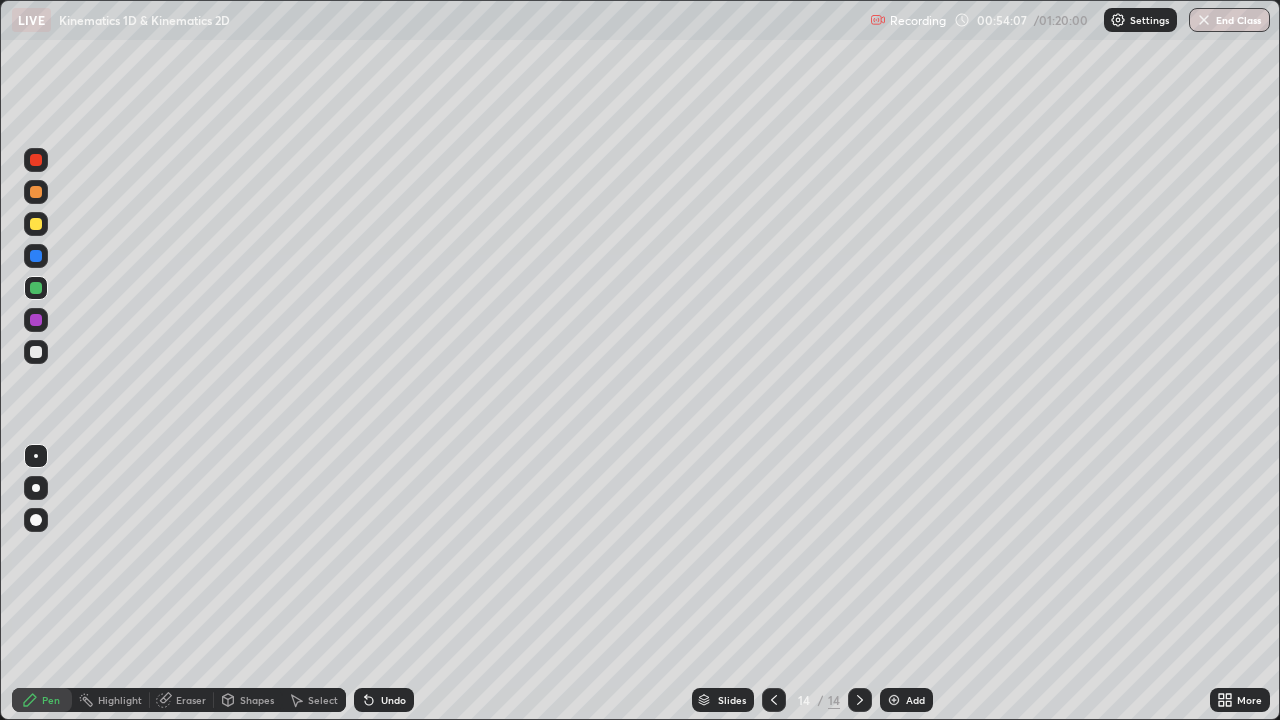 click 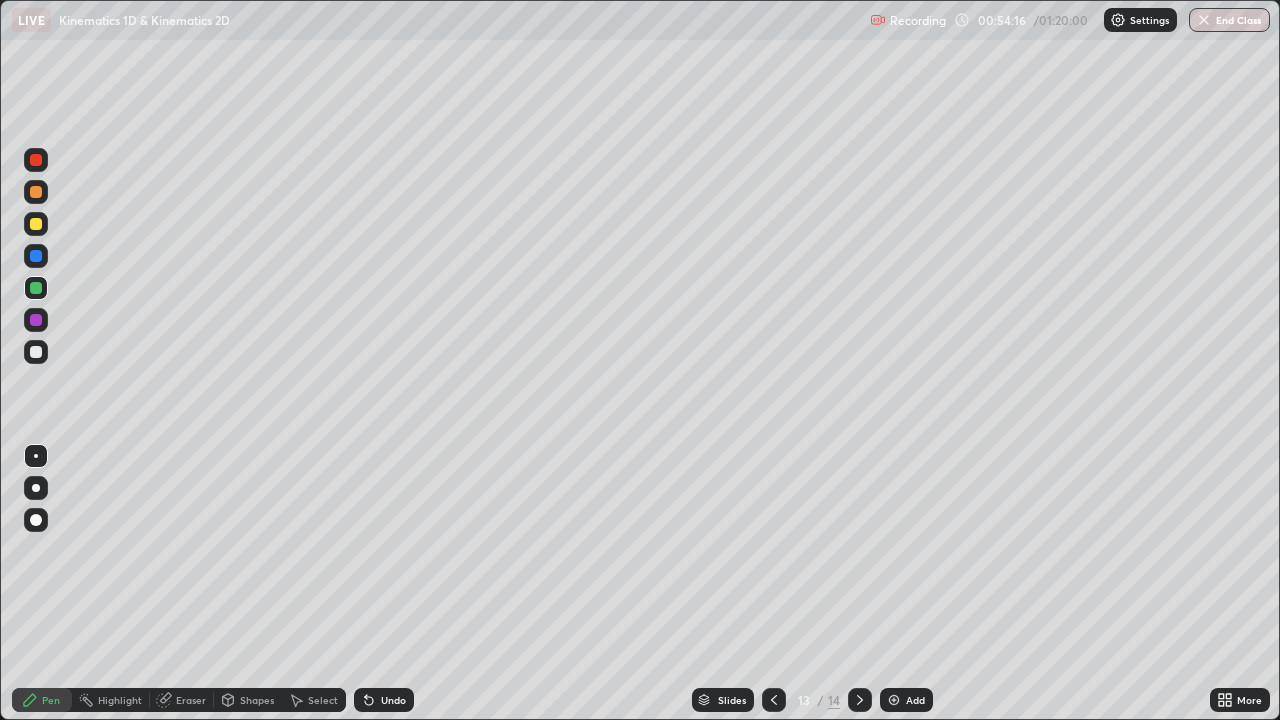 click 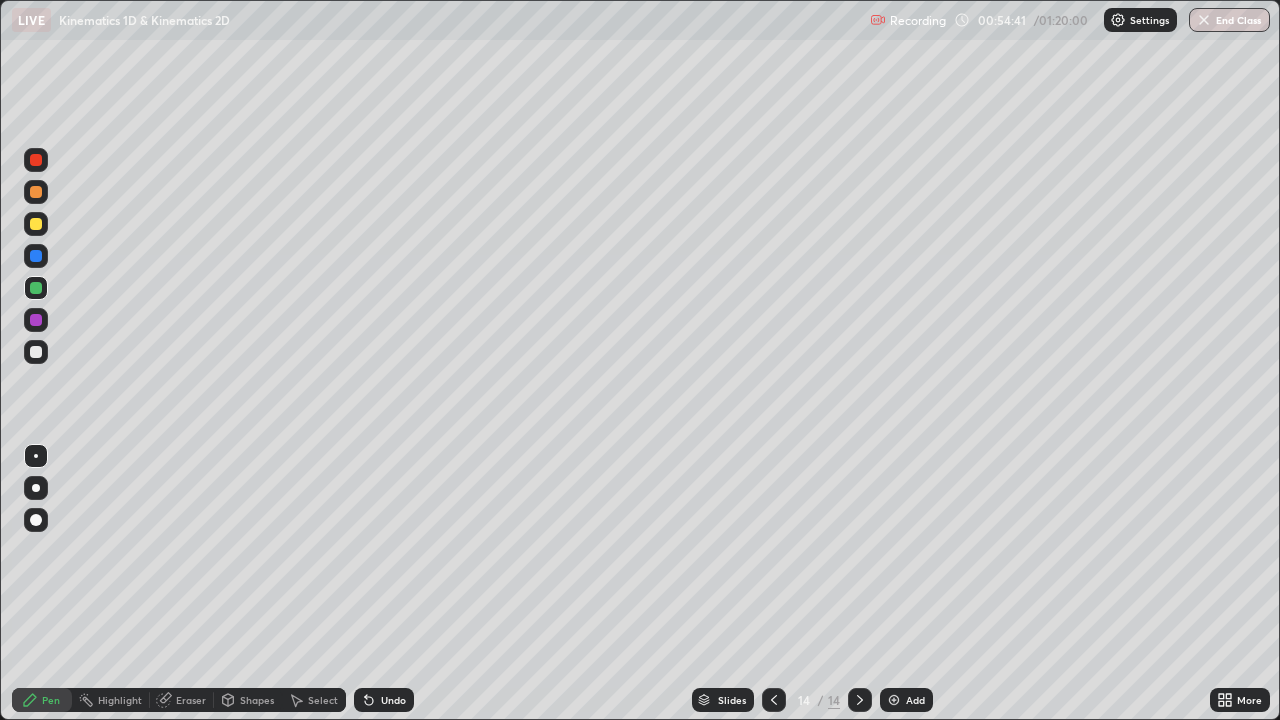 click on "Eraser" at bounding box center (191, 700) 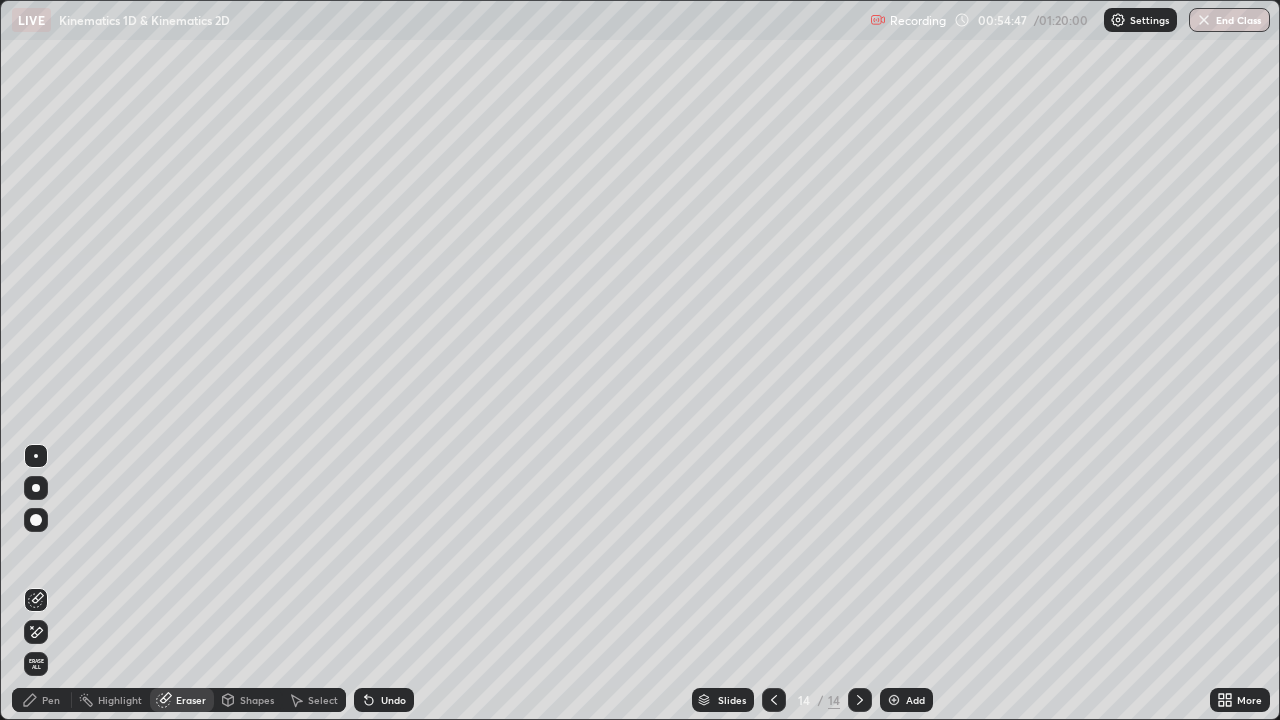 click on "Pen" at bounding box center (51, 700) 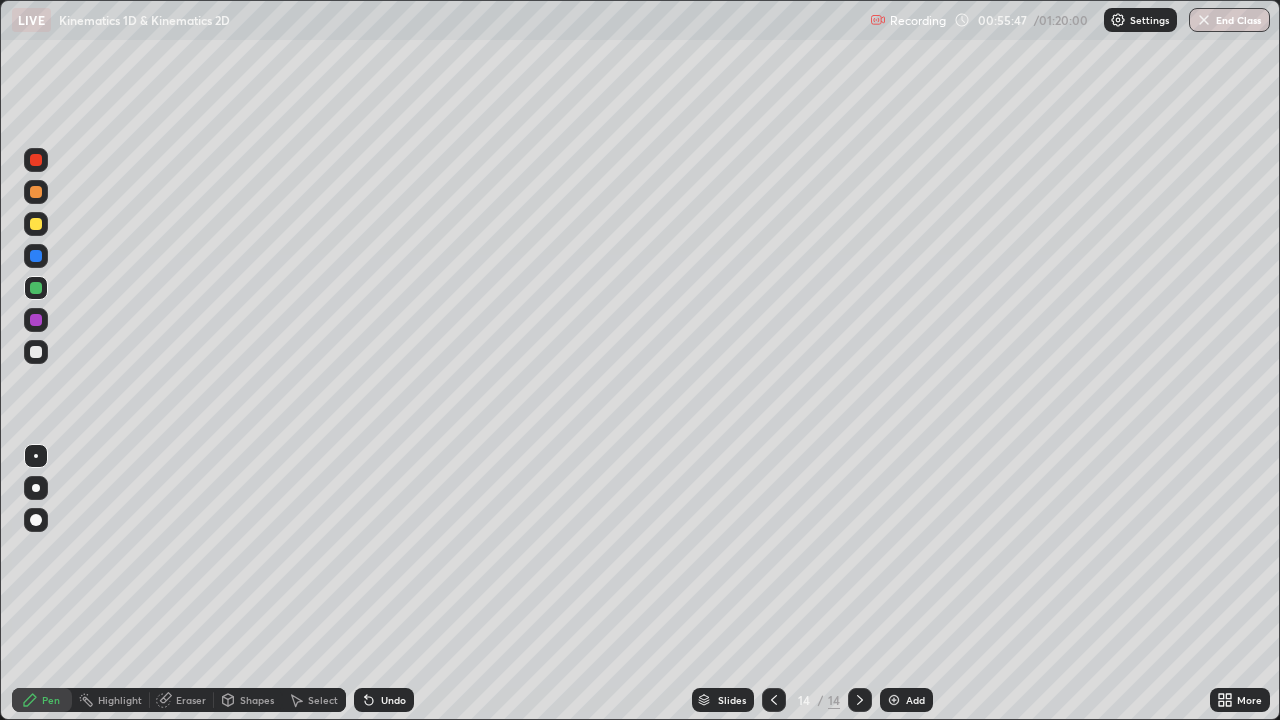 click 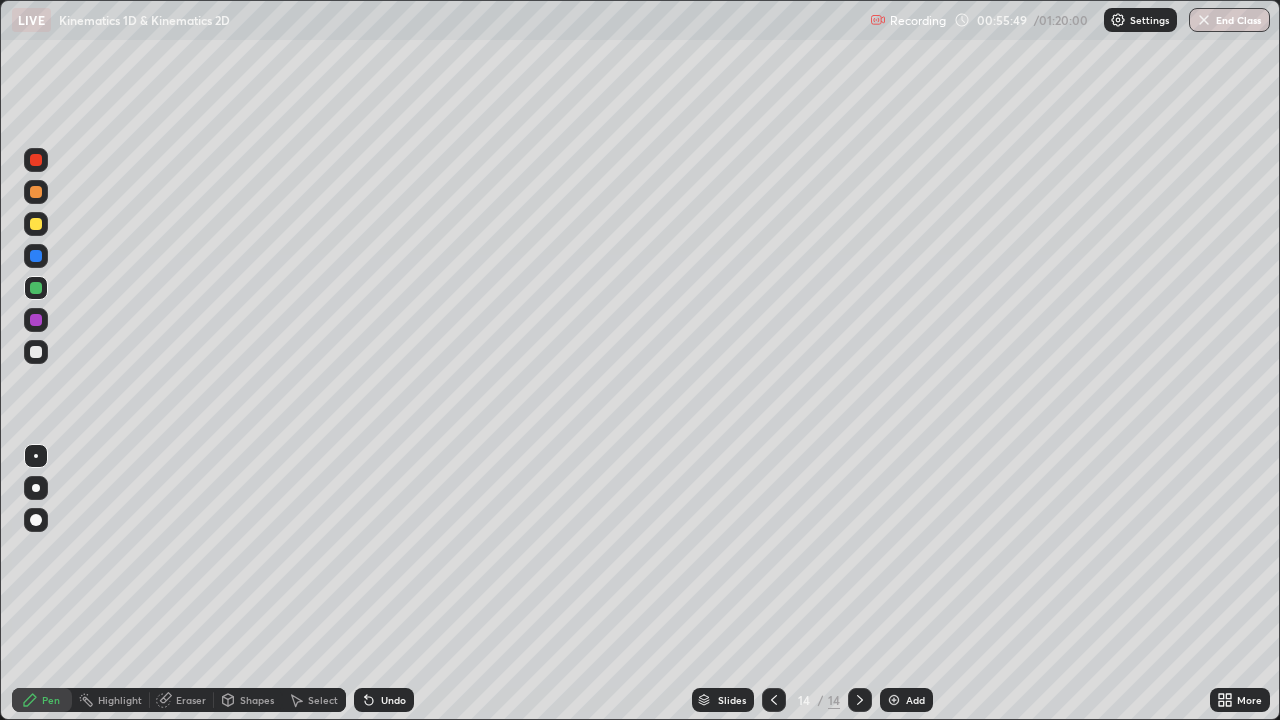 click 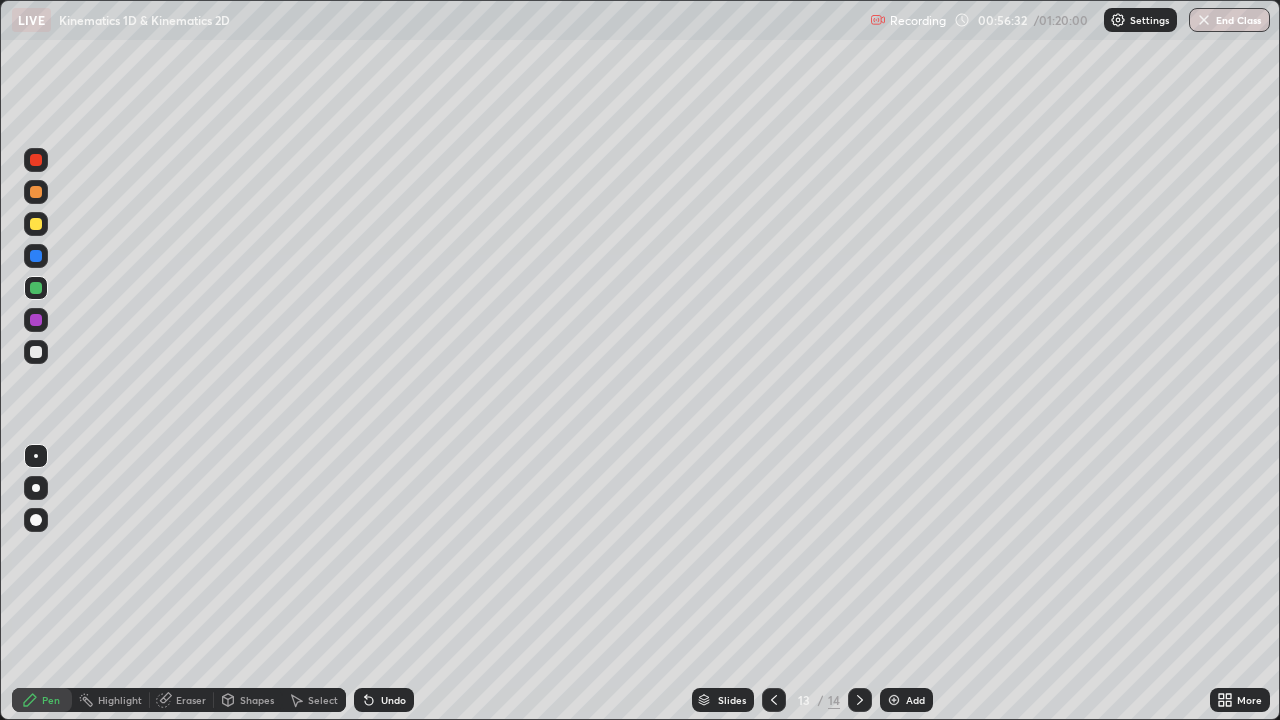 click 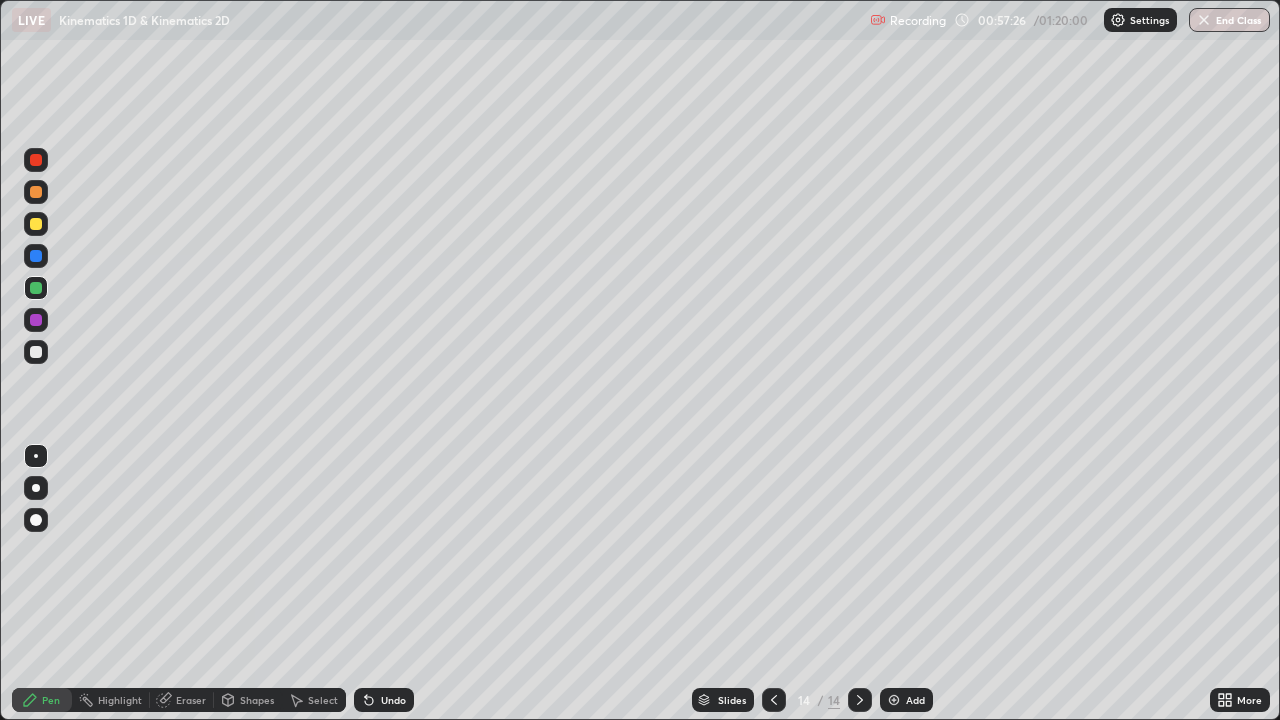 click at bounding box center (36, 224) 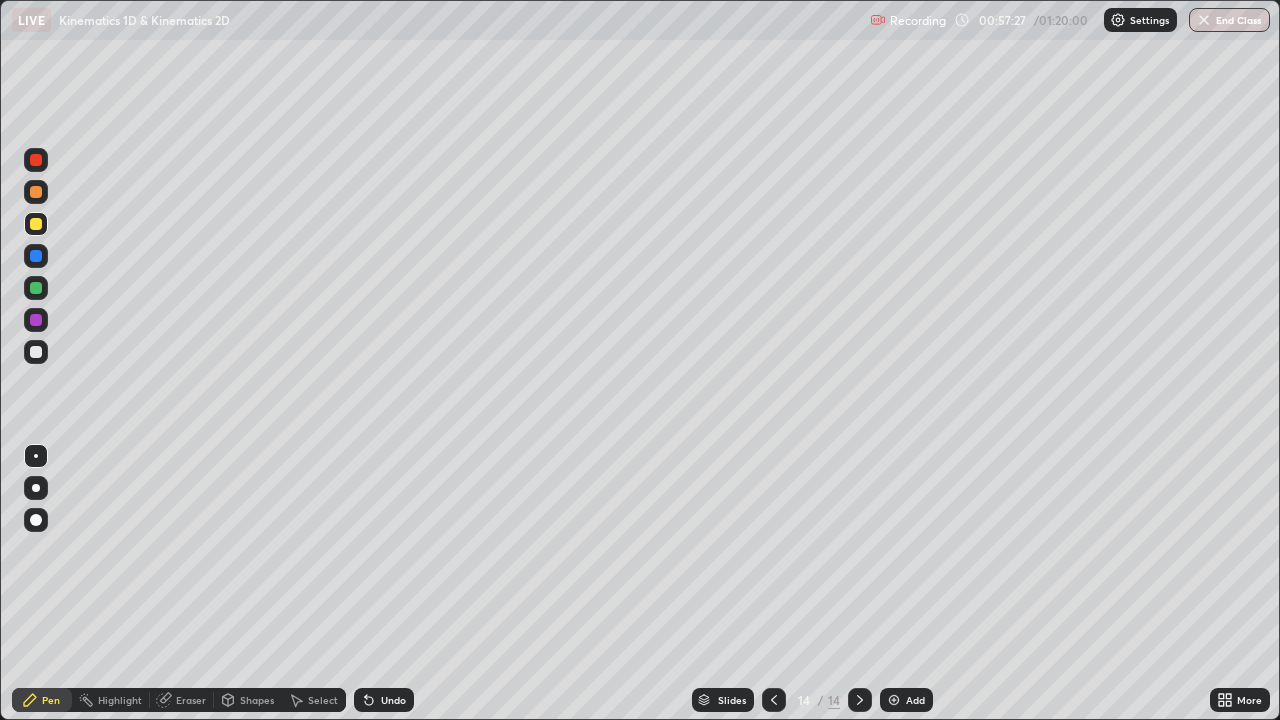 click at bounding box center (36, 224) 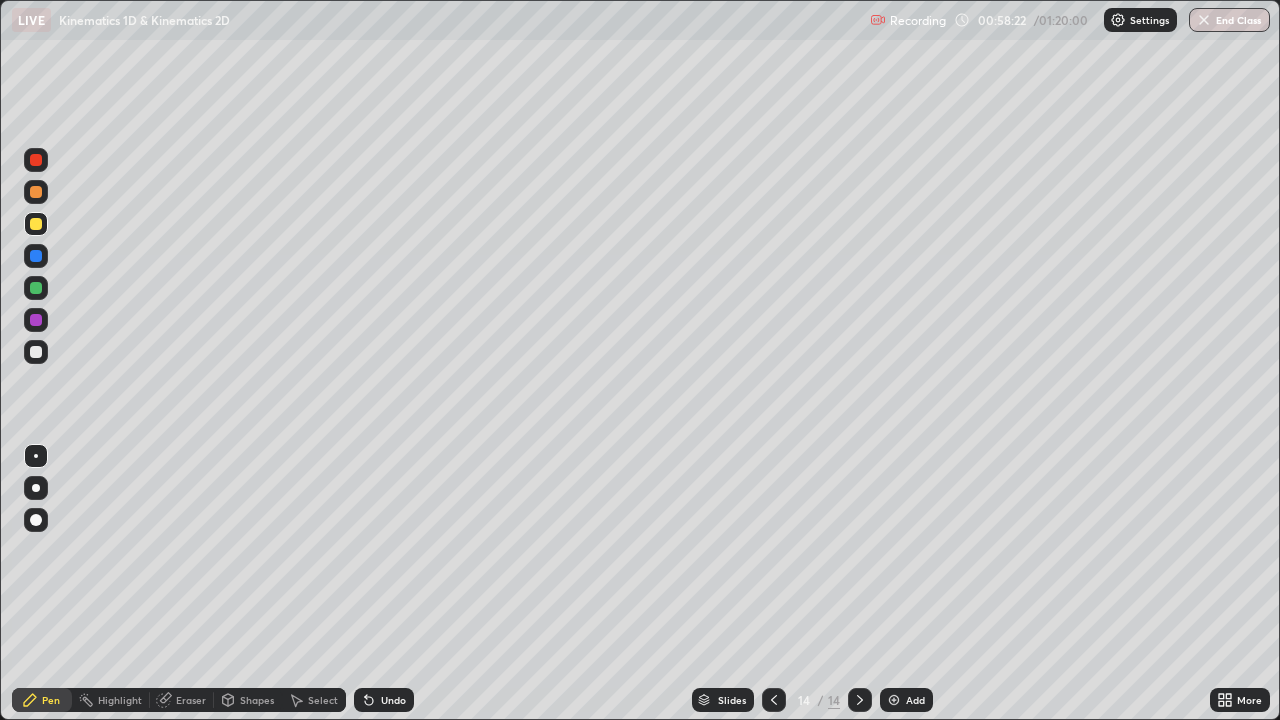 click 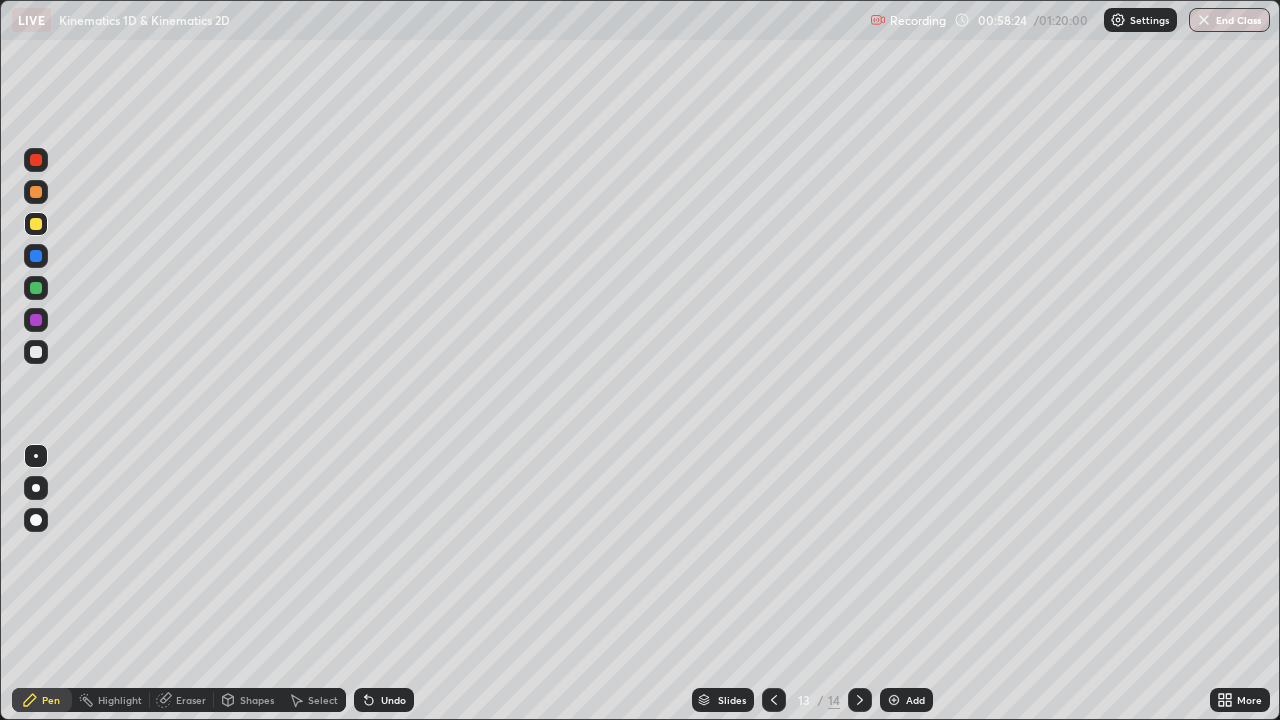click 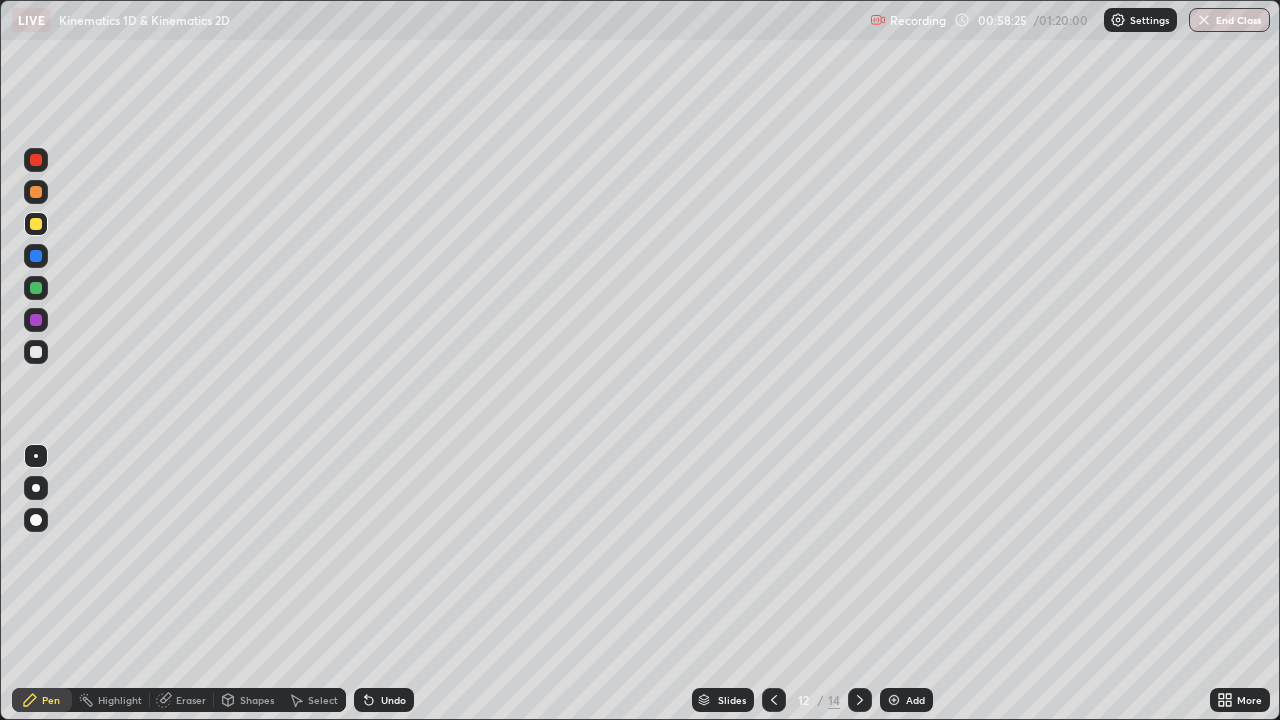 click 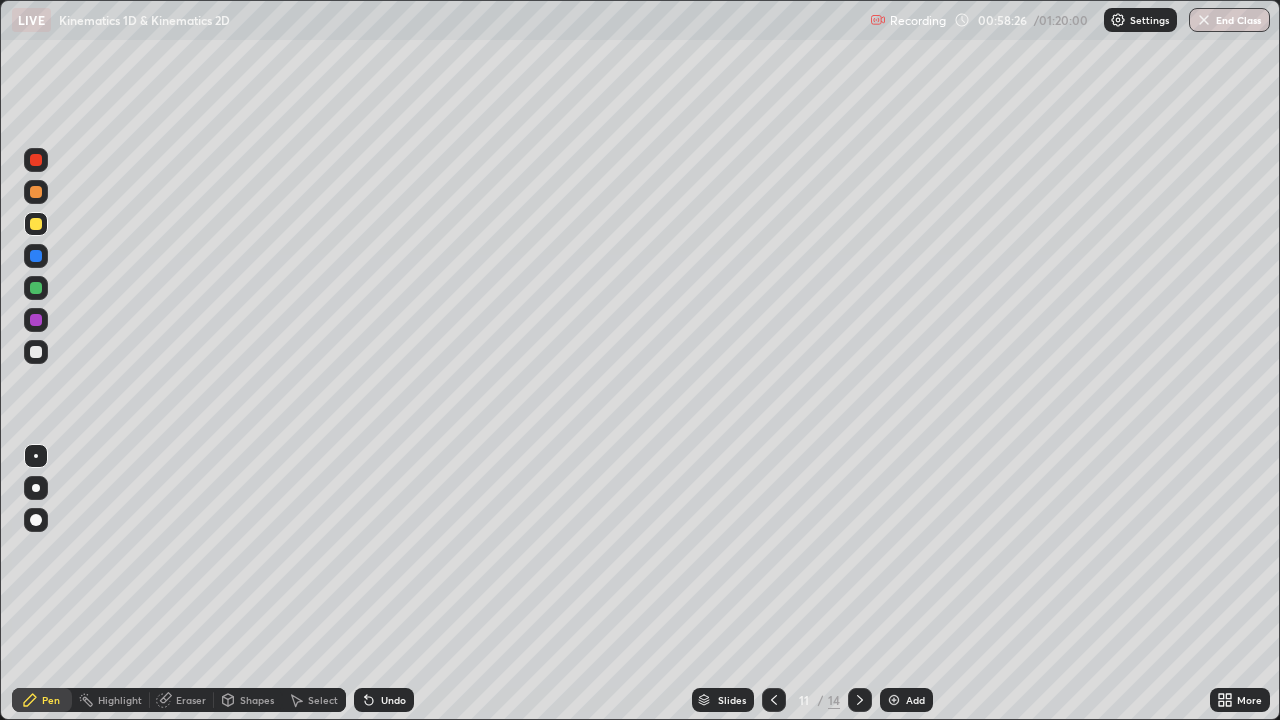 click at bounding box center [774, 700] 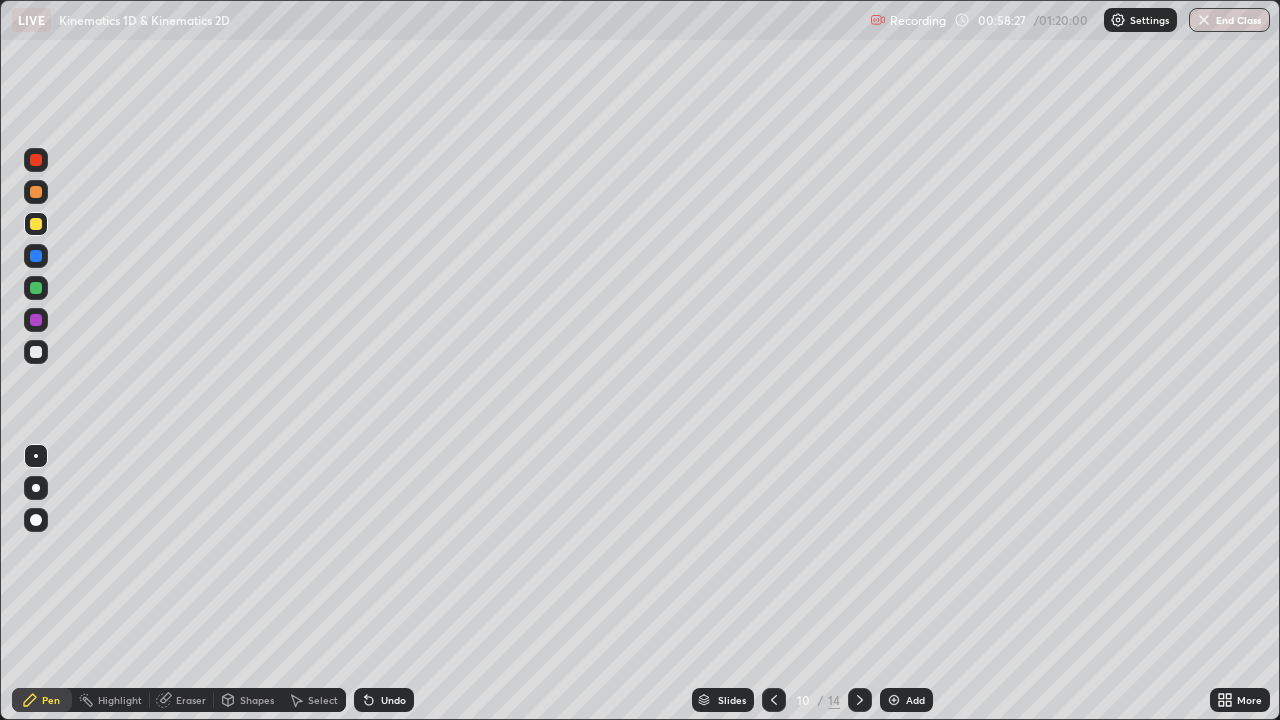 click 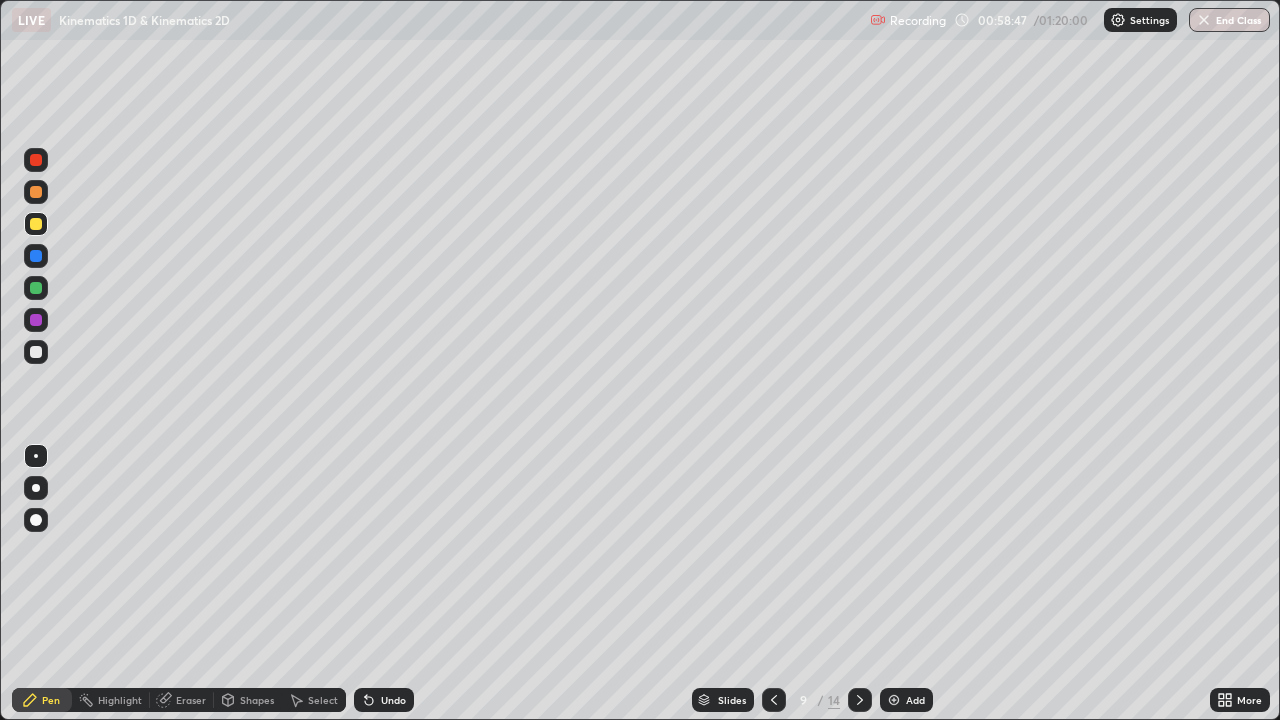 click on "Eraser" at bounding box center [191, 700] 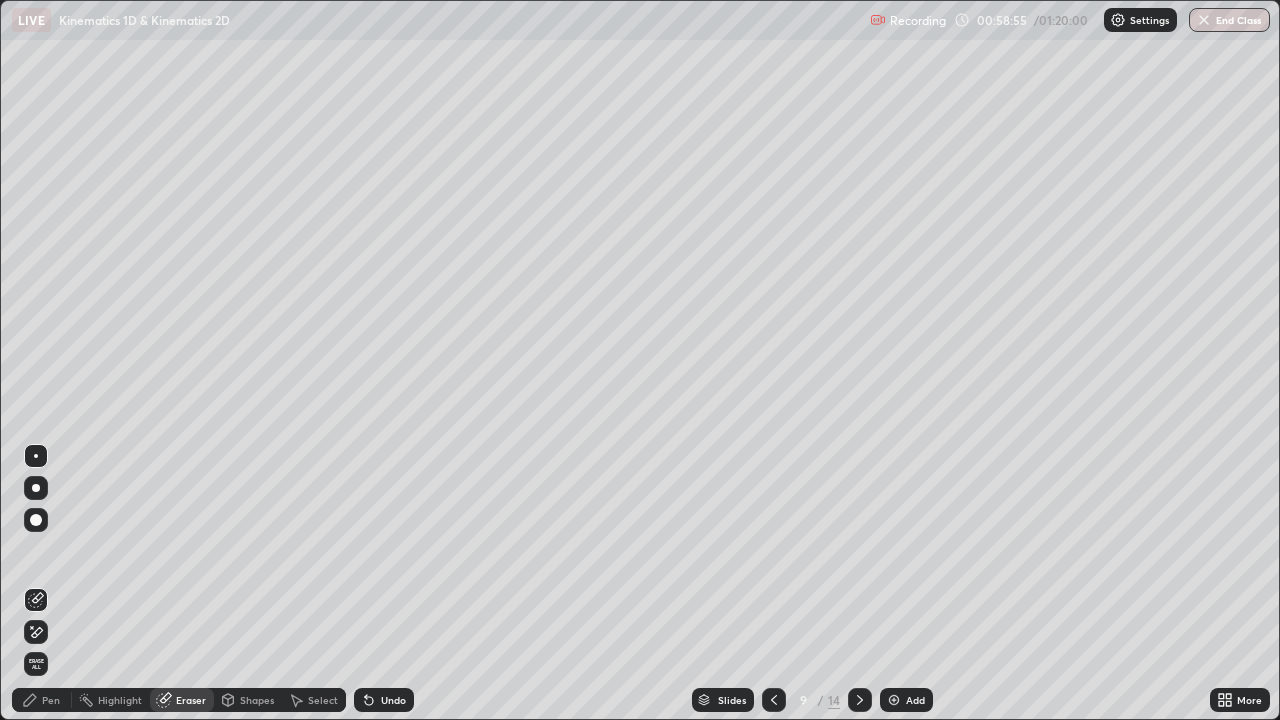 click on "Eraser" at bounding box center [191, 700] 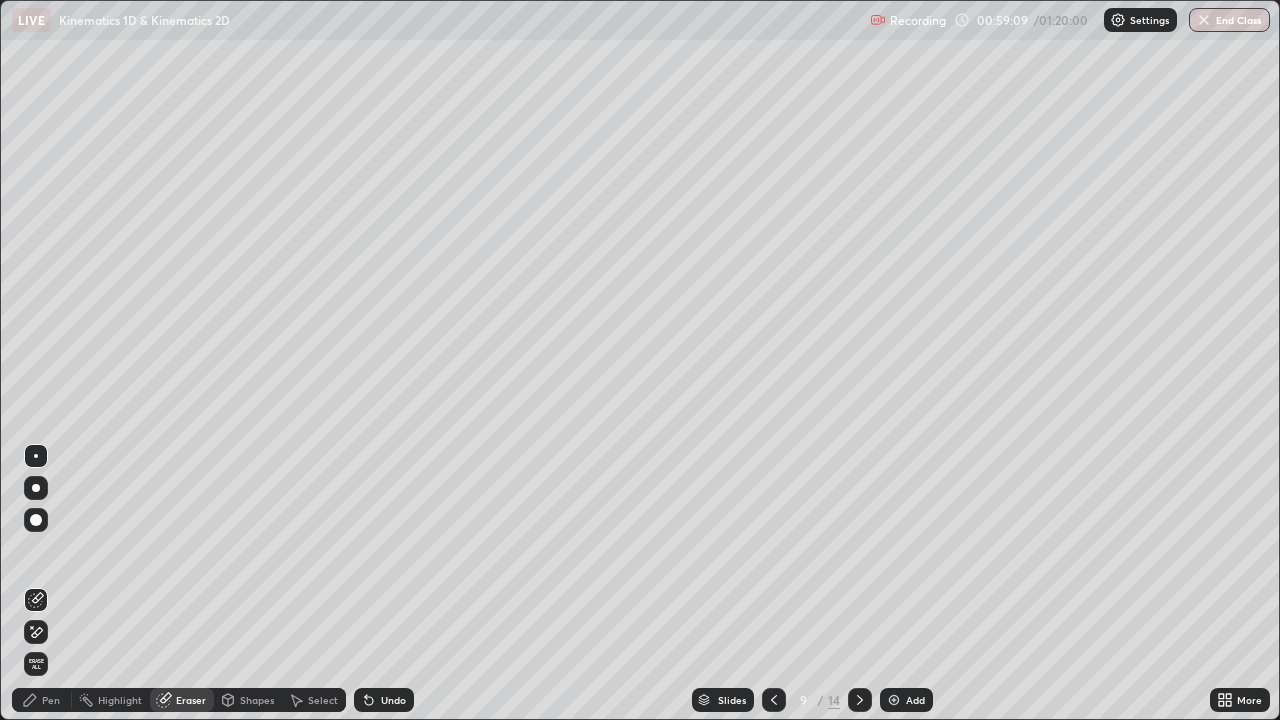 click on "Pen" at bounding box center [51, 700] 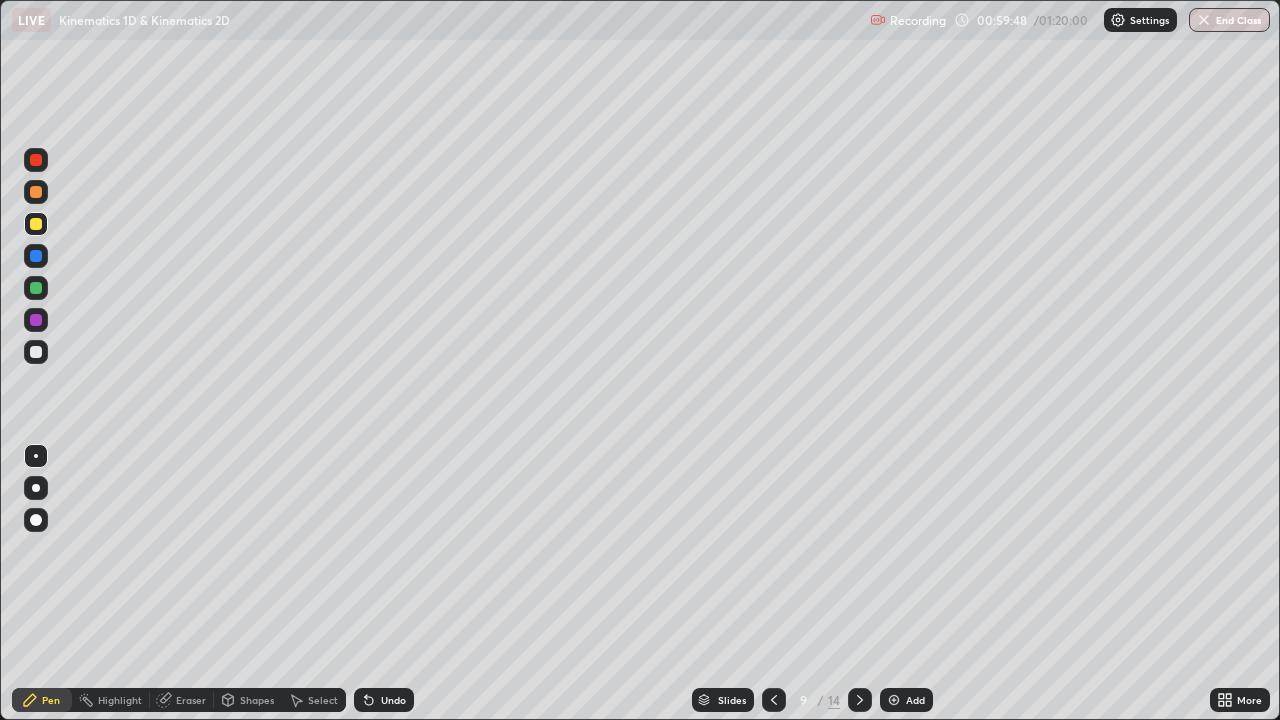 click 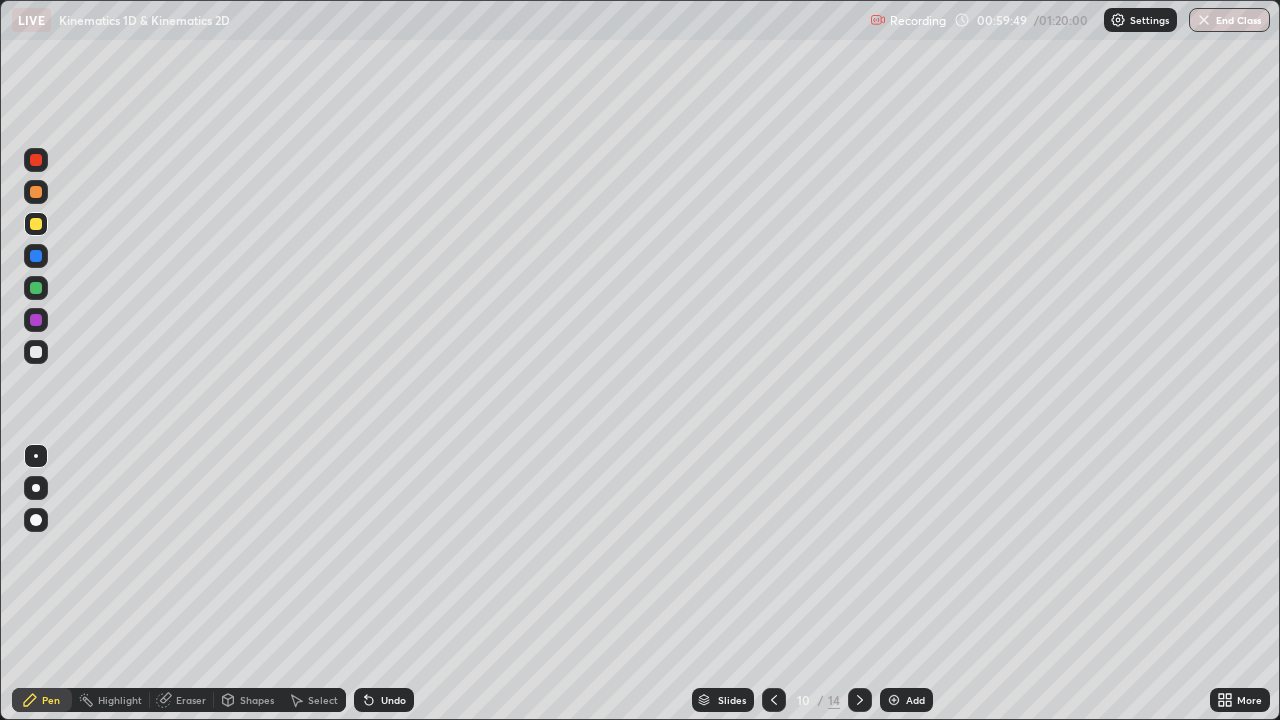 click 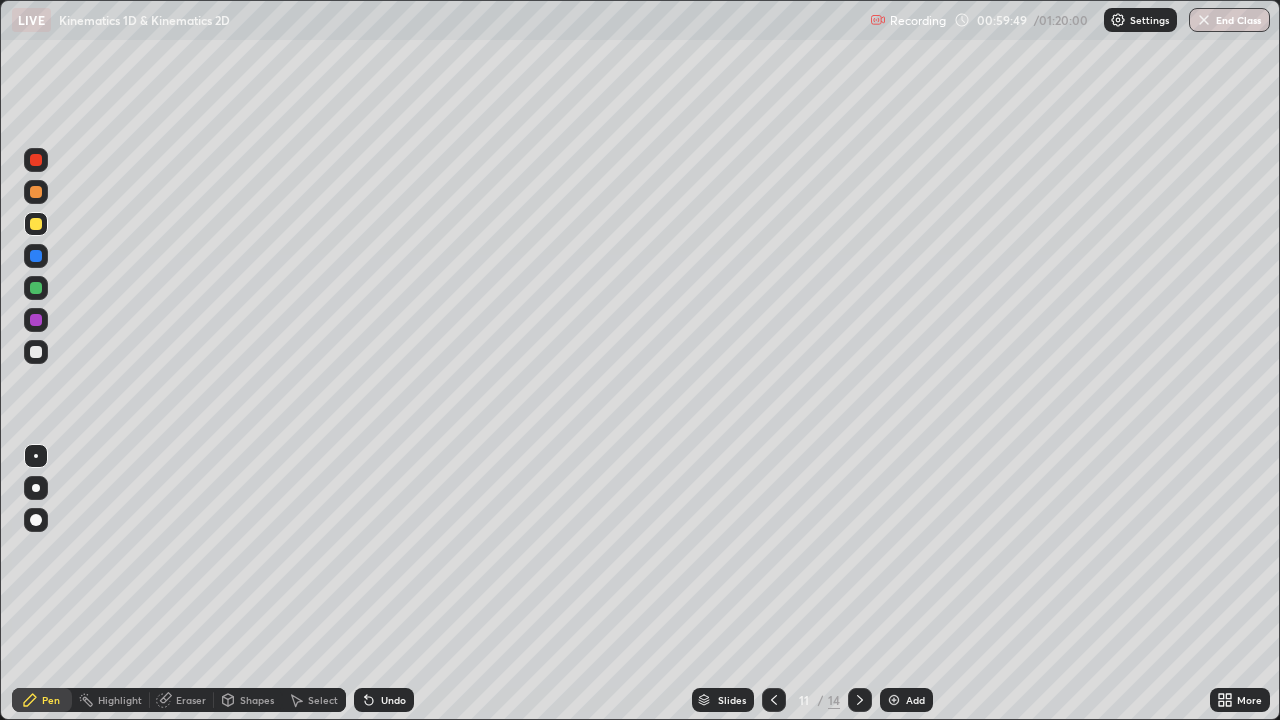 click 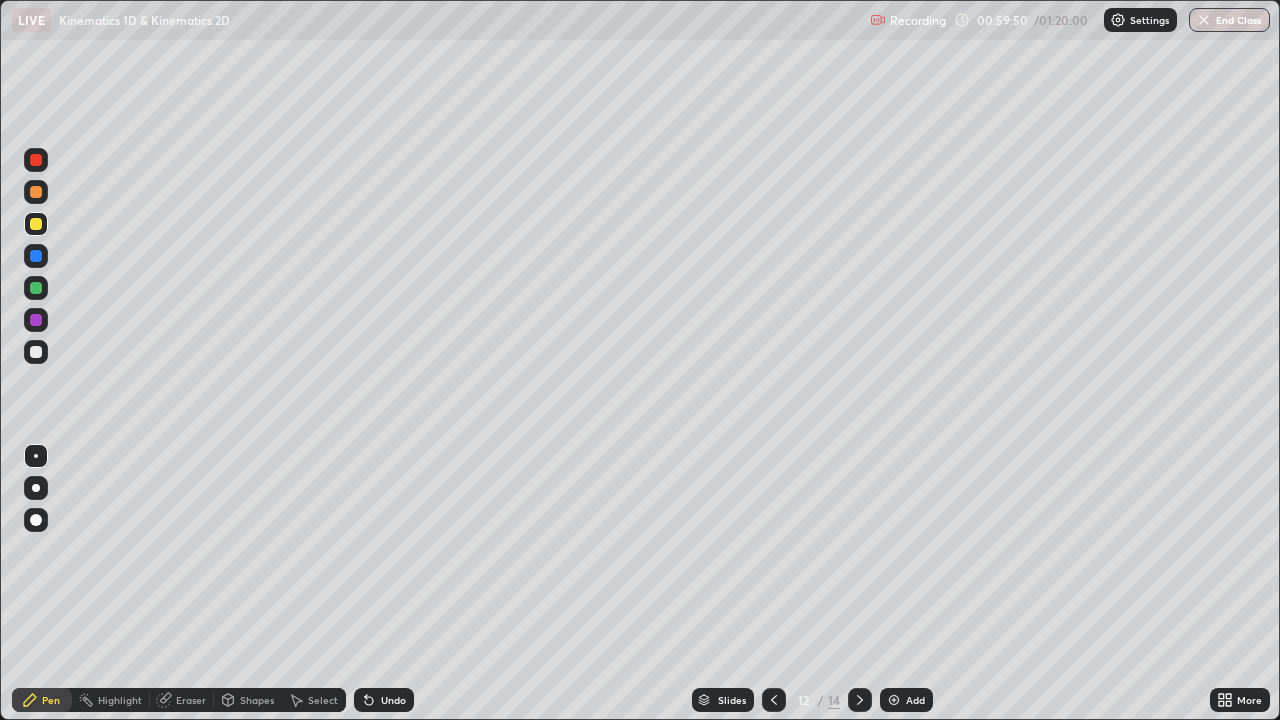 click 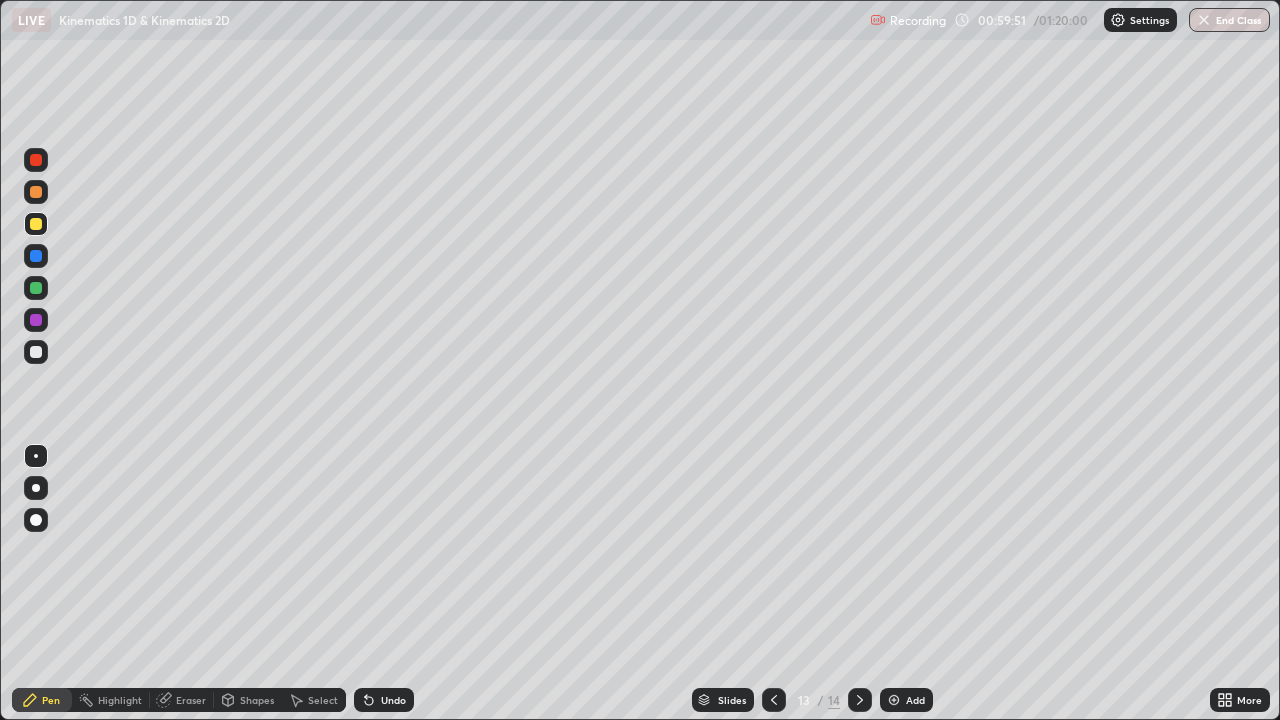 click 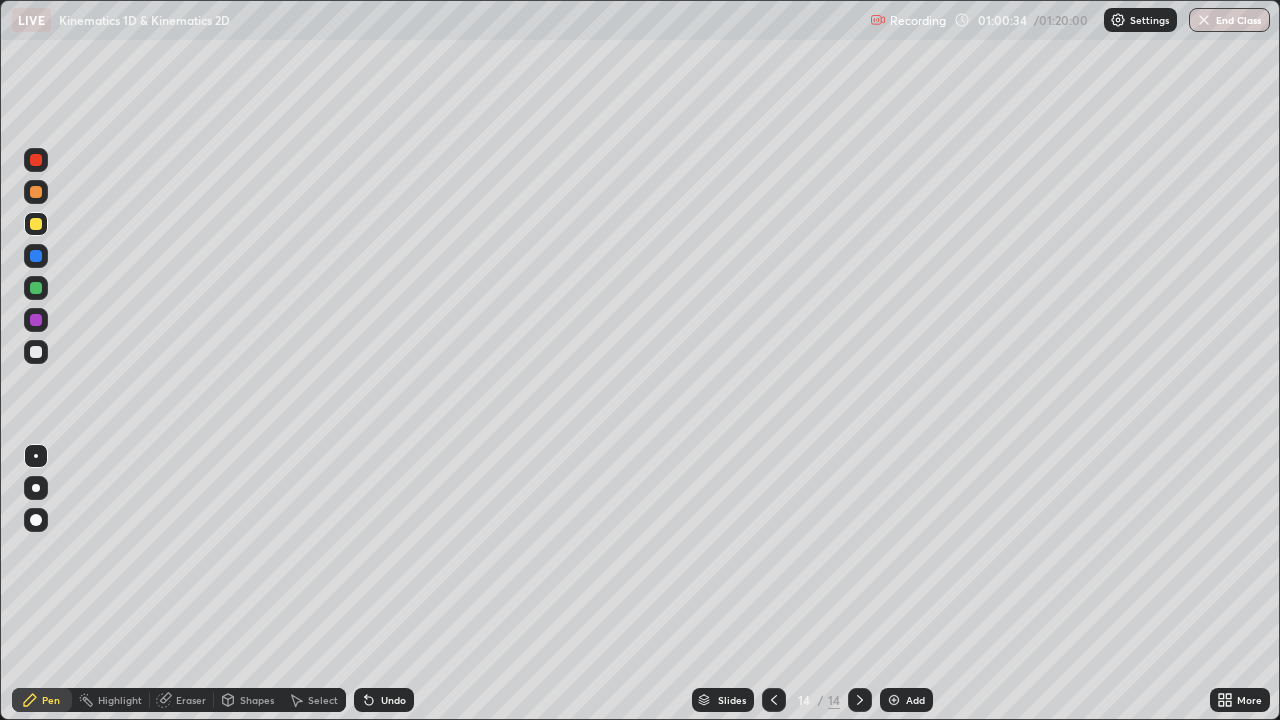 click at bounding box center (36, 320) 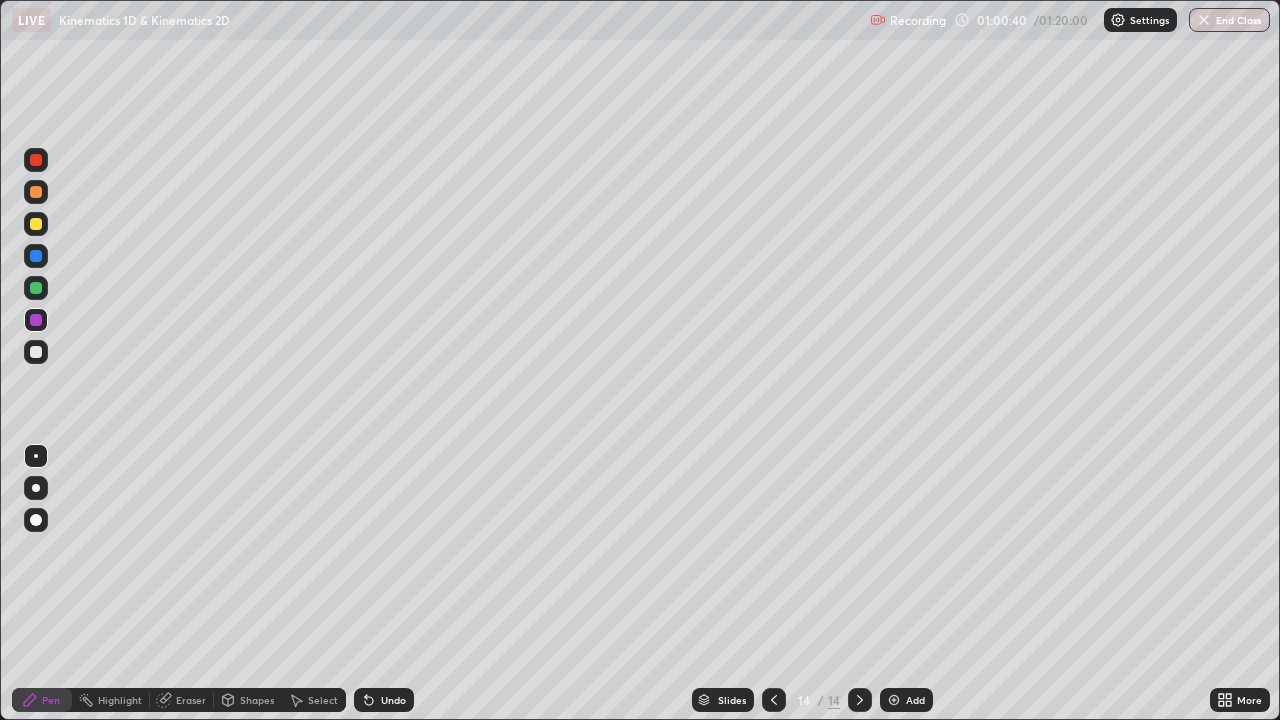 click on "Eraser" at bounding box center [191, 700] 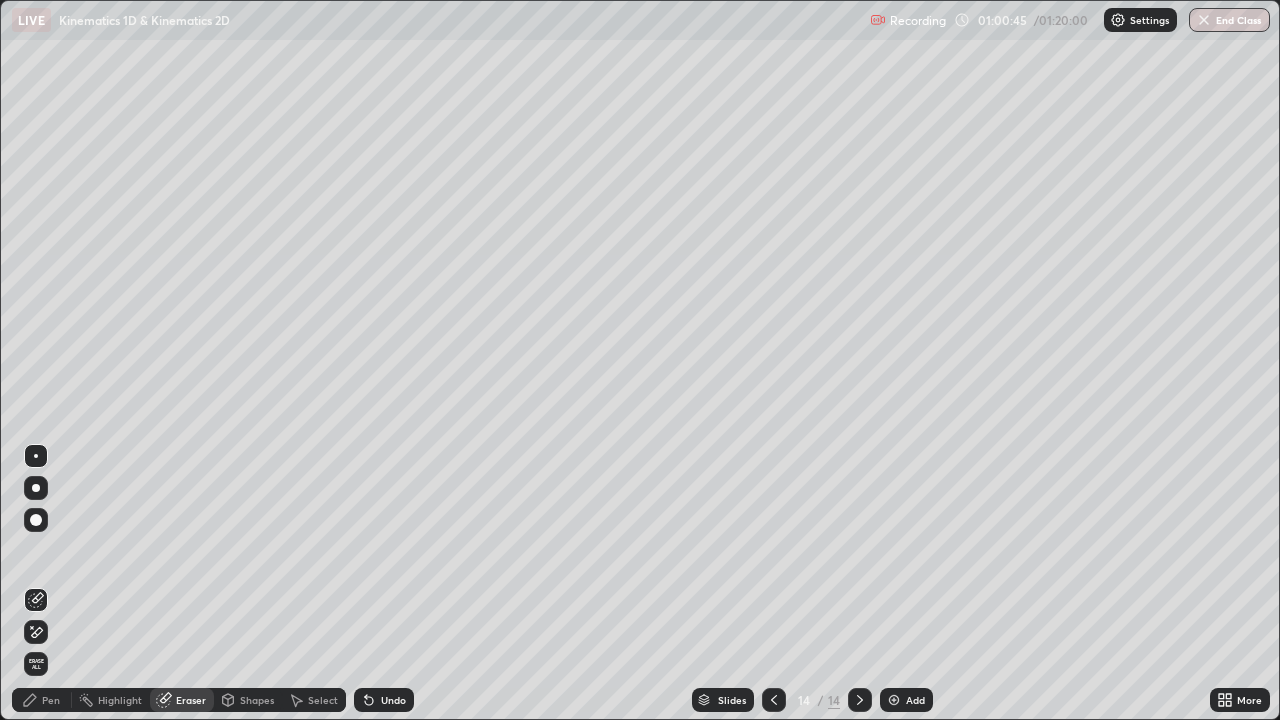 click on "Pen" at bounding box center (42, 700) 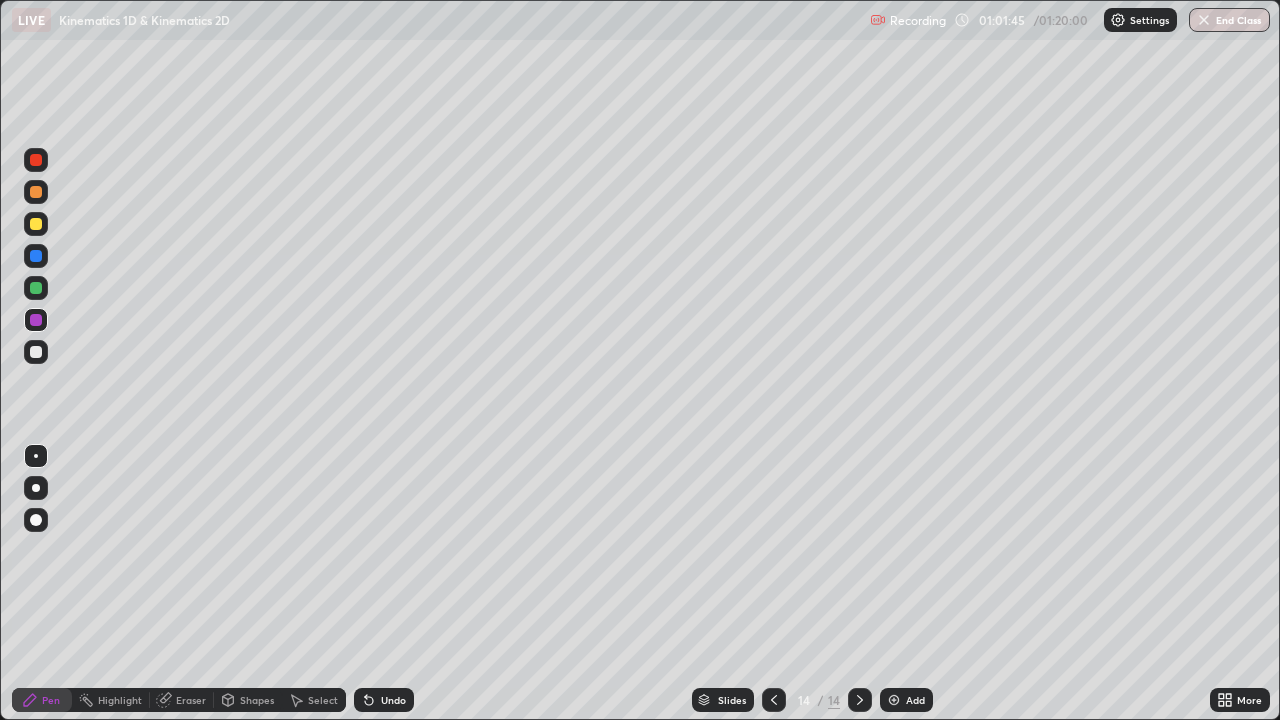 click at bounding box center (36, 352) 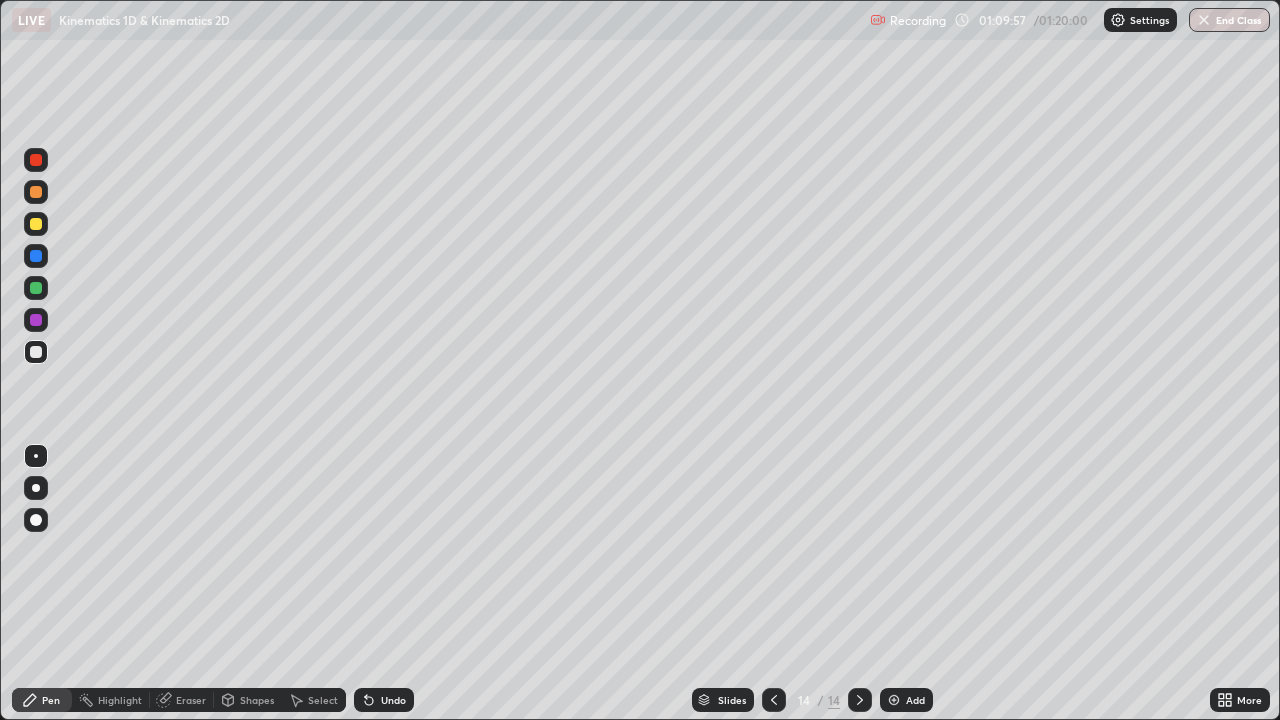 click on "End Class" at bounding box center (1229, 20) 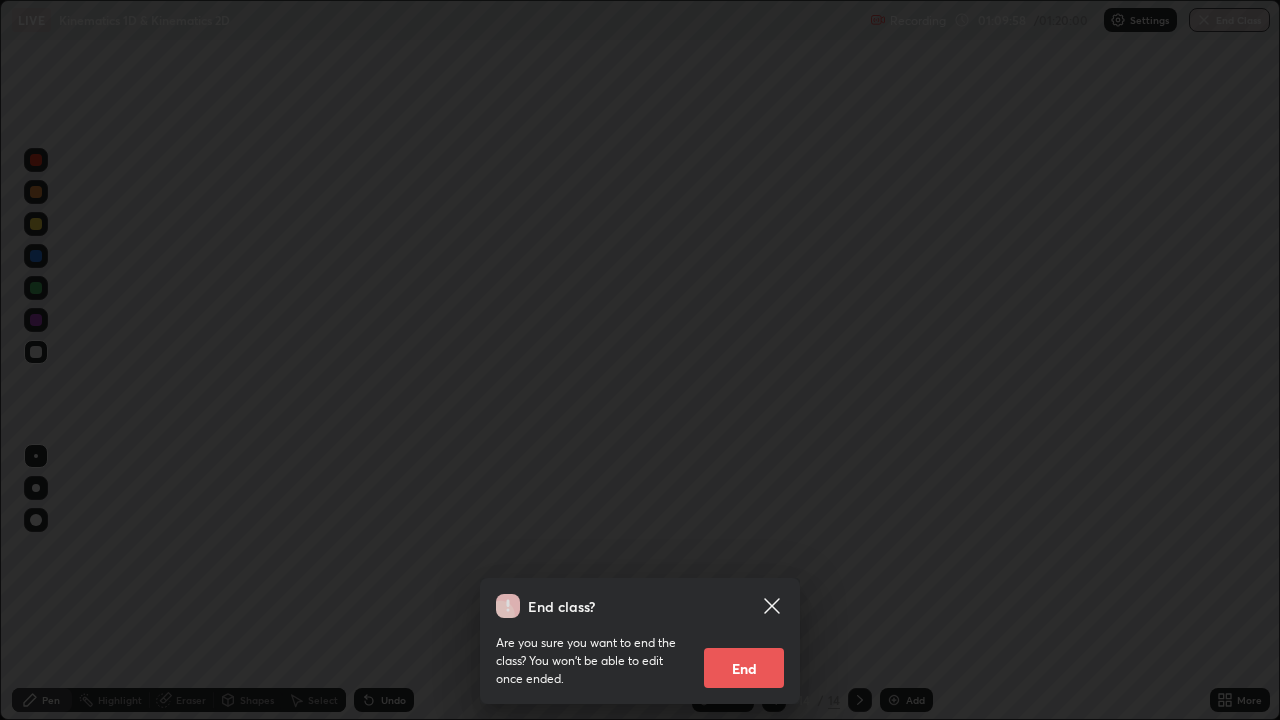 click on "End" at bounding box center [744, 668] 